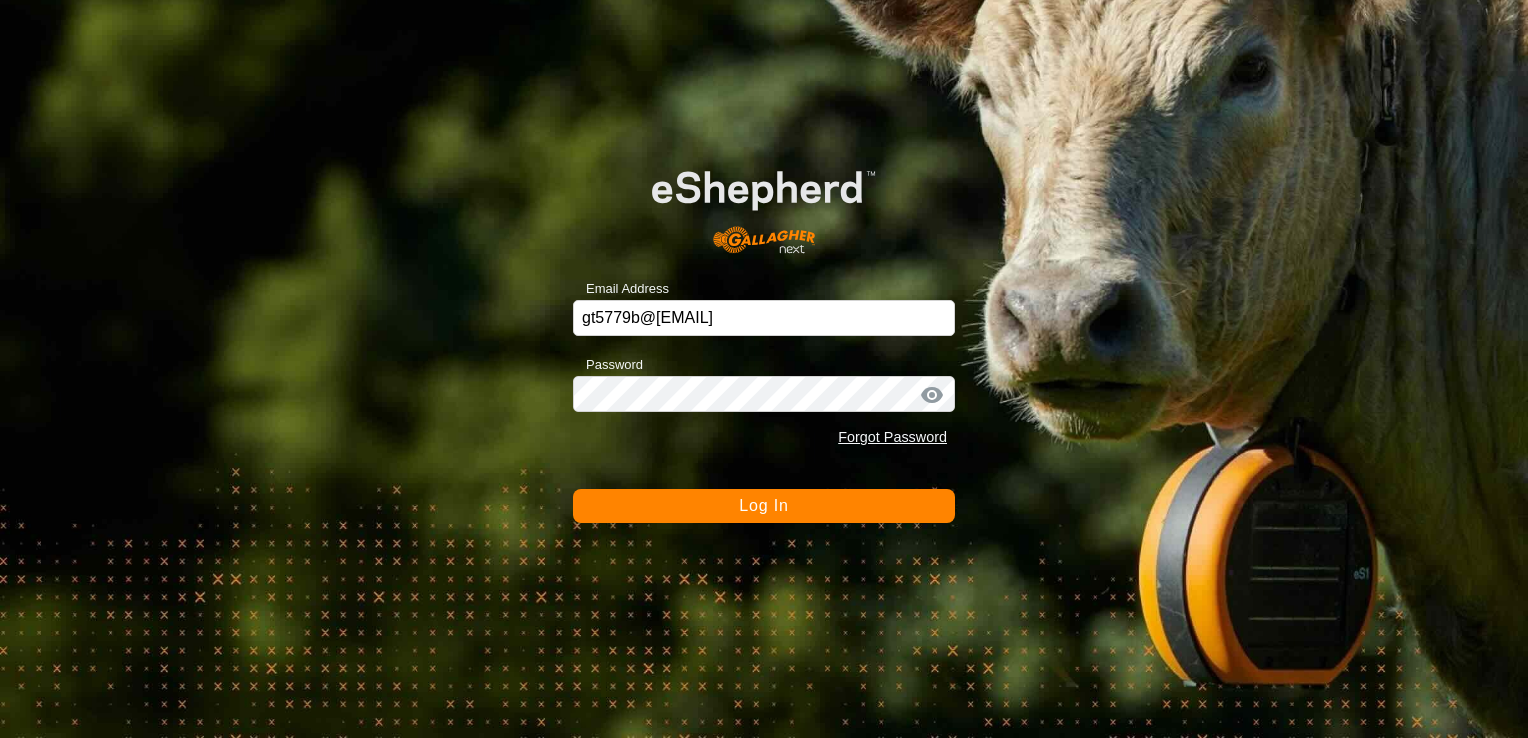 scroll, scrollTop: 0, scrollLeft: 0, axis: both 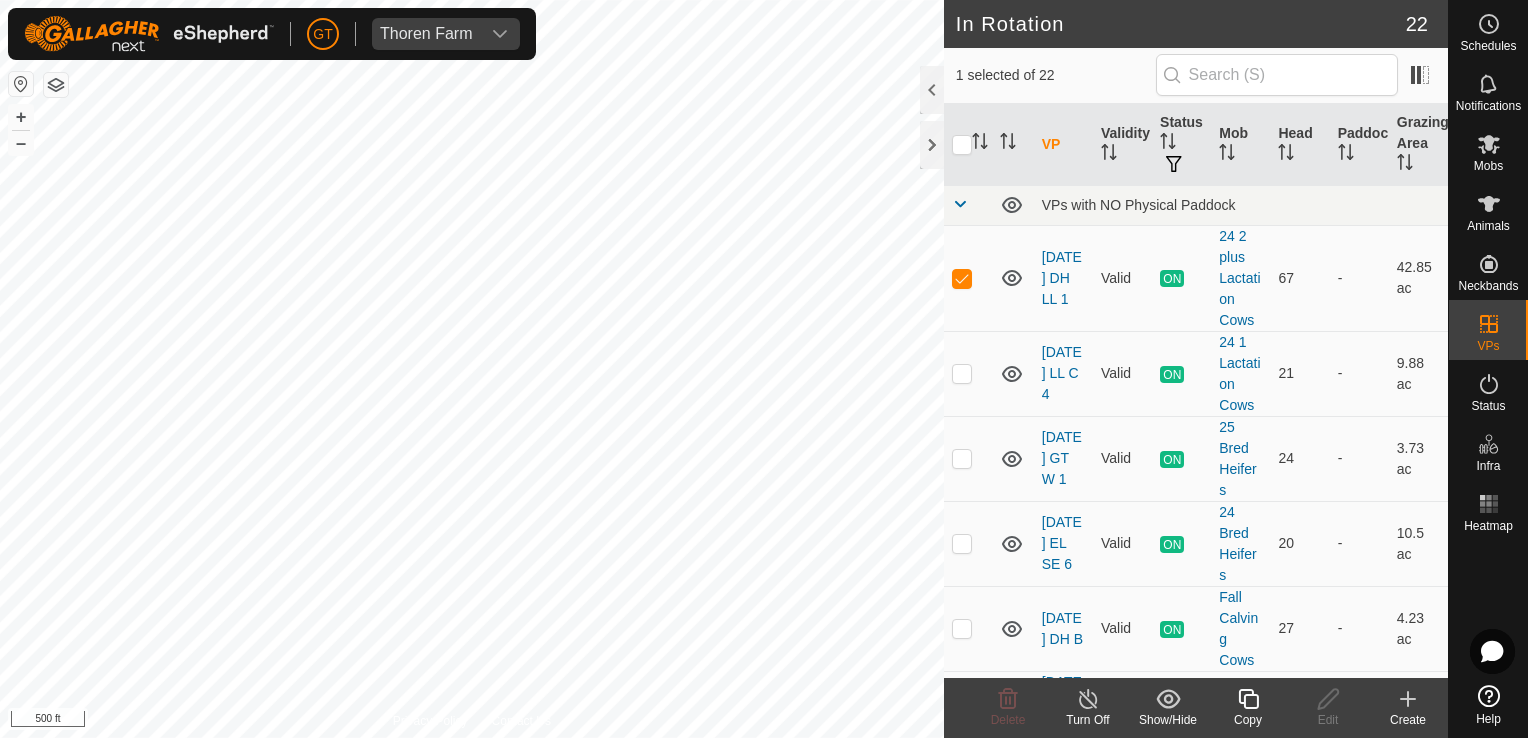 click 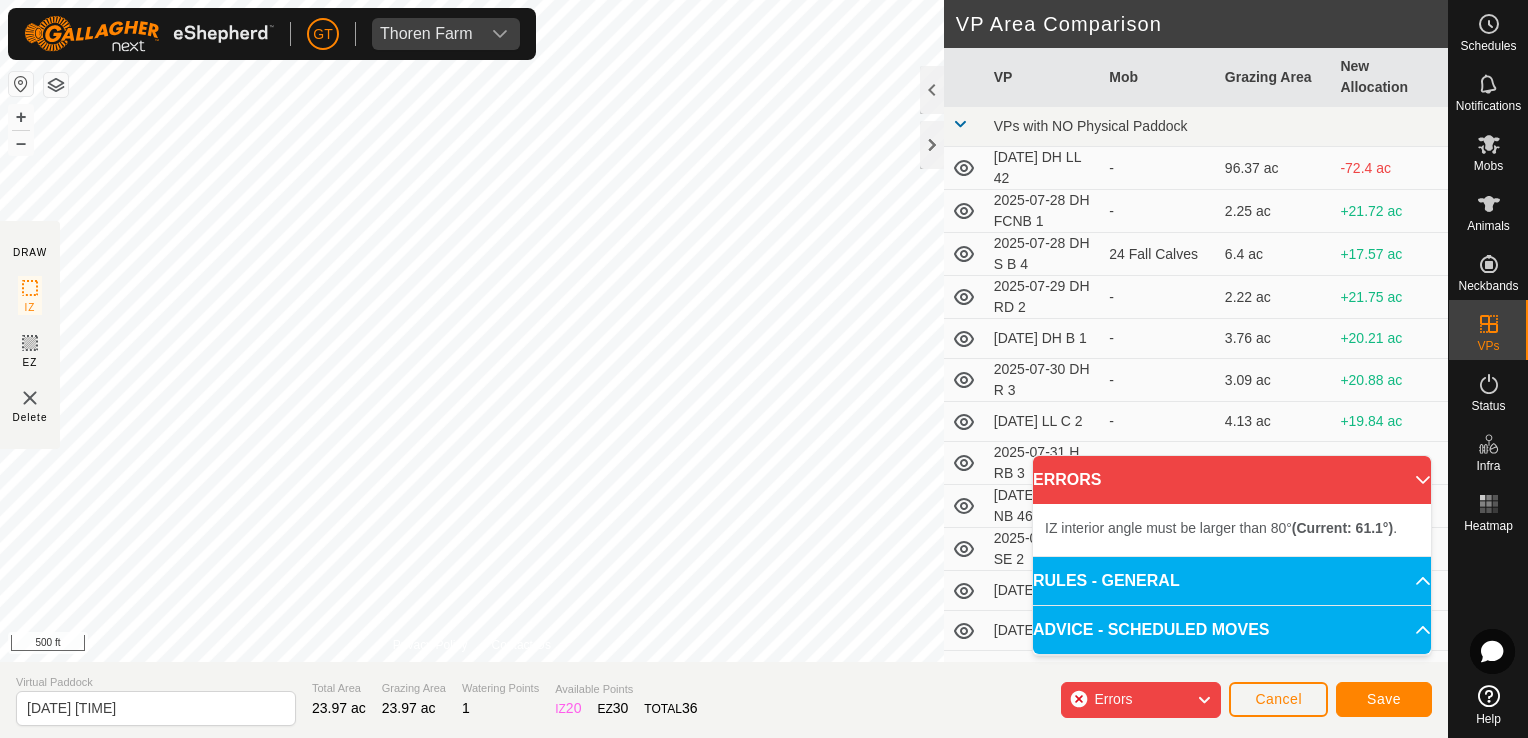 click on "IZ interior angle must be larger than 80°  (Current: 61.1°) . + – ⇧ i 500 ft" at bounding box center (472, 331) 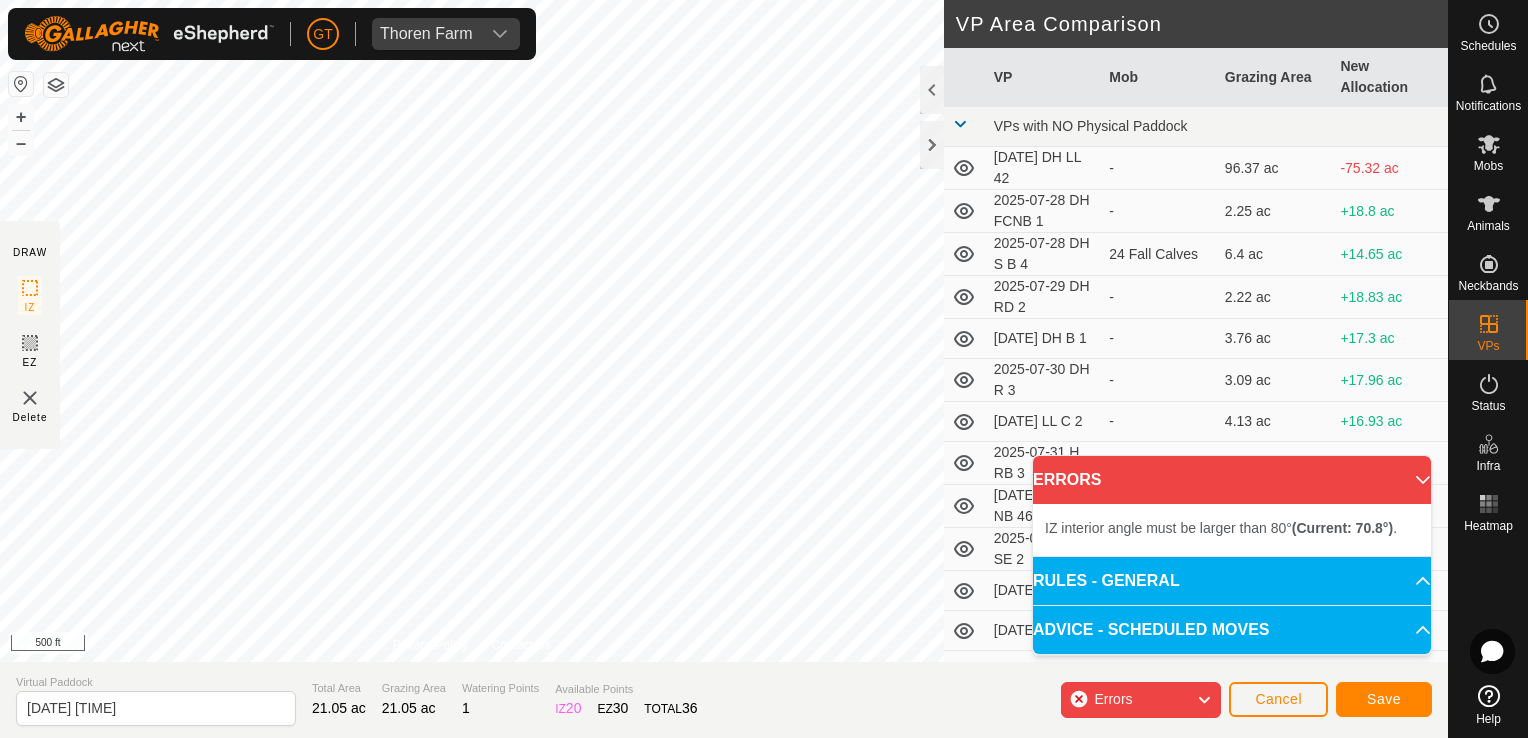 click on "IZ interior angle must be larger than 80°  (Current: 70.8°) . + – ⇧ i 500 ft" at bounding box center [472, 331] 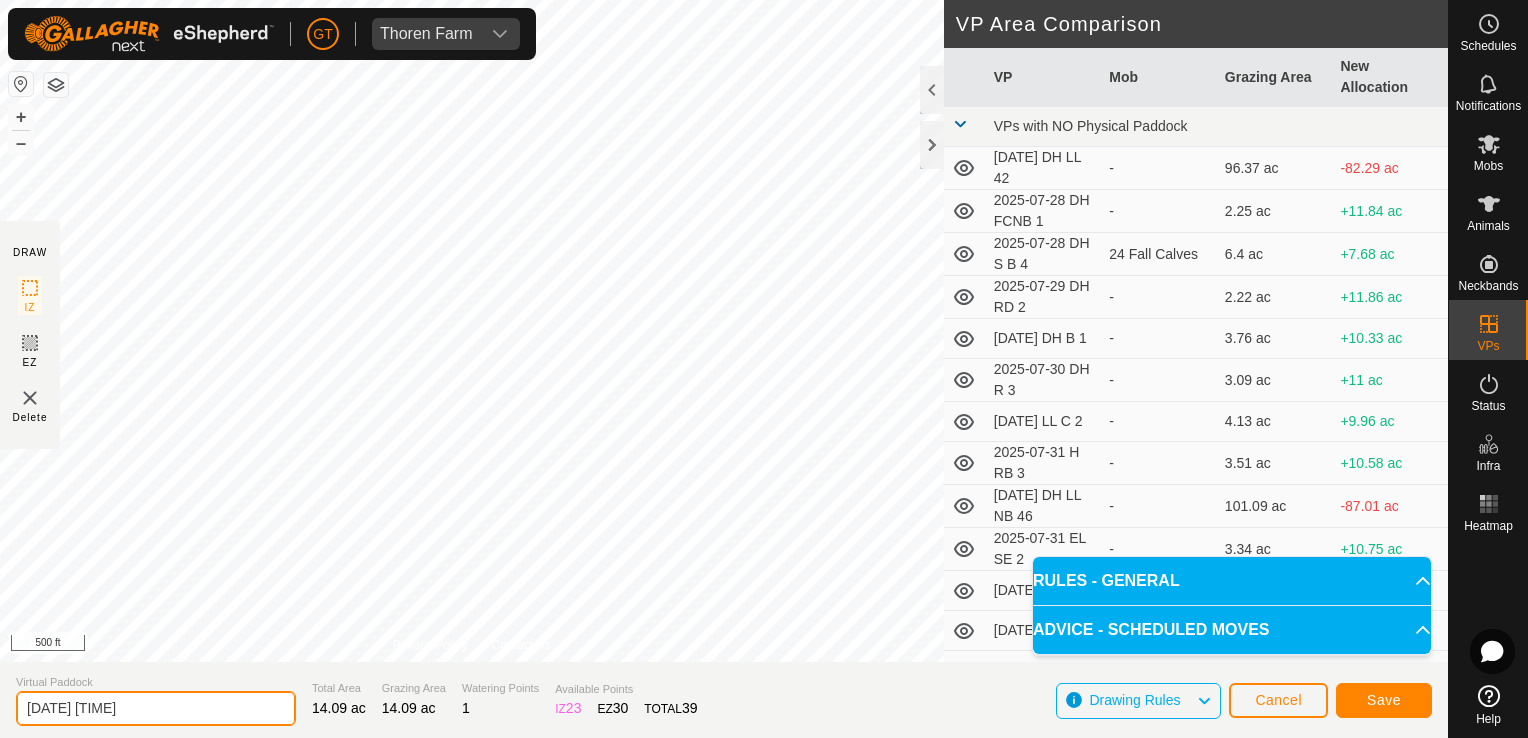 click on "[DATE] [TIME]" 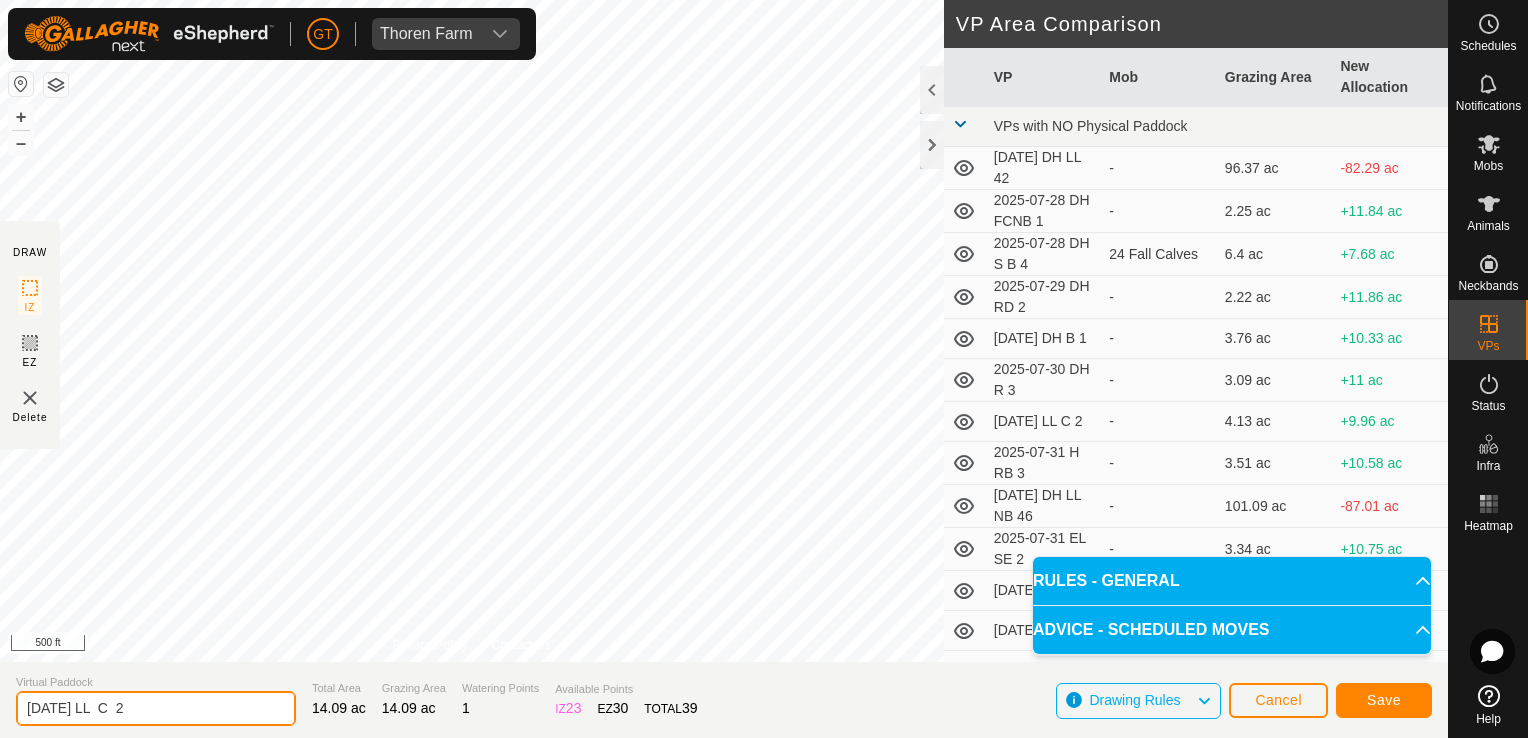 type on "[DATE] LL  C  2" 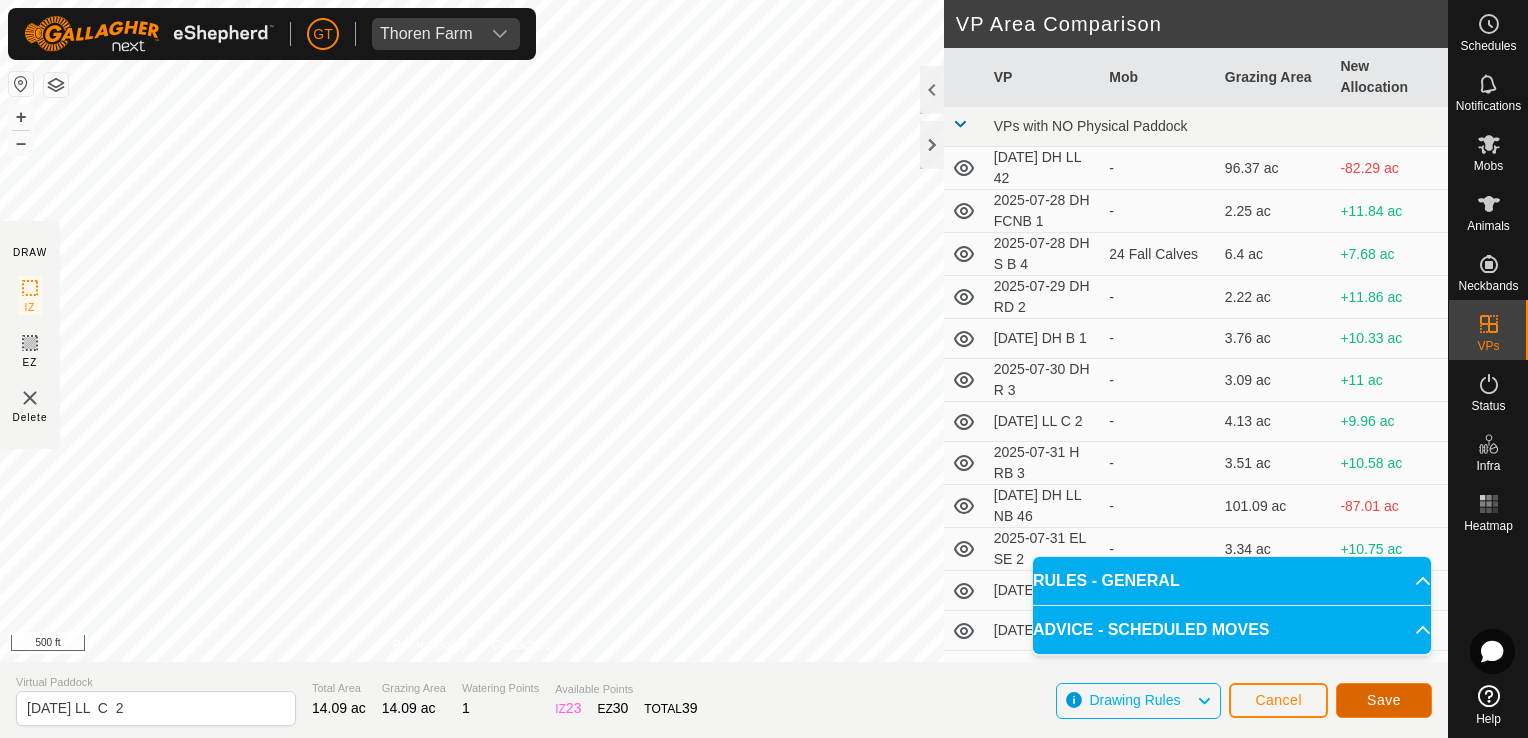 click on "Save" 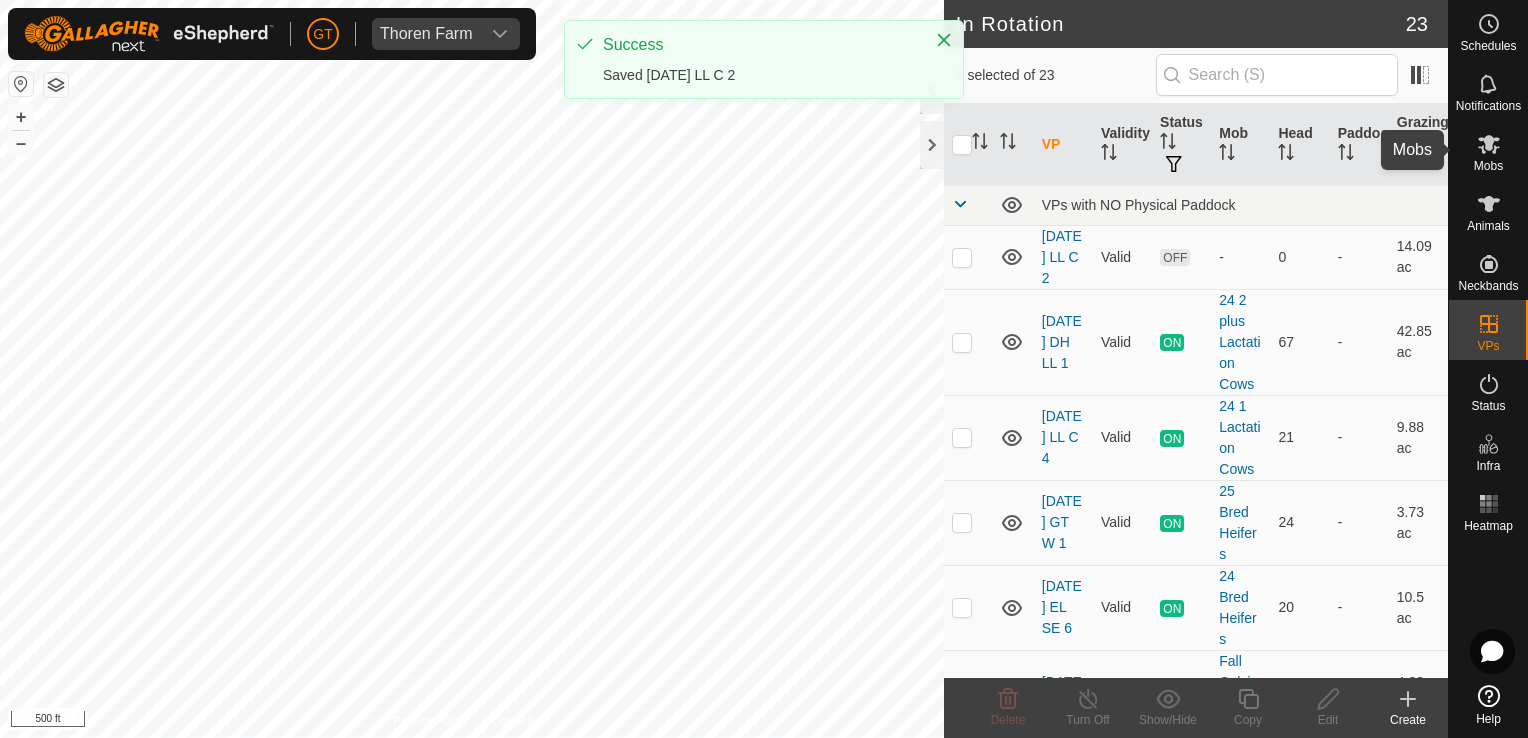 click 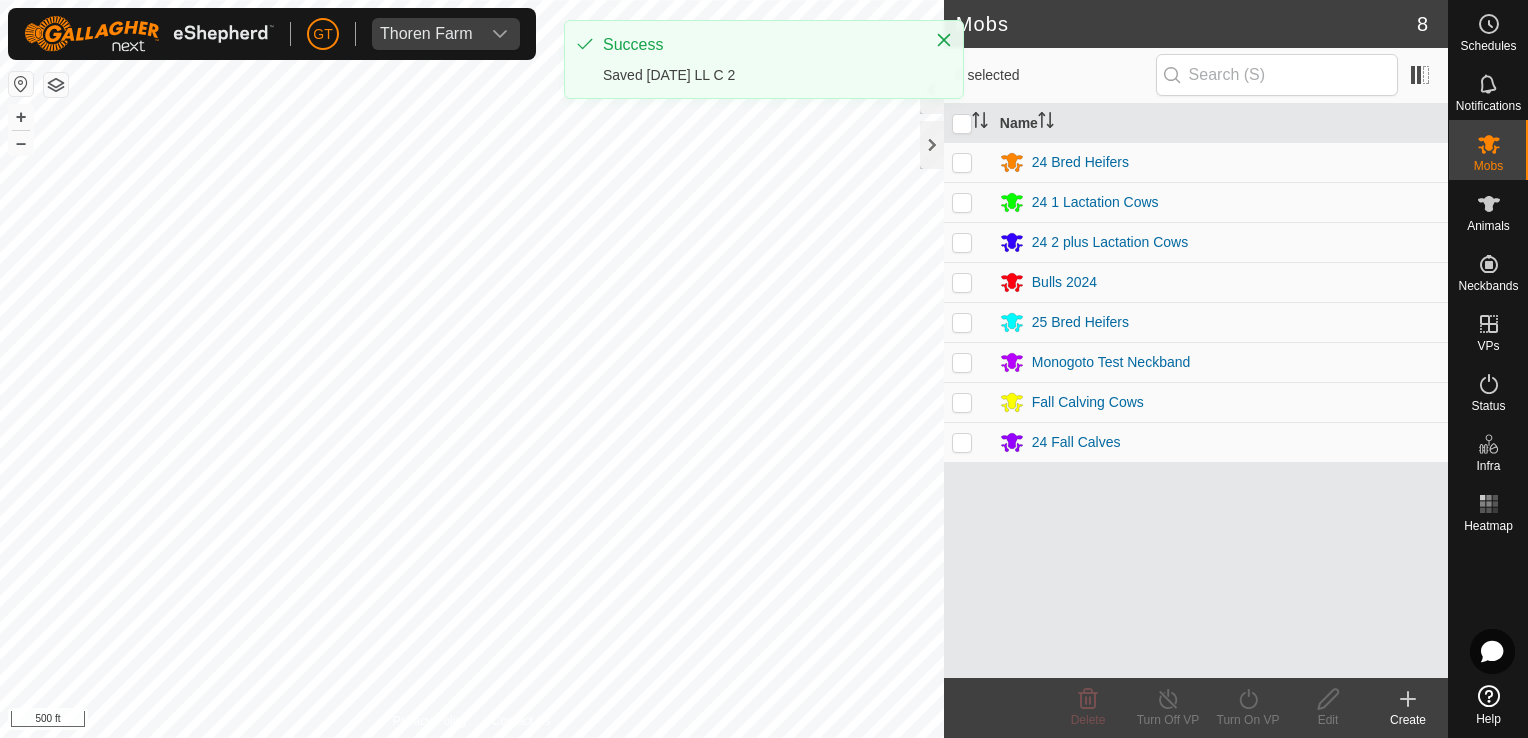 click at bounding box center [962, 242] 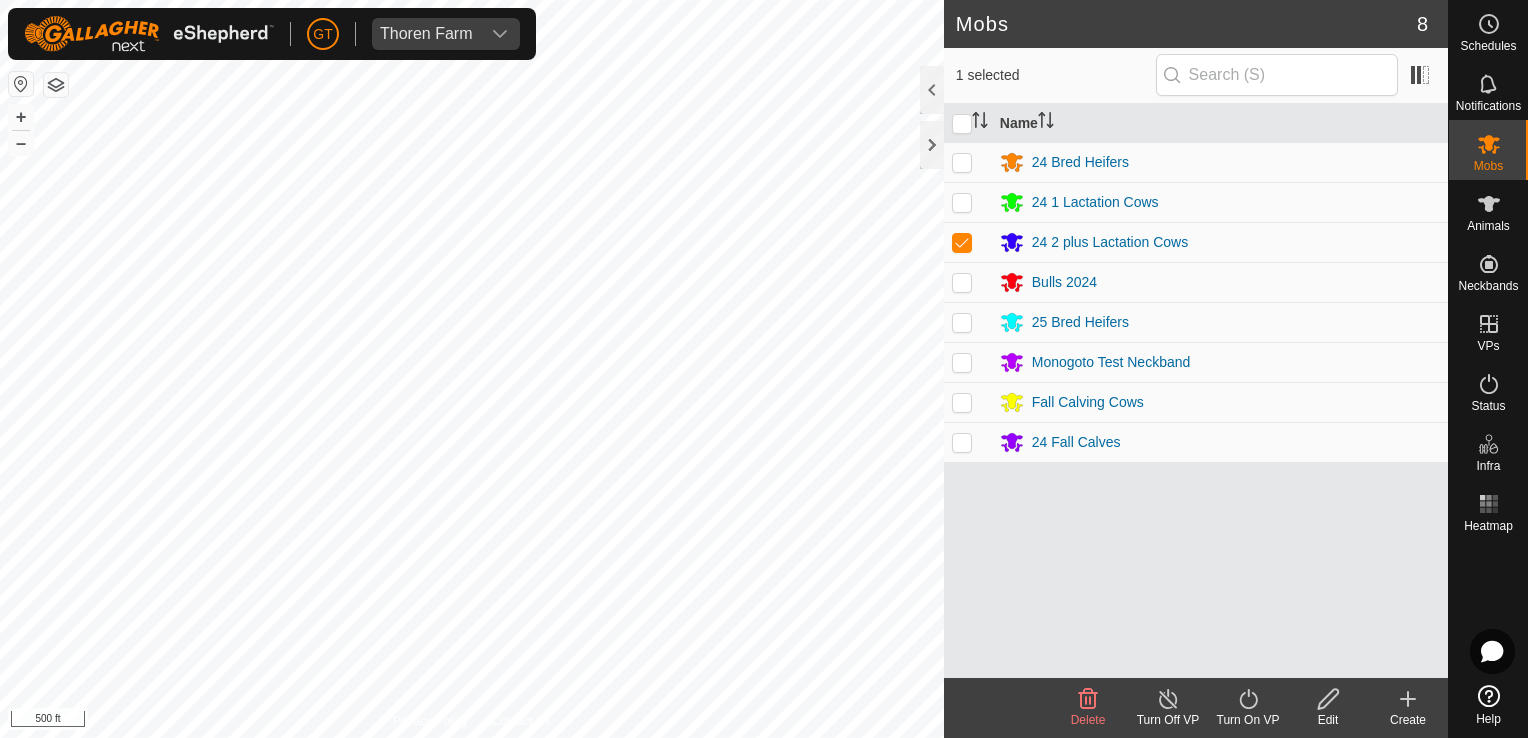 click 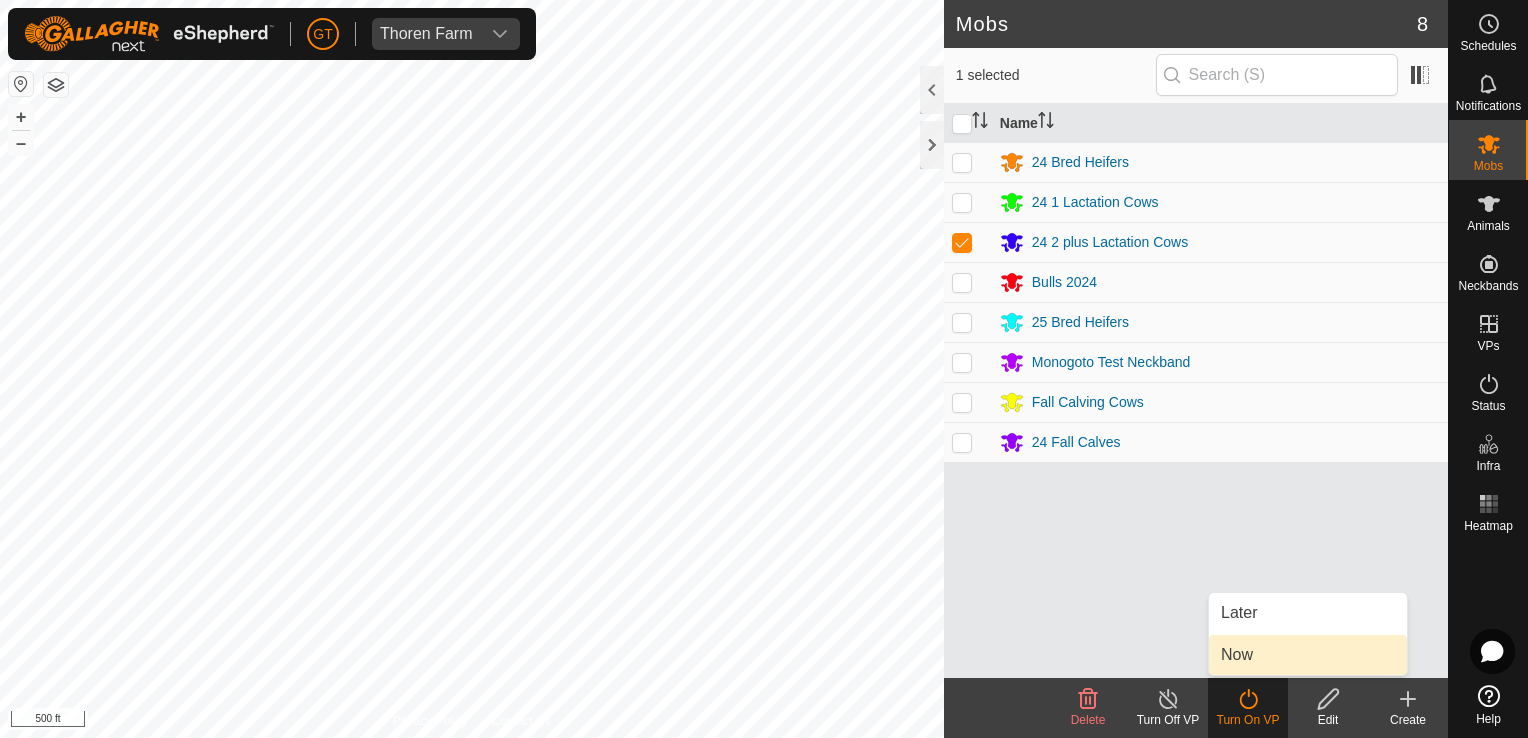 click on "Now" at bounding box center (1308, 655) 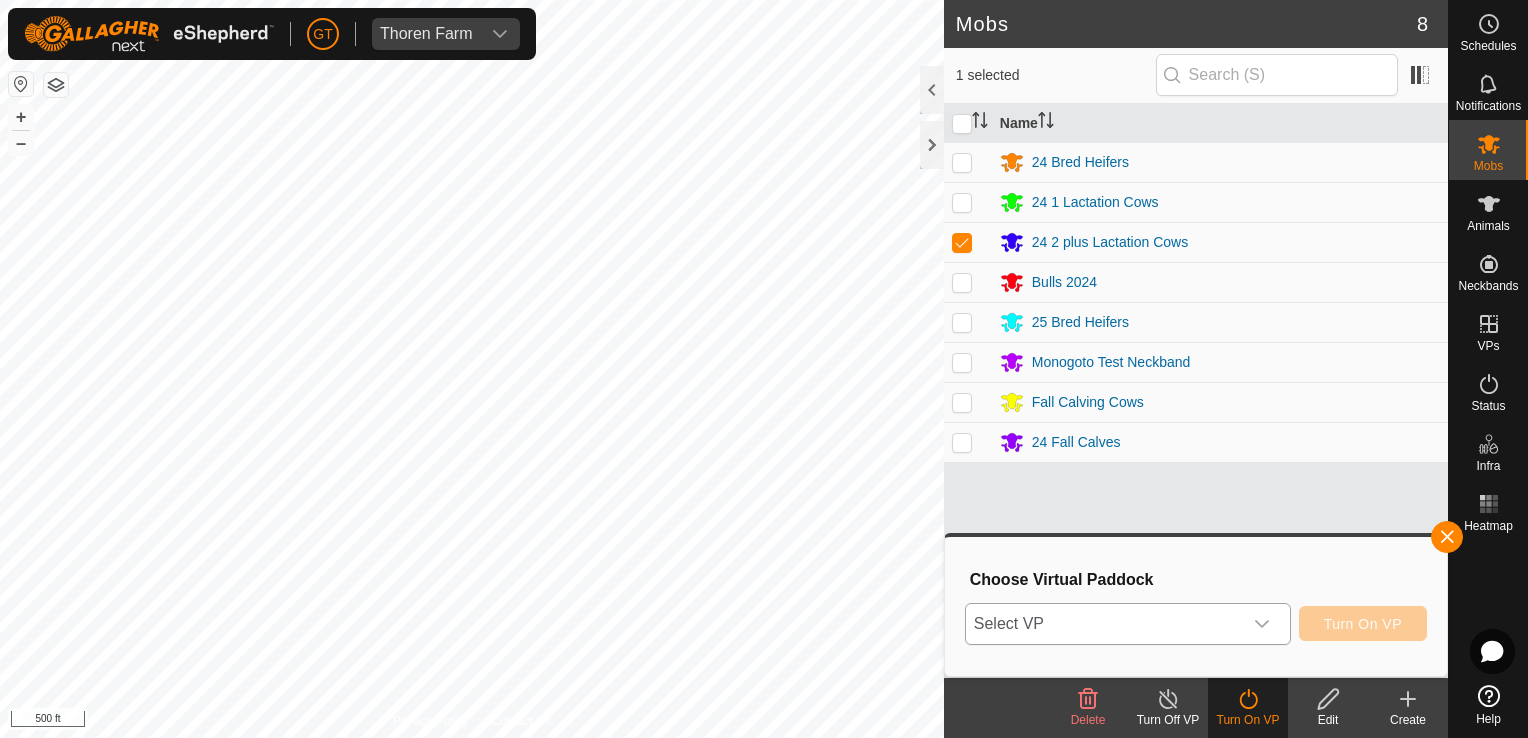 click 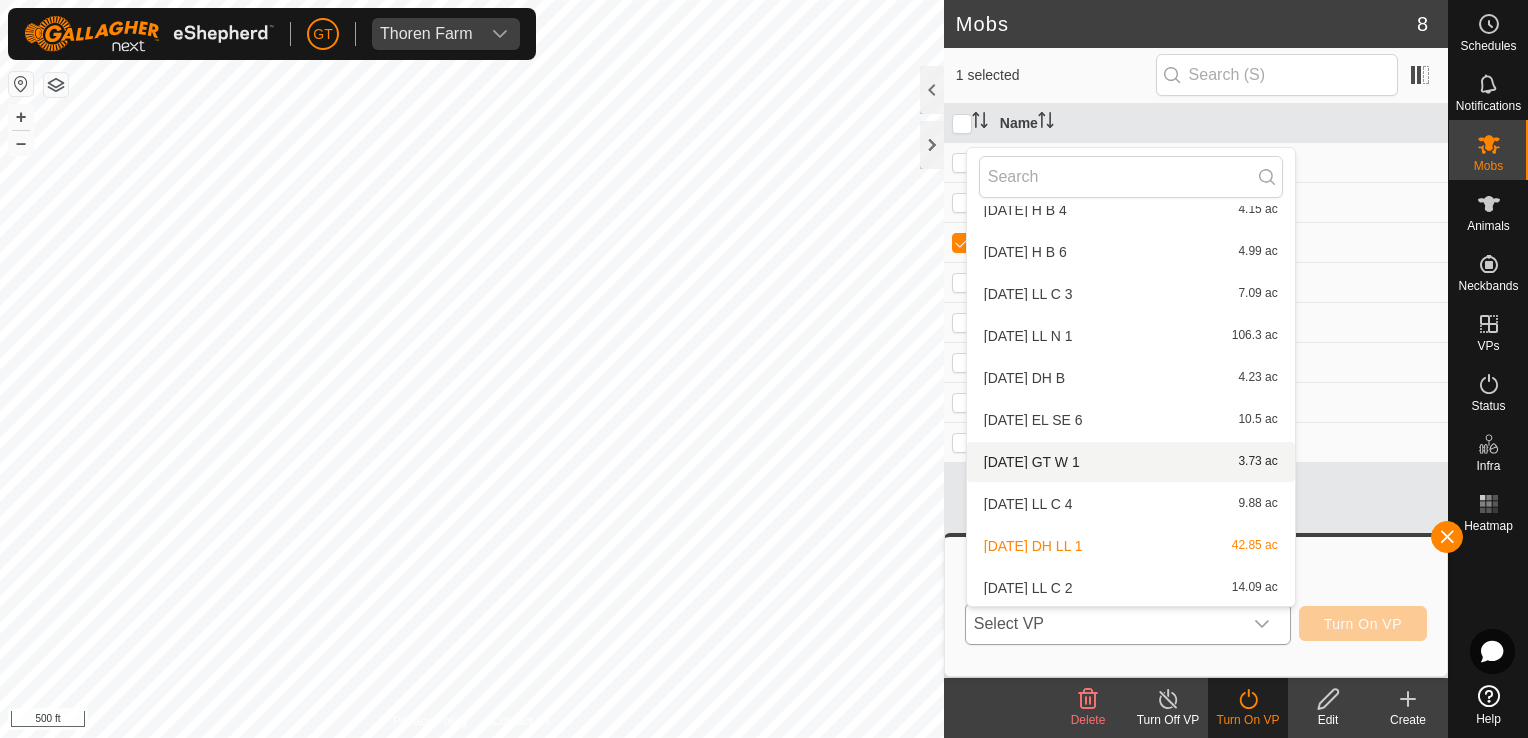 scroll, scrollTop: 610, scrollLeft: 0, axis: vertical 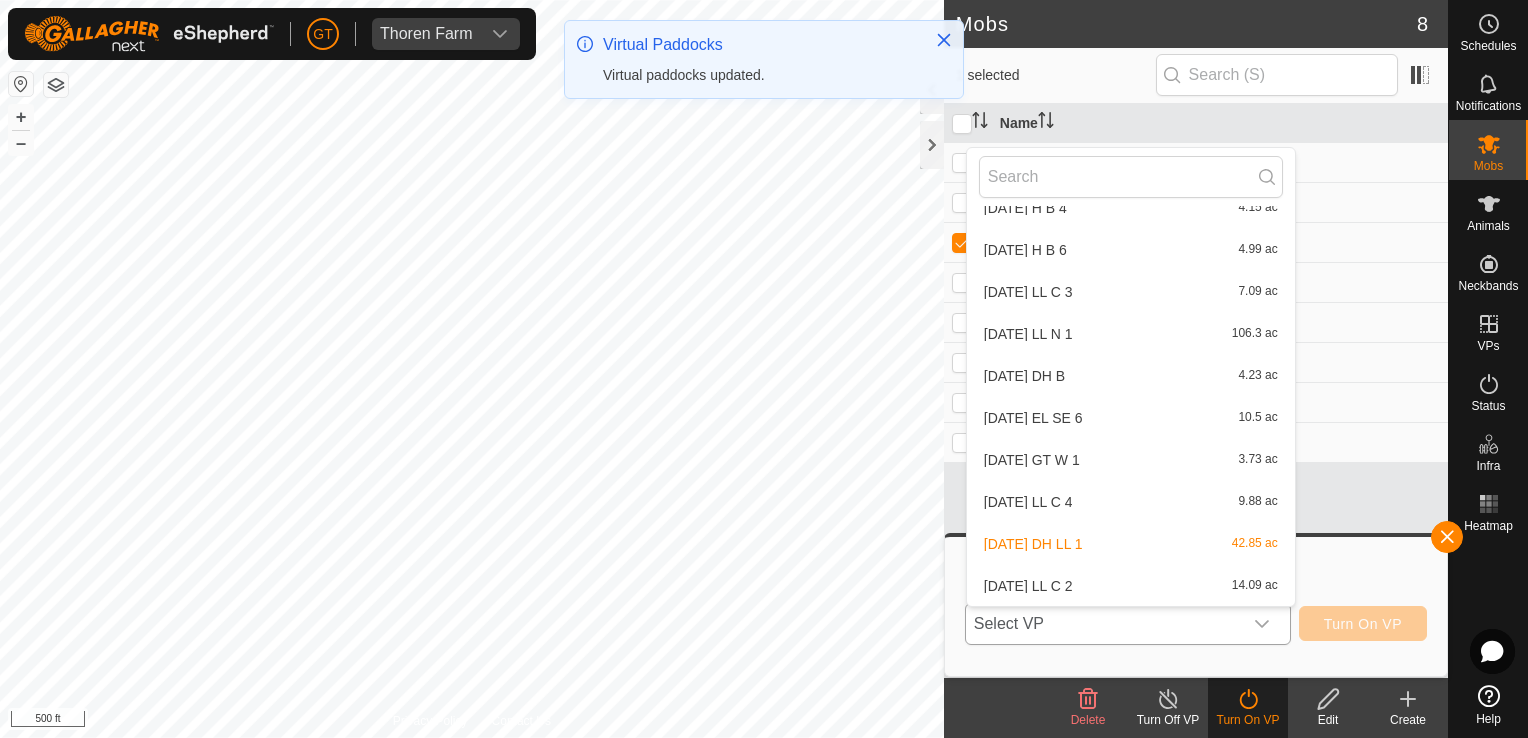 click on "[DATE] LL  C  2  14.09 ac" at bounding box center (1131, 586) 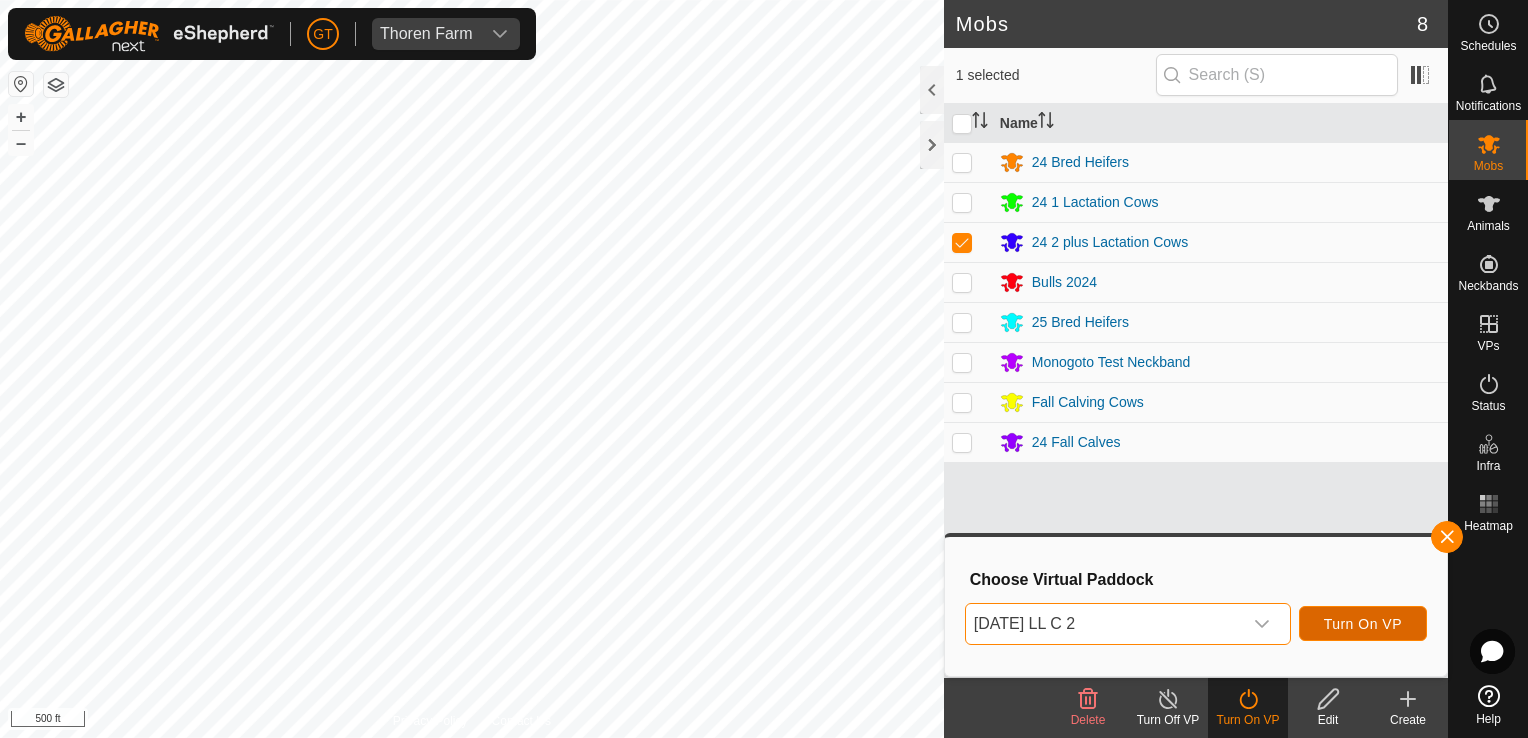 click on "Turn On VP" at bounding box center (1363, 624) 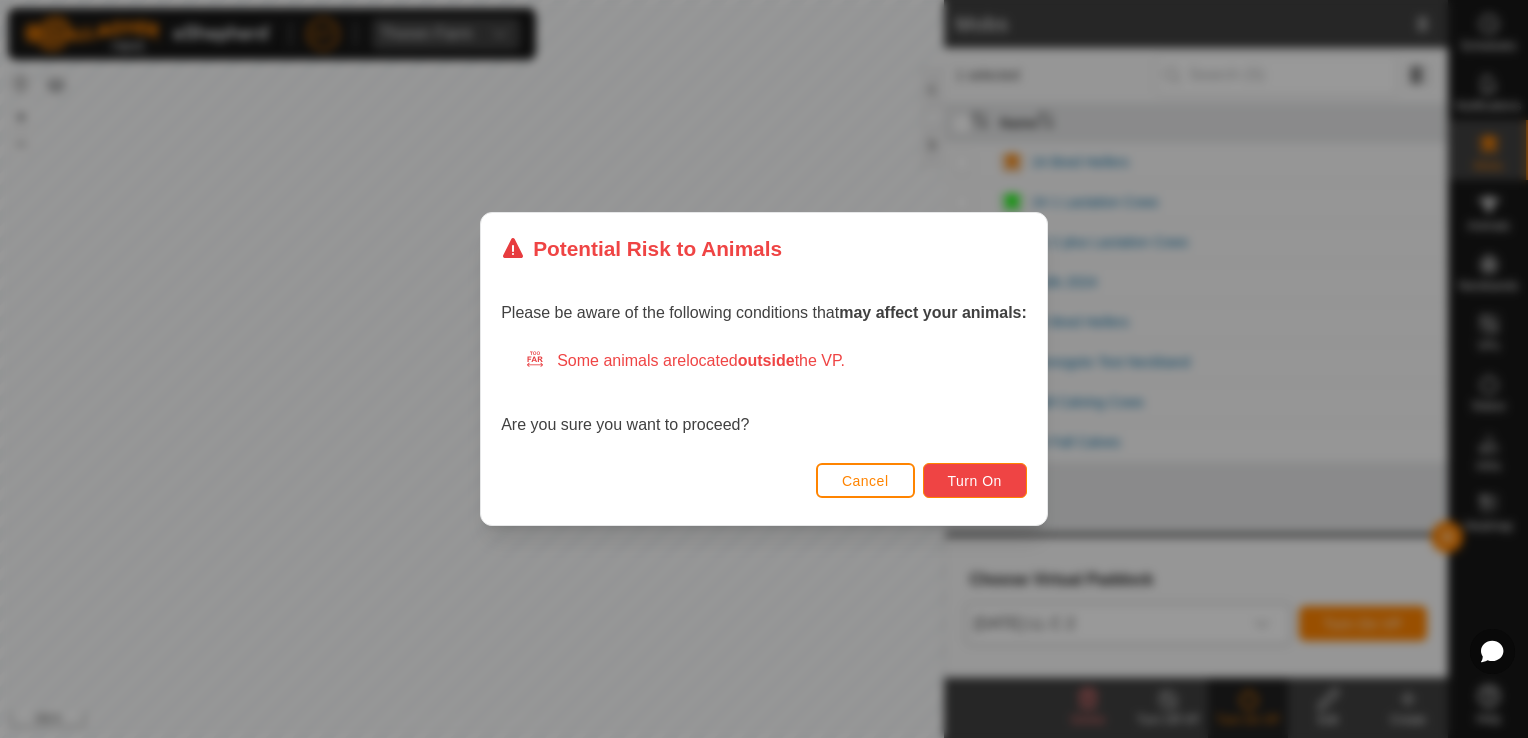 click on "Turn On" at bounding box center (975, 481) 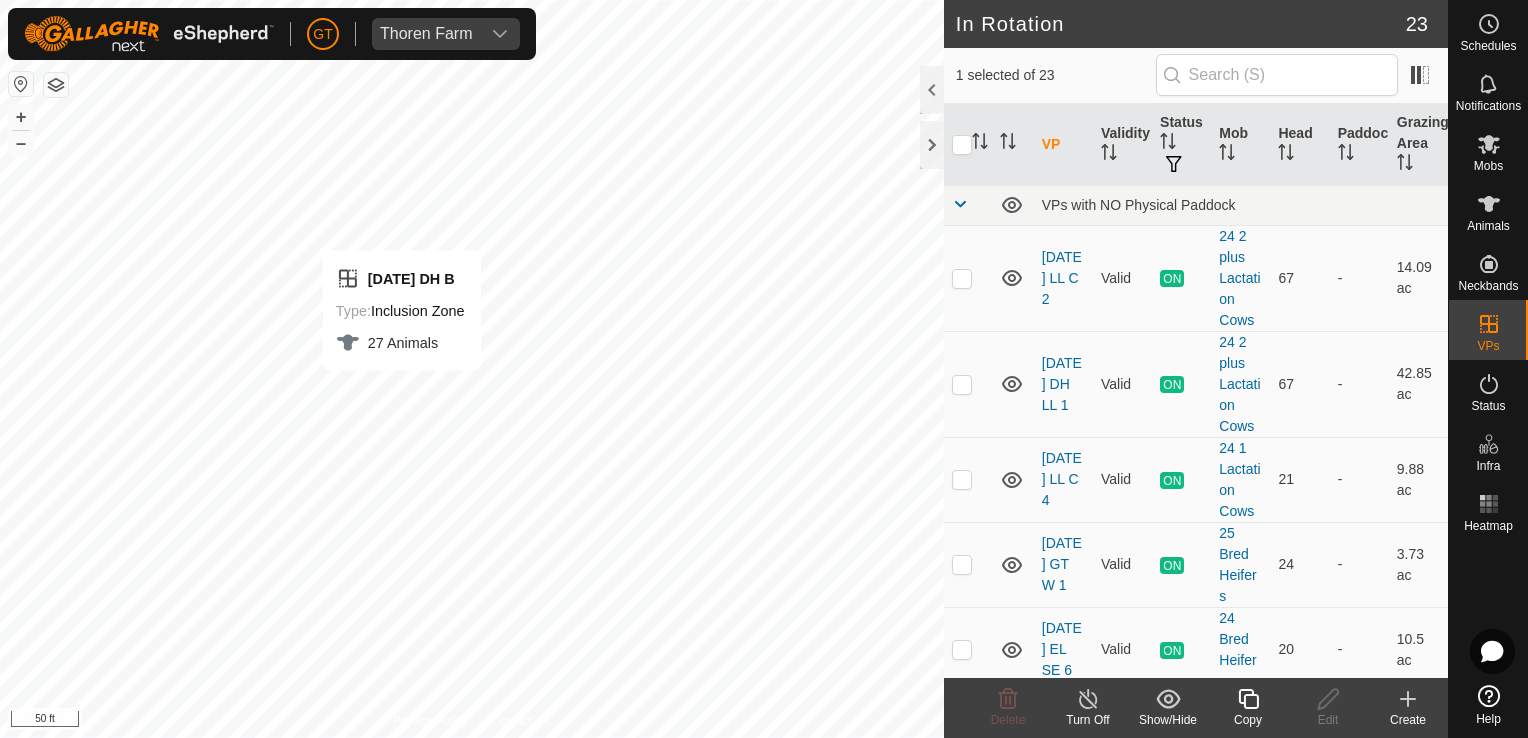 checkbox on "false" 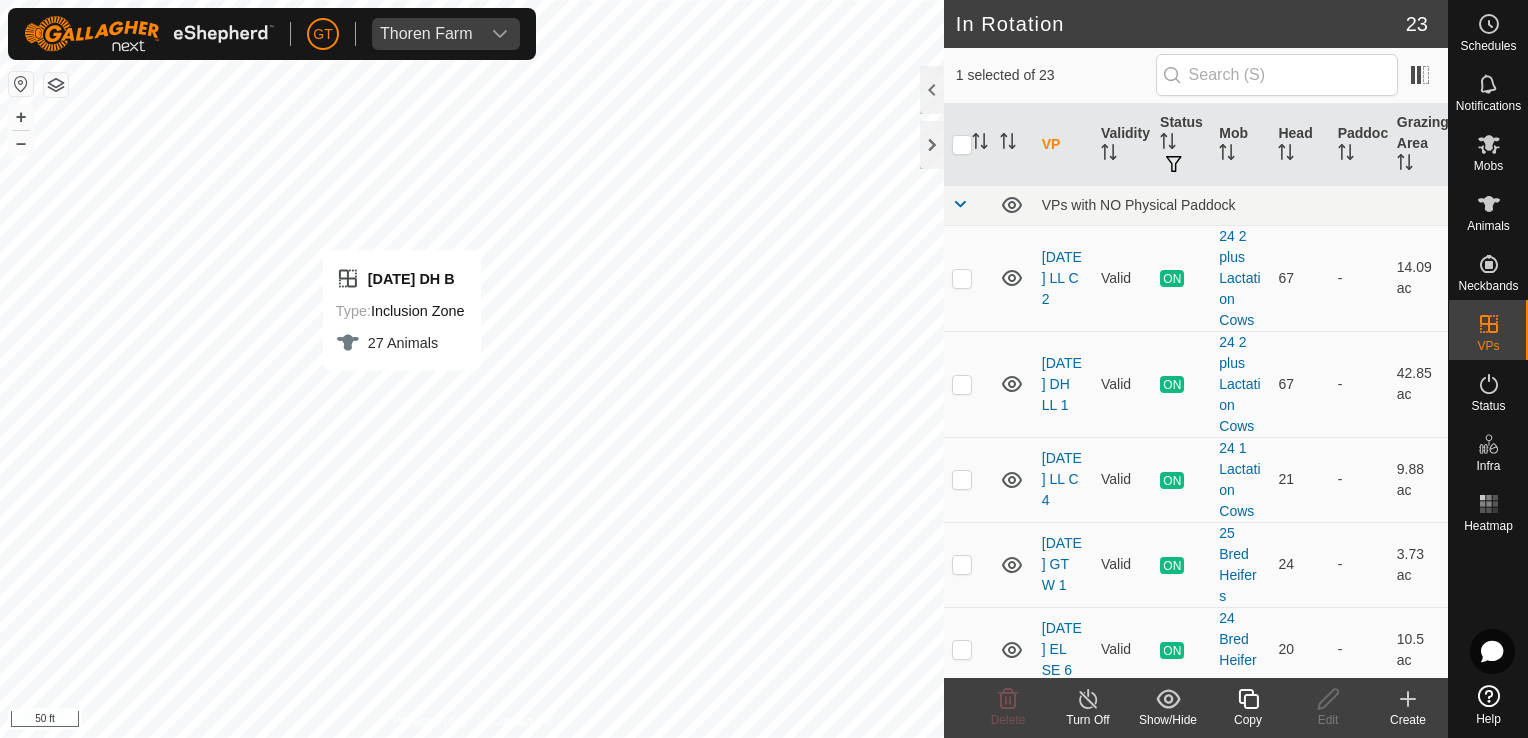 checkbox on "true" 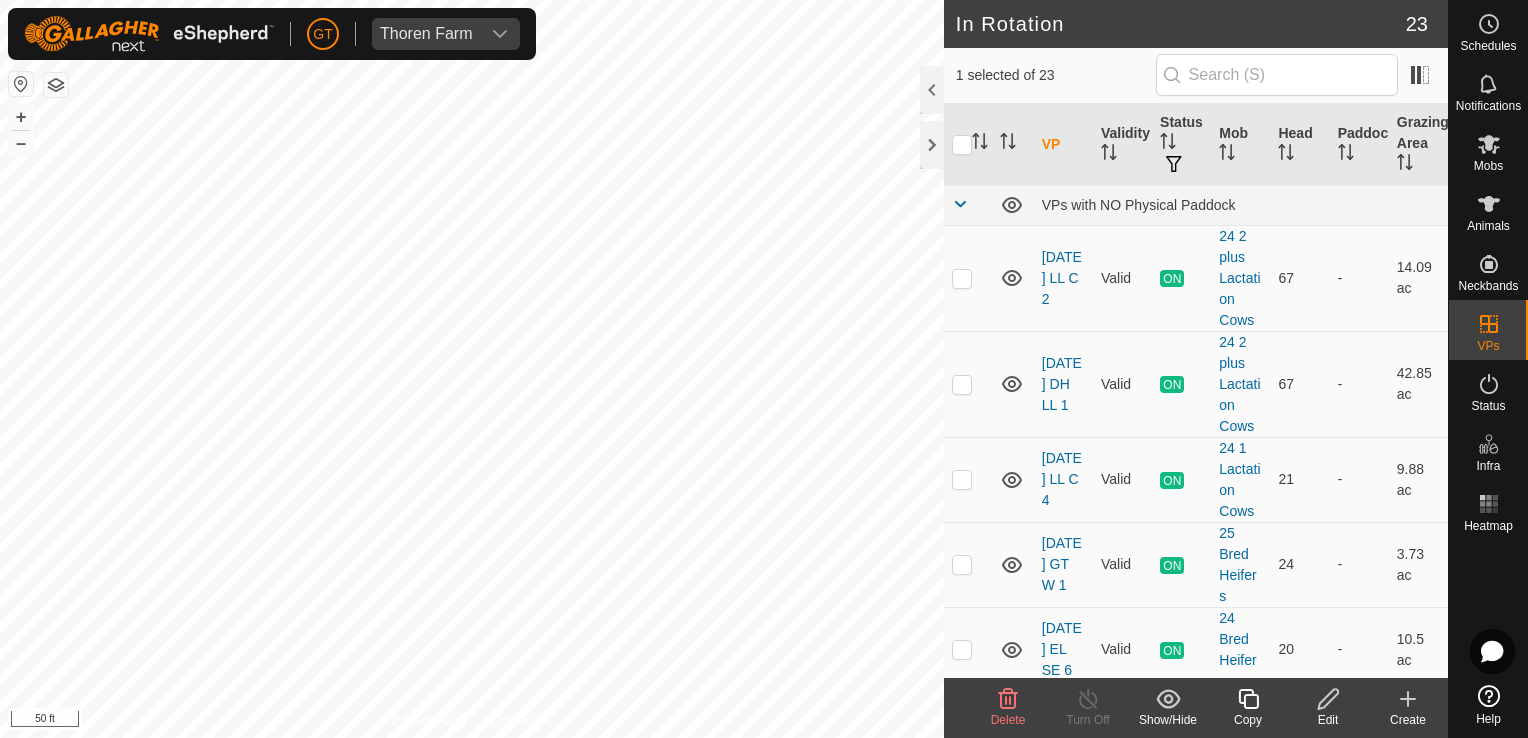 checkbox on "true" 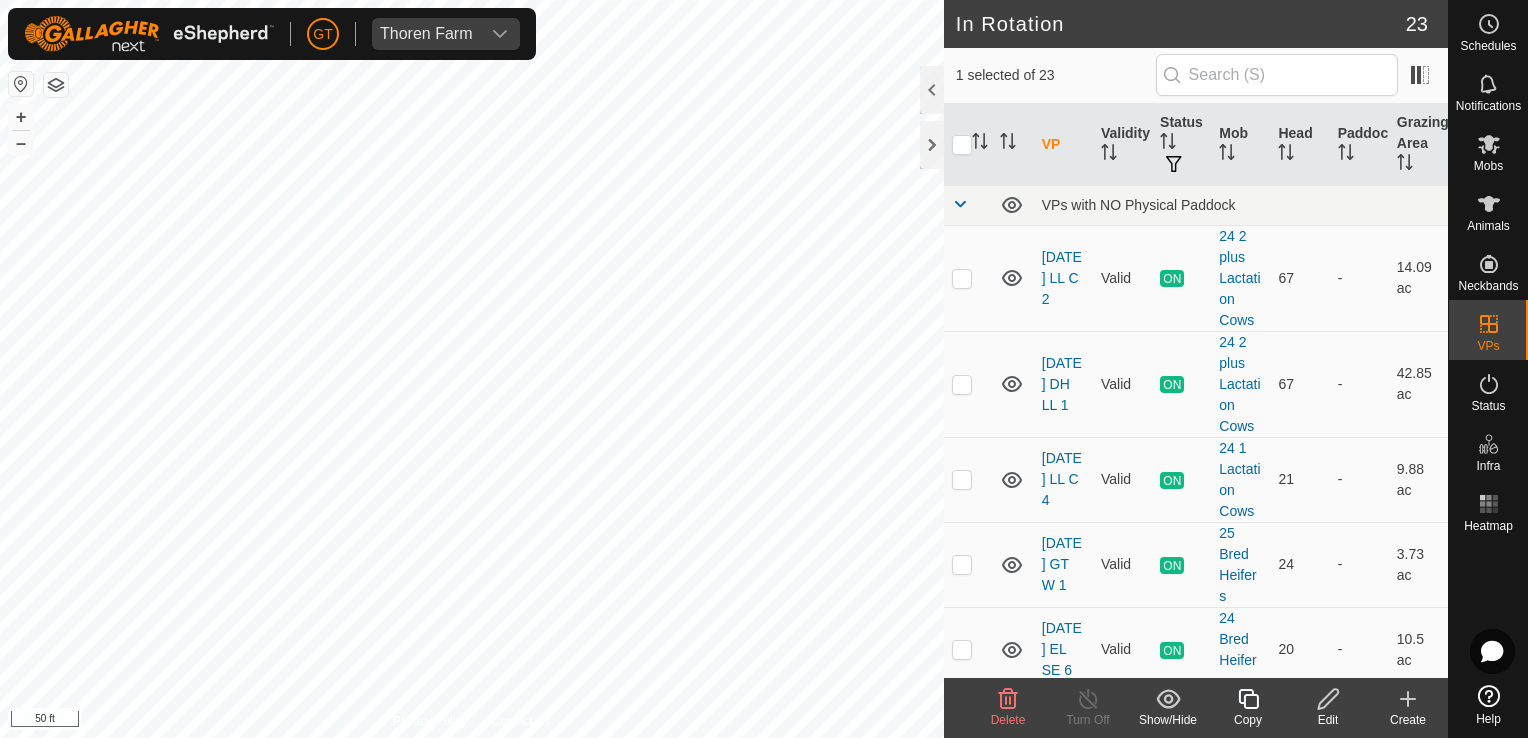 checkbox on "false" 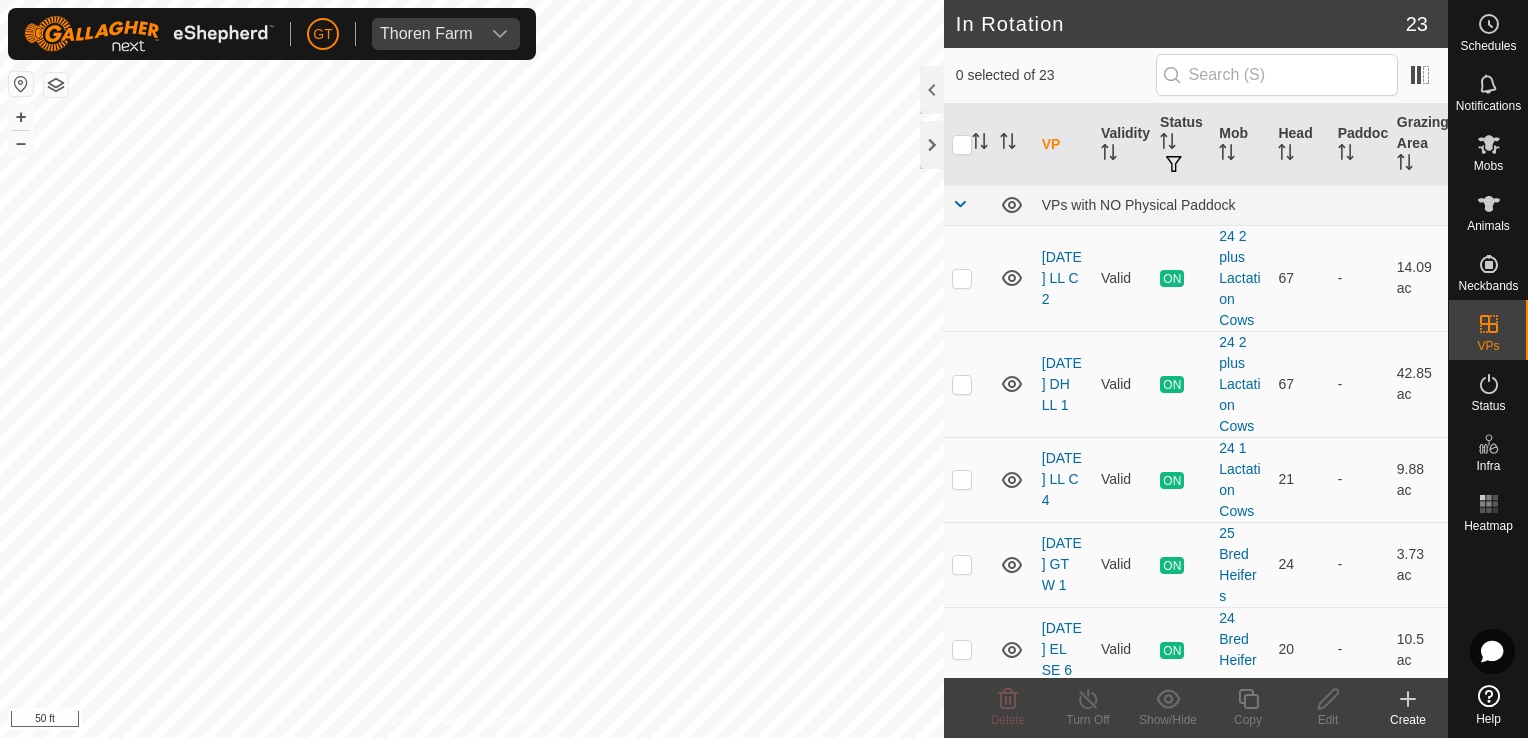 checkbox on "true" 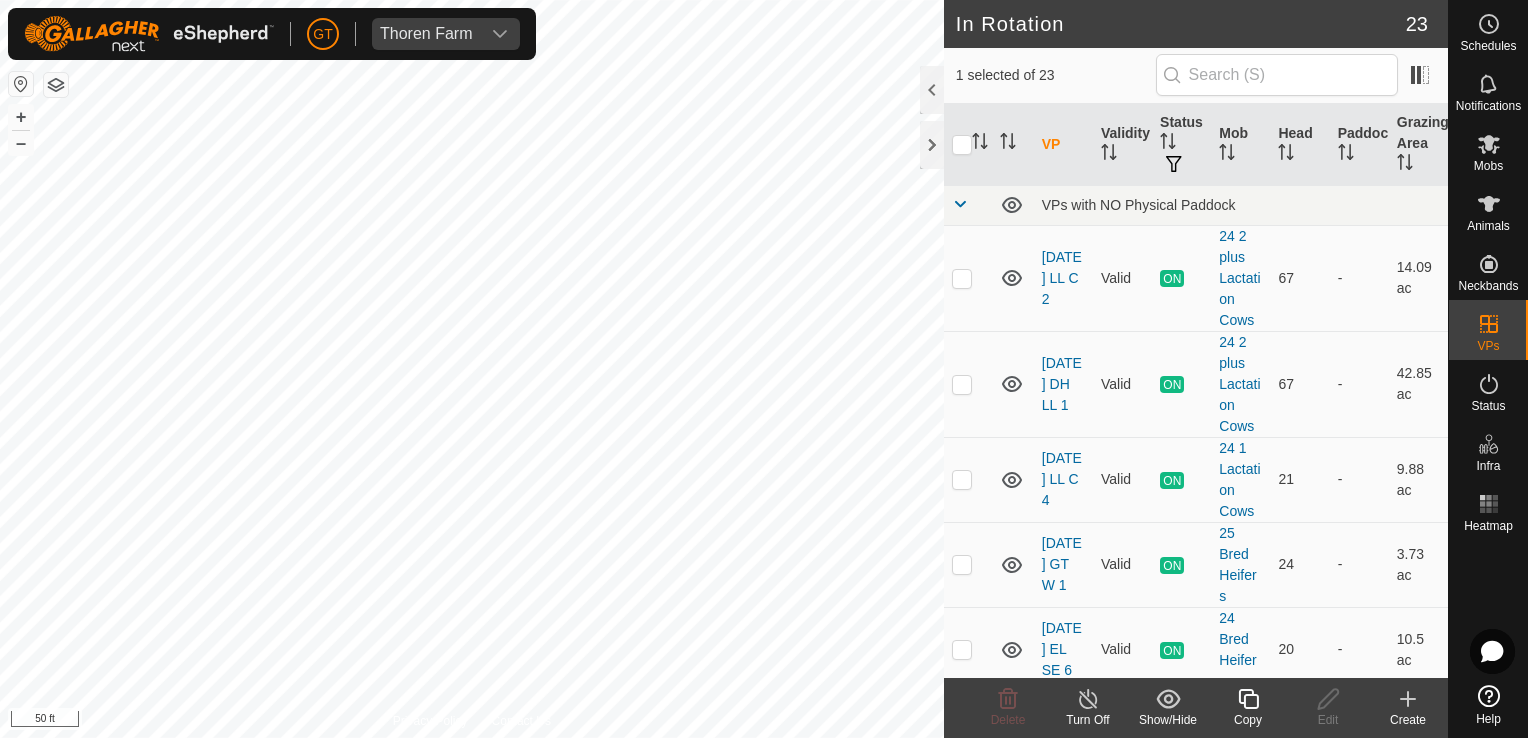 click 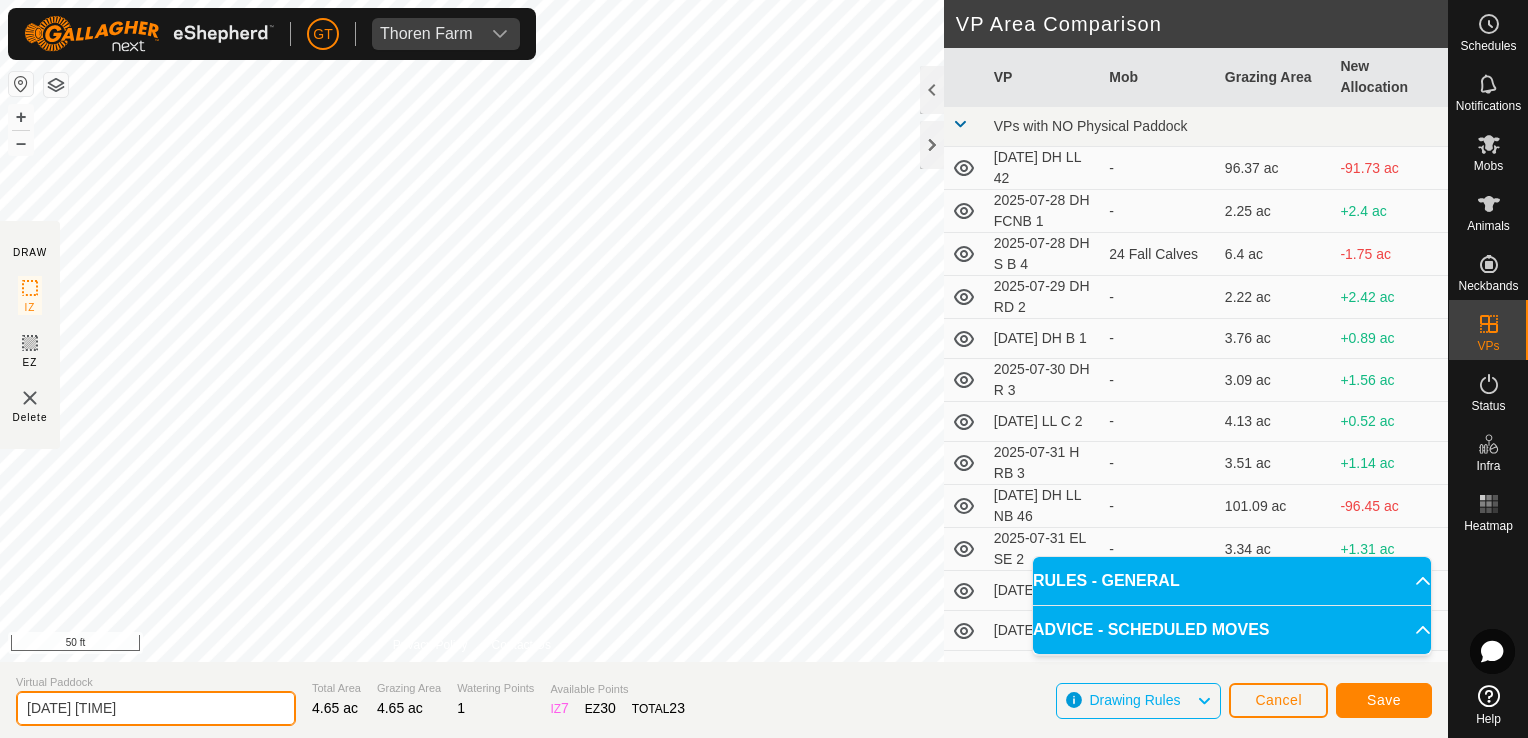 click on "[DATE] [TIME]" 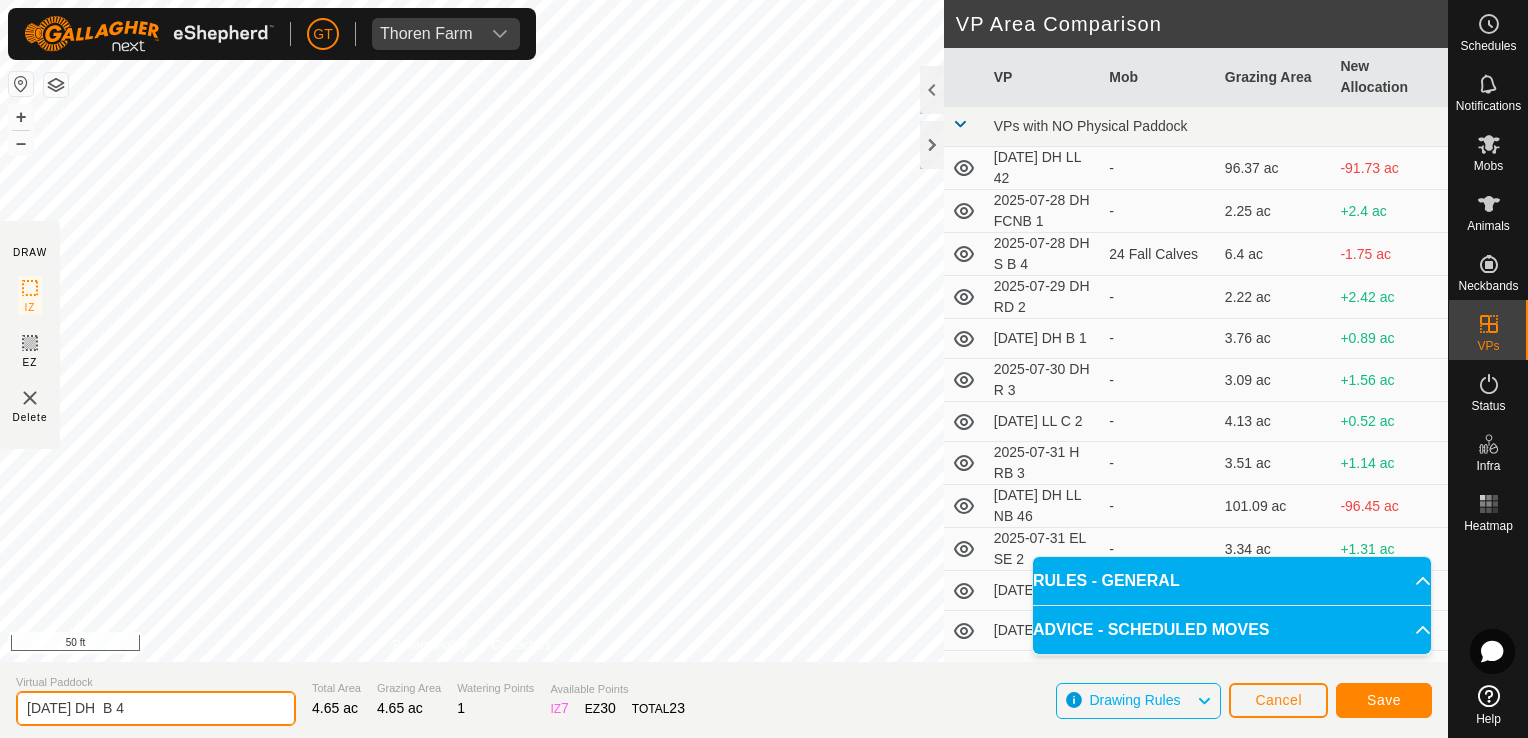 type on "[DATE] DH  B 4" 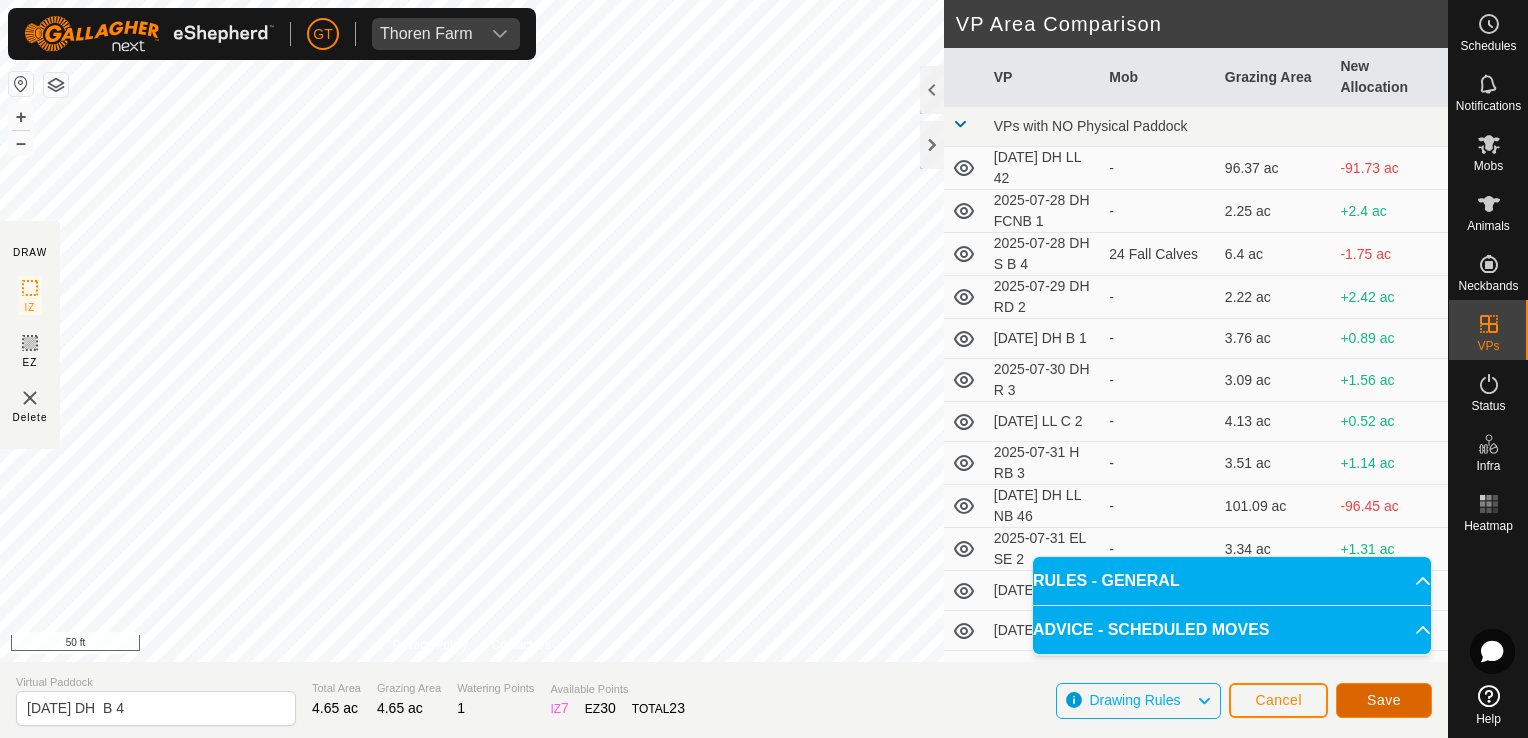 click on "Save" 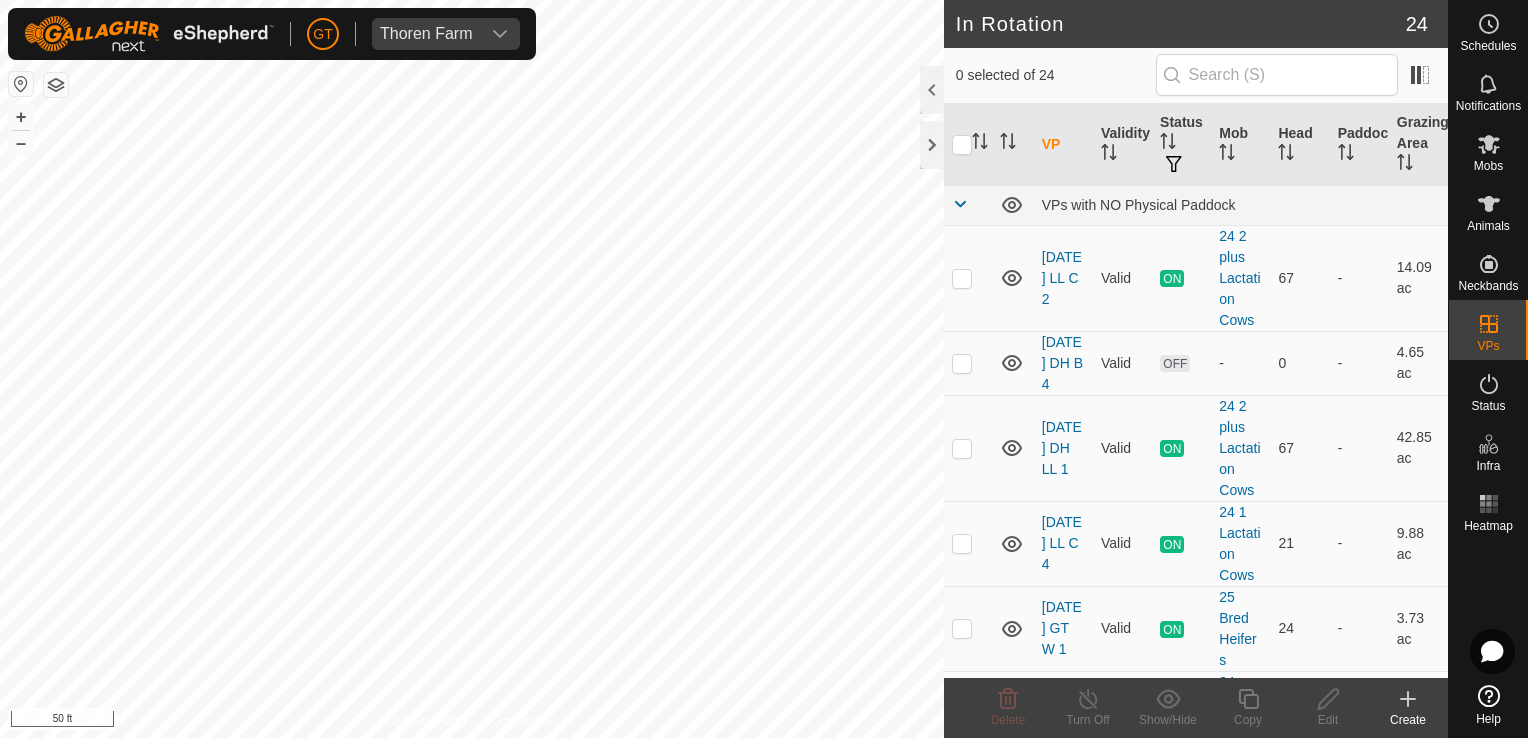 click on "GT Thoren Farm Schedules Notifications Mobs Animals Neckbands VPs Status Infra Heatmap Help In Rotation 24 0 selected of 24     VP   Validity   Status   Mob   Head   Paddock   Grazing Area   VPs with NO Physical Paddock  [DATE] LL  C  2  Valid  ON  24 2 plus Lactation Cows   67   -   14.09 ac  [DATE] DH  B 4  Valid  OFF  -   0   -   4.65 ac  [DATE] DH  LL    1  Valid  ON  24 2 plus Lactation Cows   67   -   42.85 ac  [DATE]  LL  C 4  Valid  ON  24 1 Lactation Cows   21   -   9.88 ac  [DATE]   GT  W 1  Valid  ON  25 Bred Heifers   24   -   3.73 ac  [DATE]   EL  SE  6  Valid  ON  24 Bred Heifers   20   -   10.5 ac  [DATE]   DH  B  Valid  ON  Fall Calving Cows   27   -   4.23 ac  [DATE]  LL  N  1  Valid  OFF  -   0   -   106.3 ac  [DATE]   LL  C  3  Valid  OFF  -   0   -   7.09 ac  [DATE]   H  B 6  Valid  OFF  -   0   -   4.99 ac  [DATE]  H  B  4  Valid  OFF  -   0   -   4.15 ac  [DATE]  EL   SE  5  Valid  OFF  -   0   -   6.97 ac  [DATE]  DH  B 6 ON" at bounding box center (764, 369) 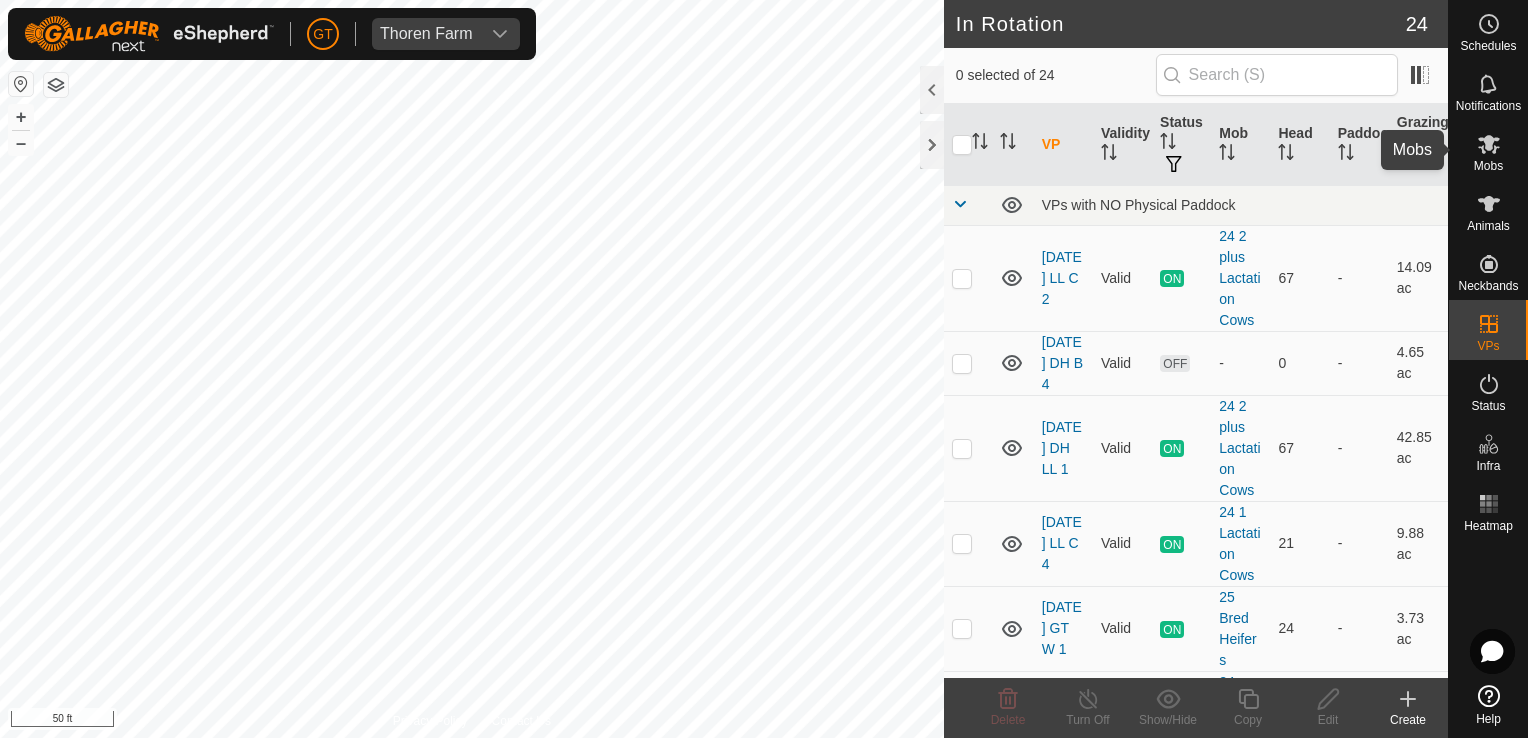 click 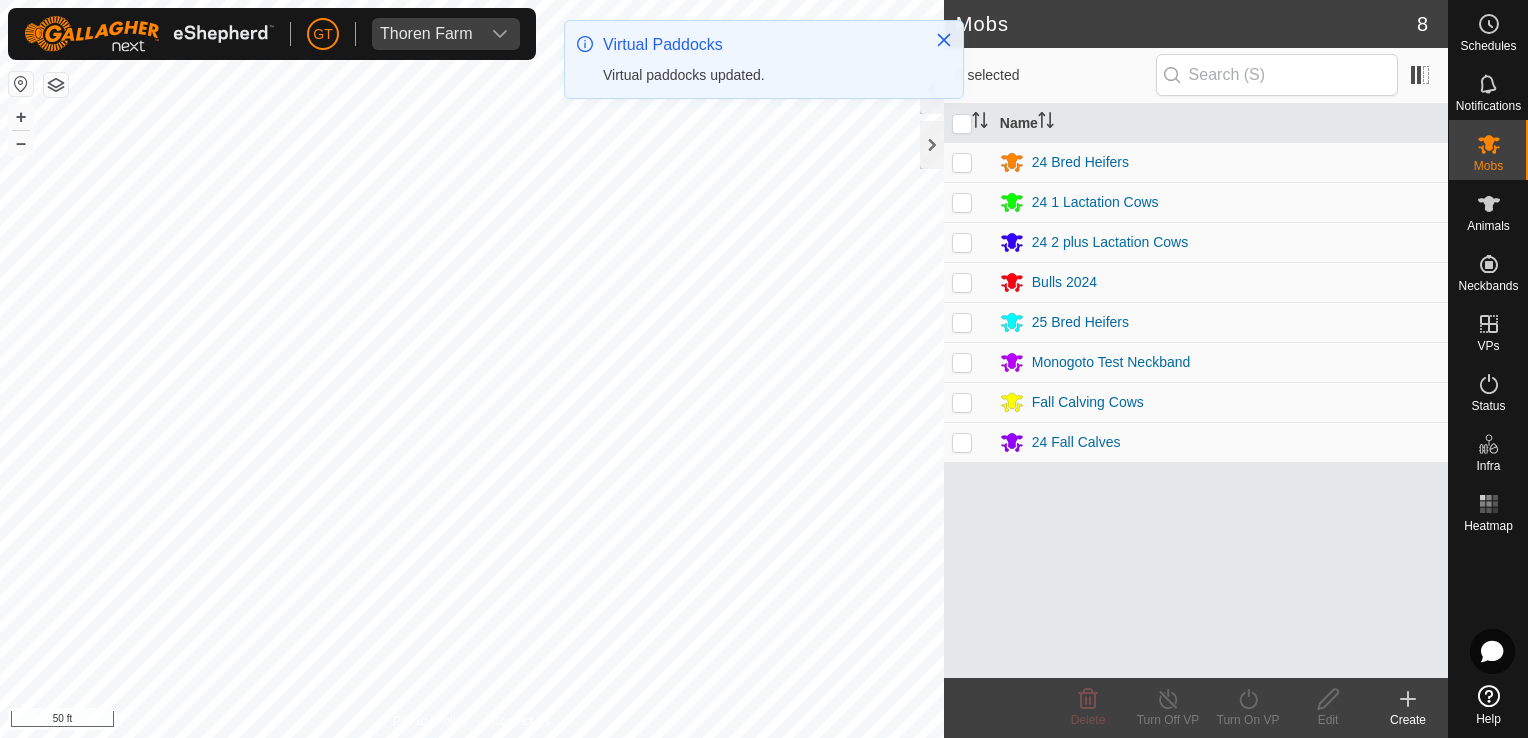 click at bounding box center (962, 402) 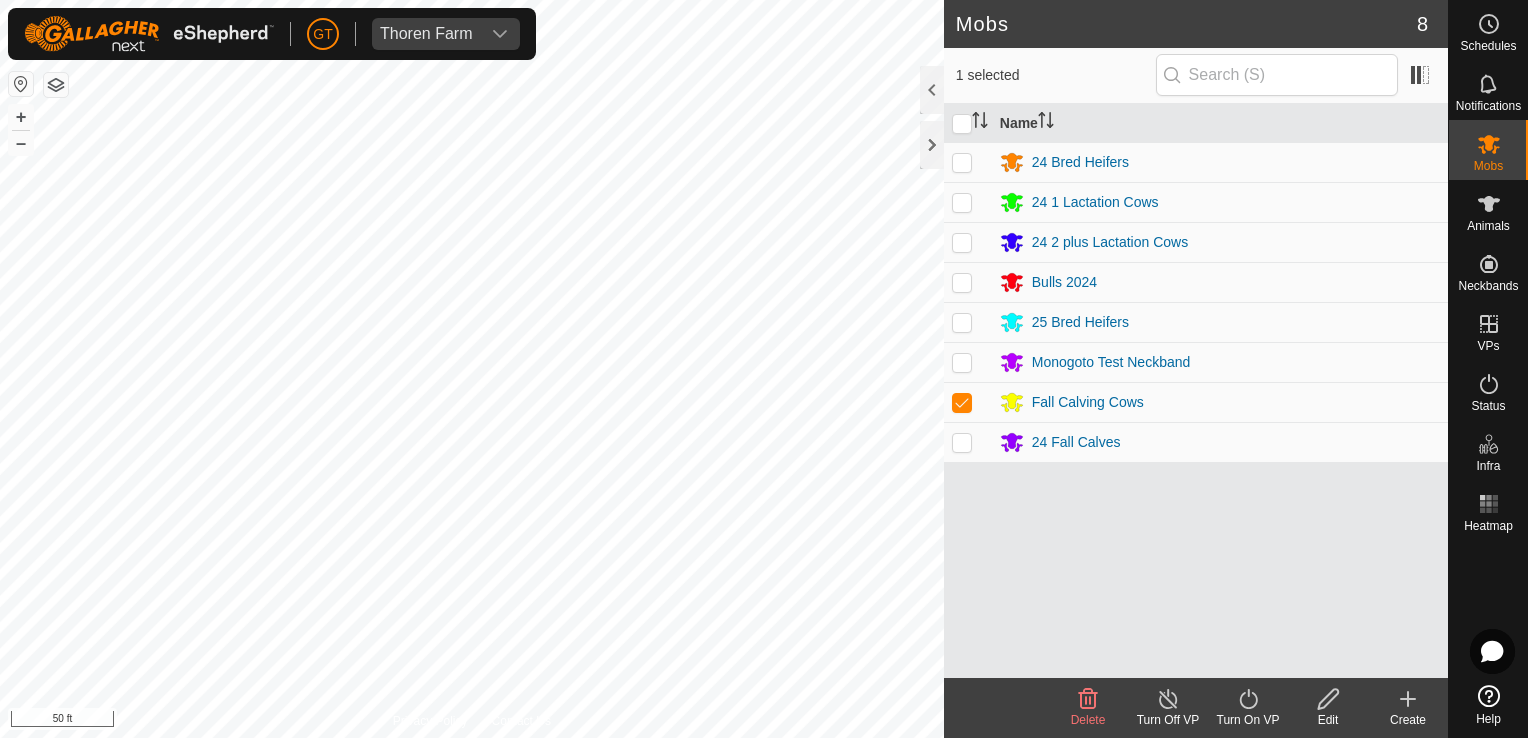 click 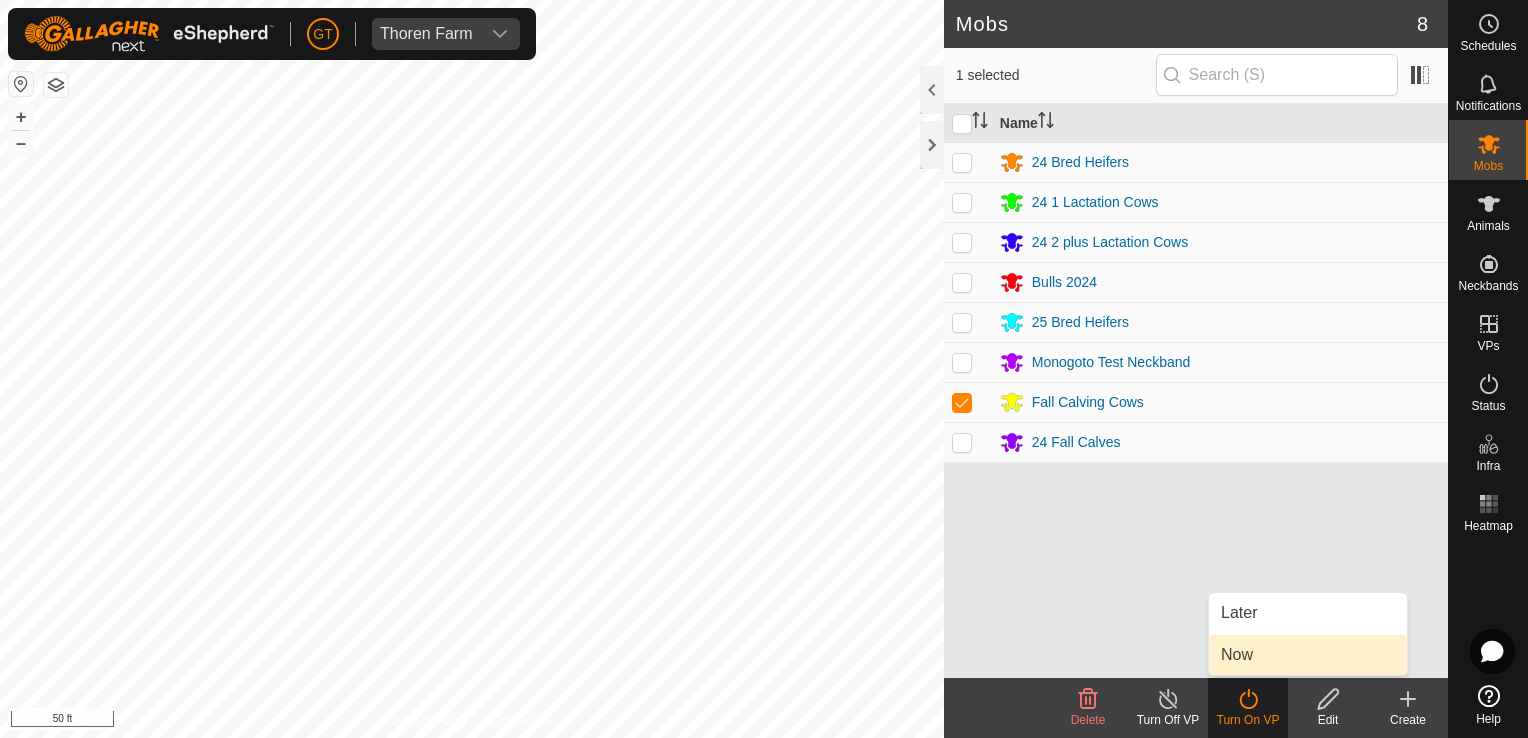 click on "Now" at bounding box center (1308, 655) 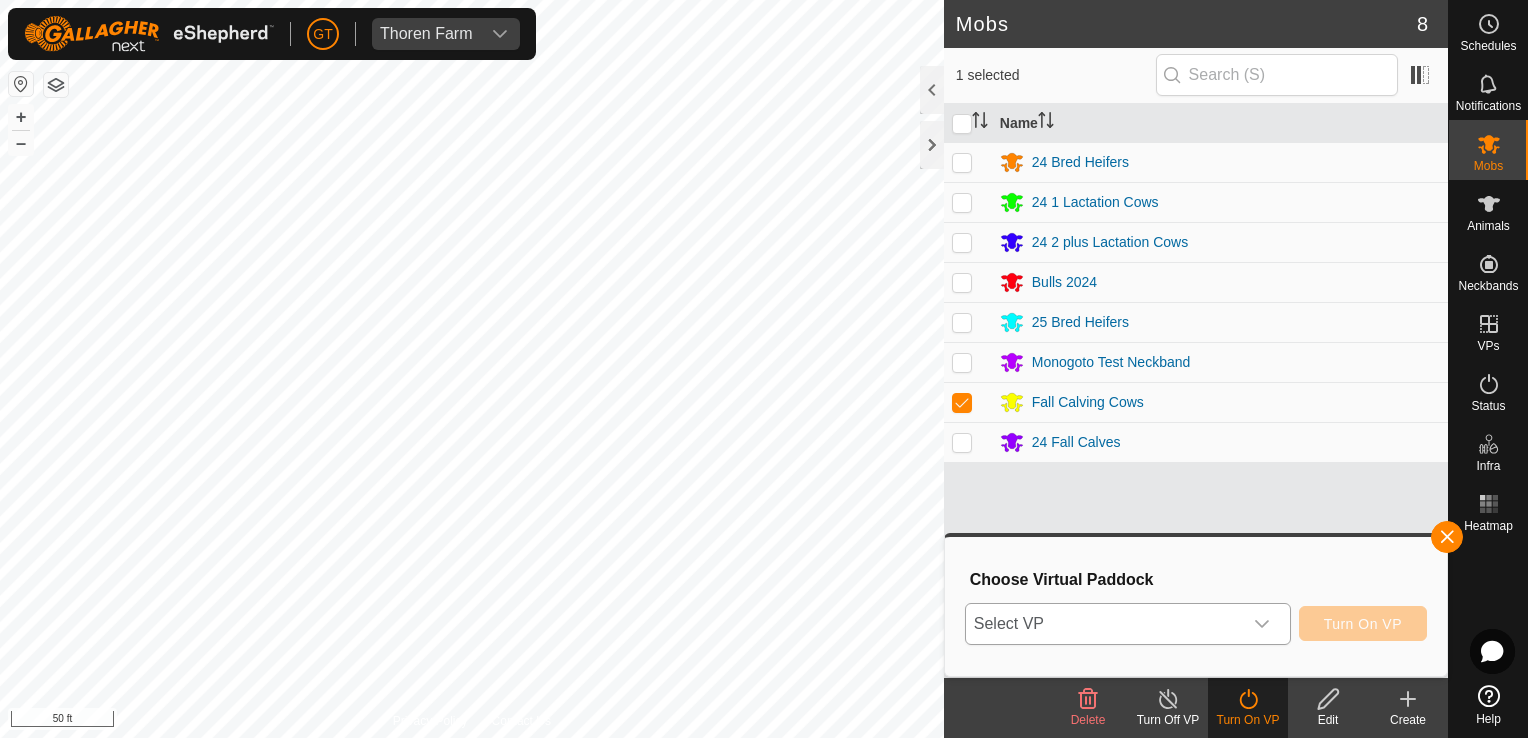 click 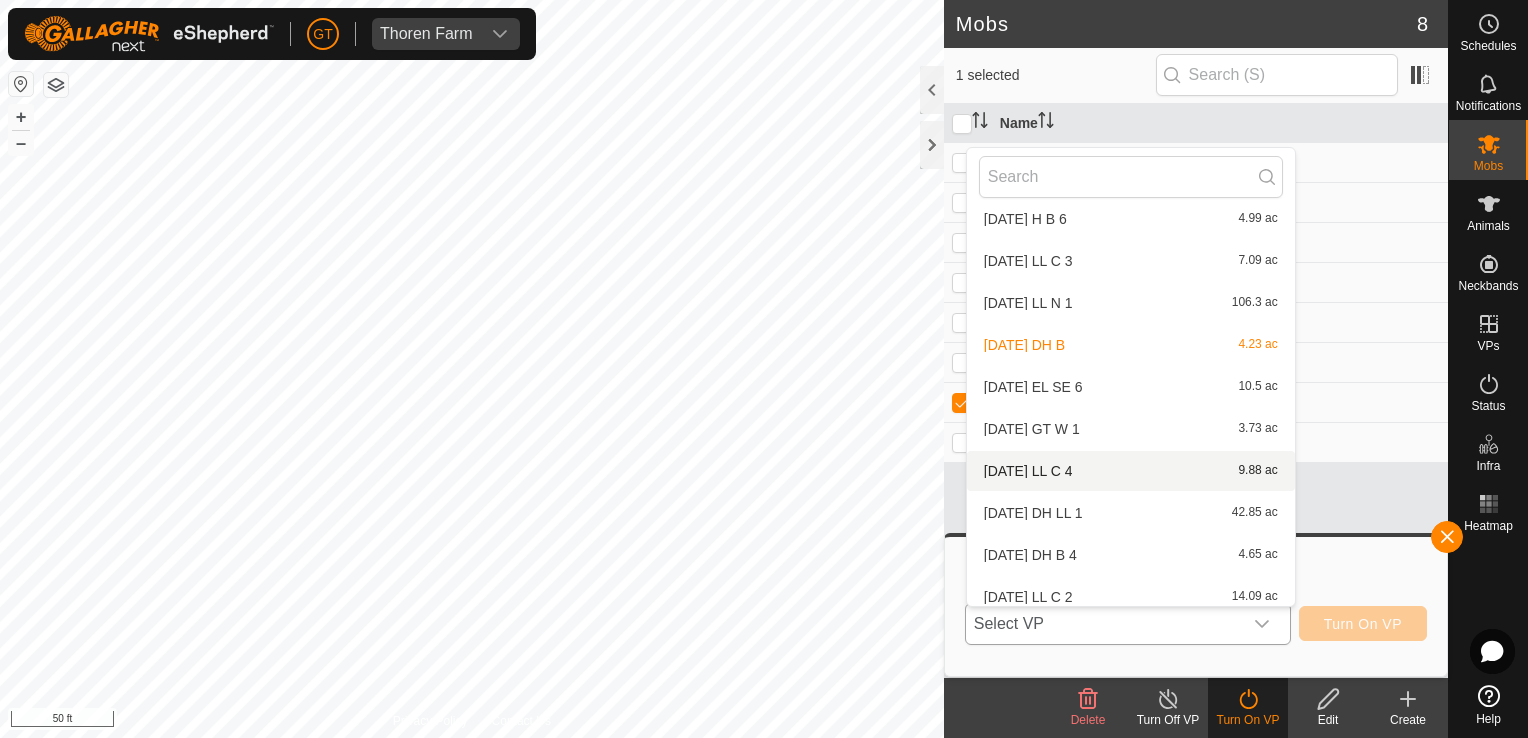 scroll, scrollTop: 652, scrollLeft: 0, axis: vertical 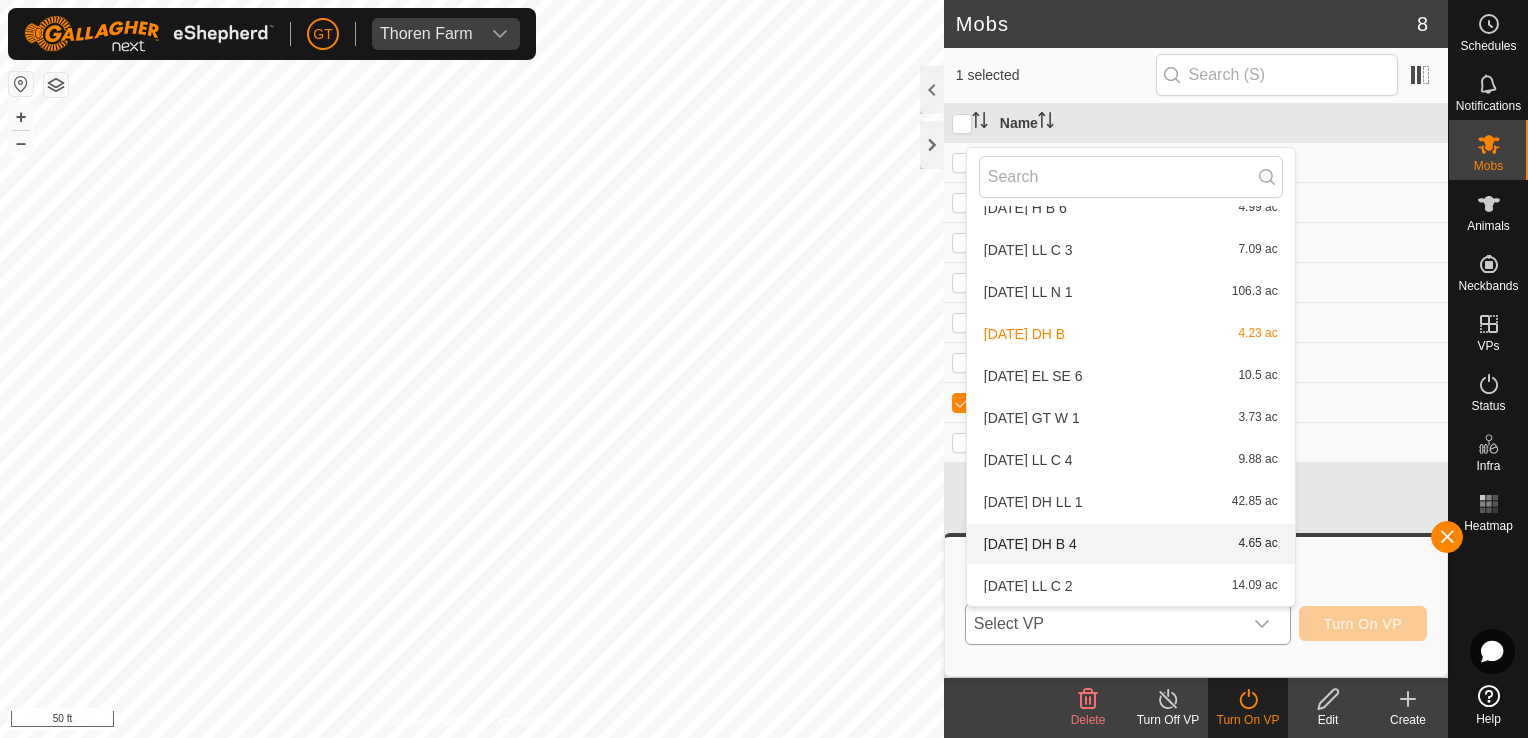 click on "[DATE] DH  B 4  4.65 ac" at bounding box center [1131, 544] 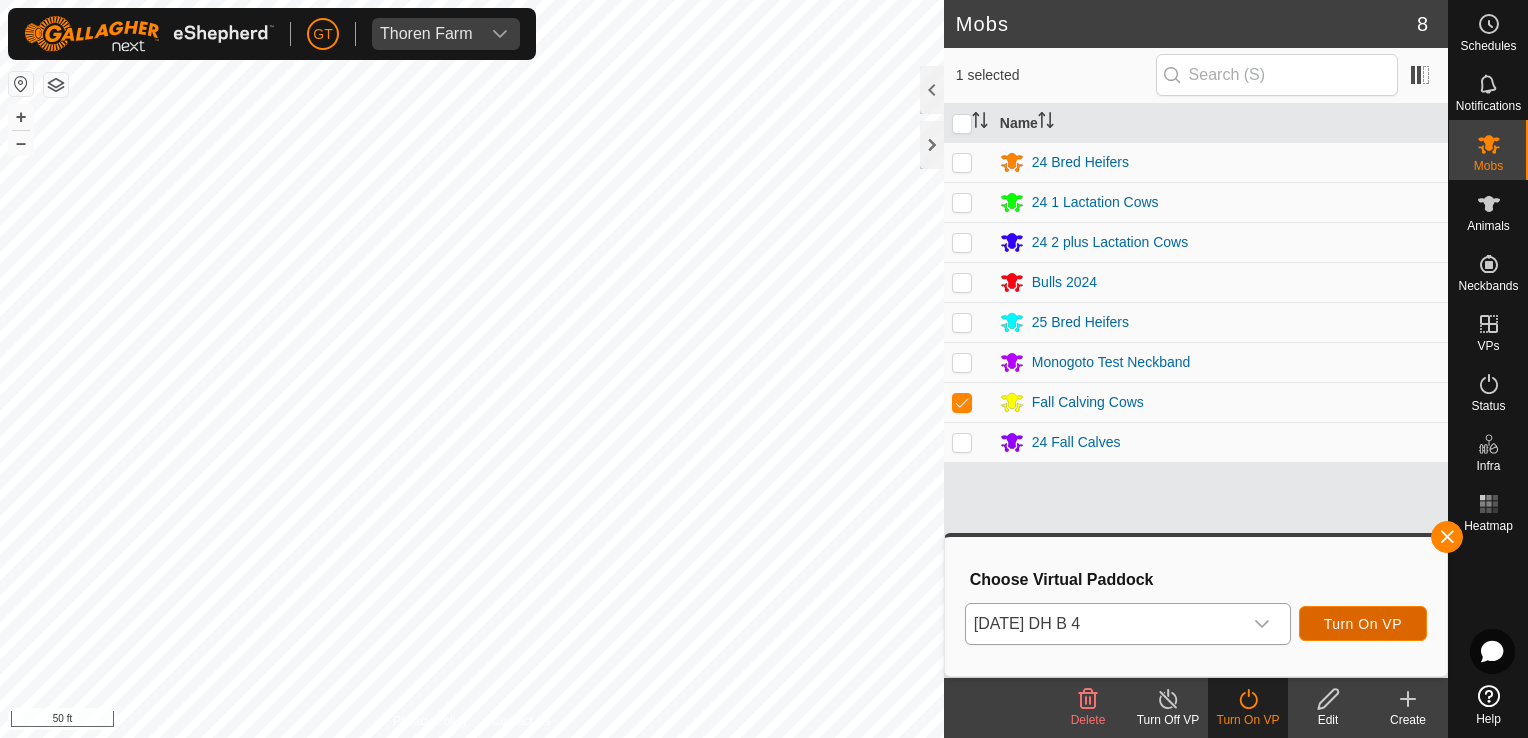 click on "Turn On VP" at bounding box center [1363, 624] 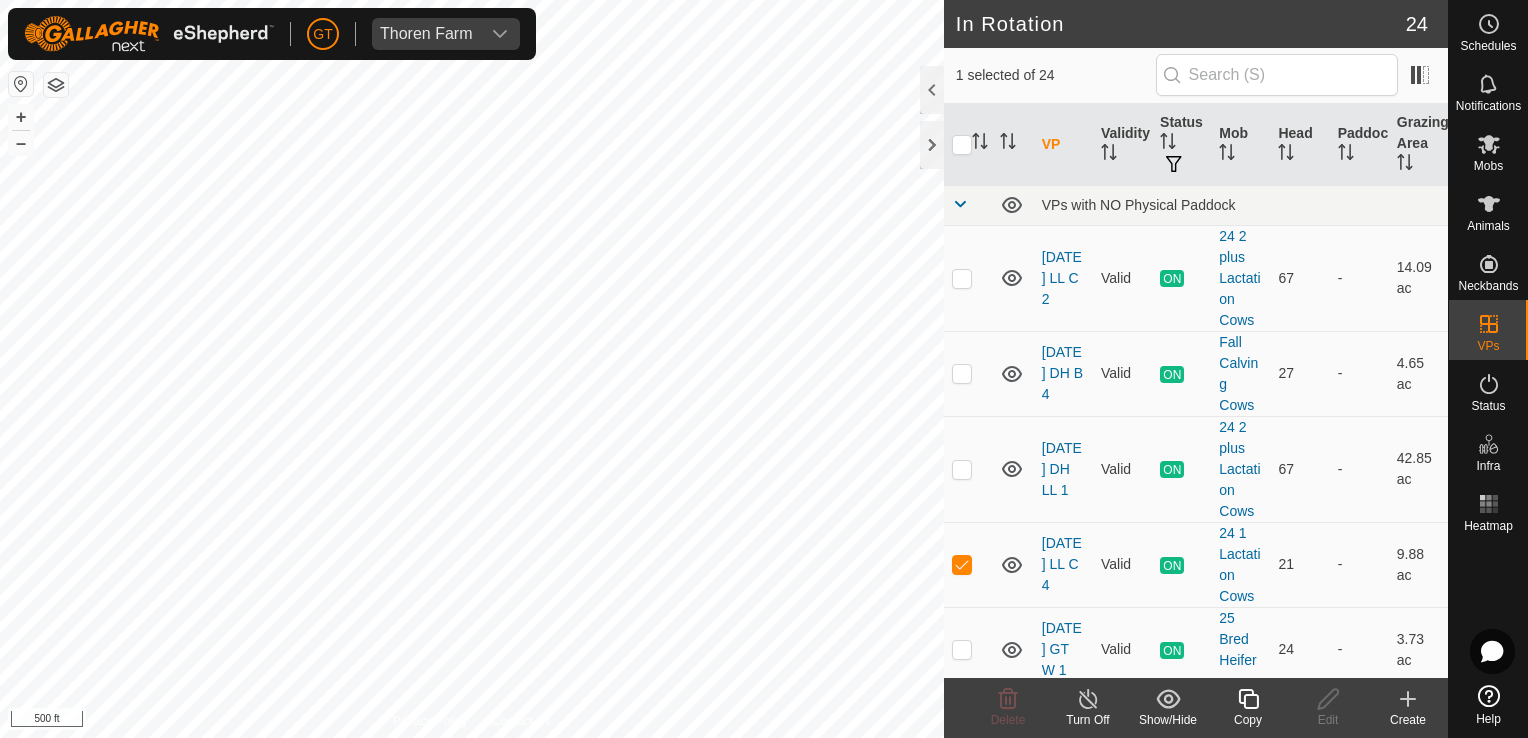 click 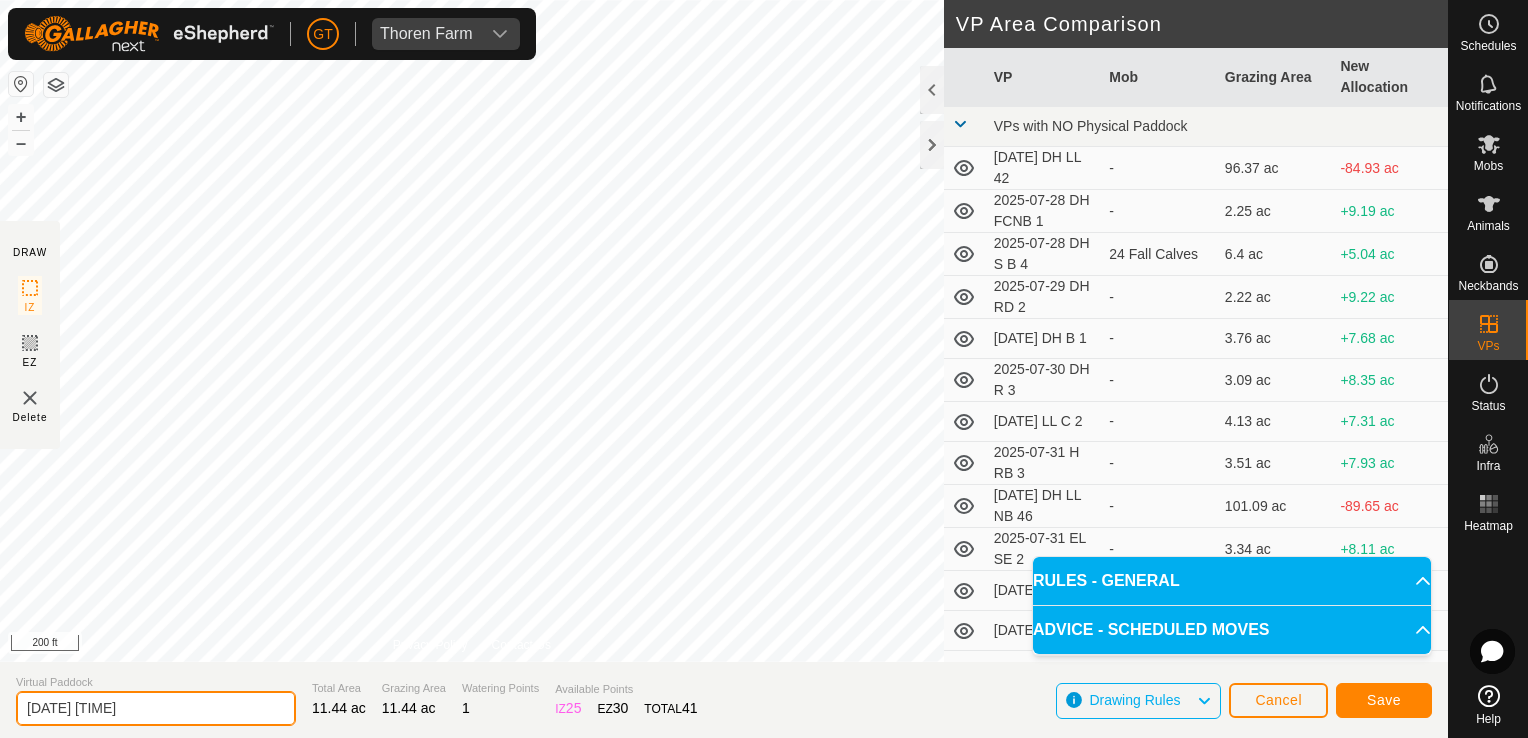 click on "[DATE] [TIME]" 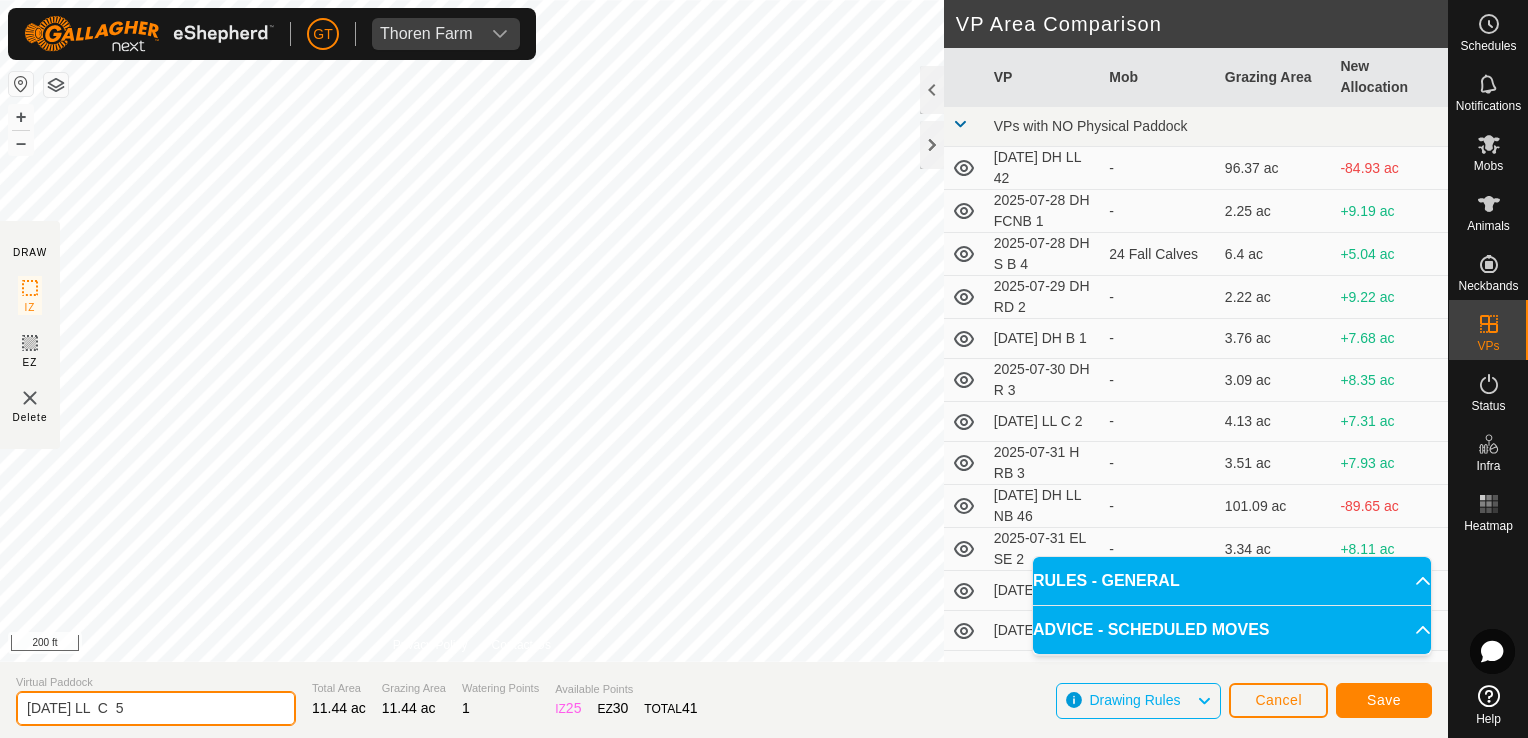 type on "[DATE] LL  C  5" 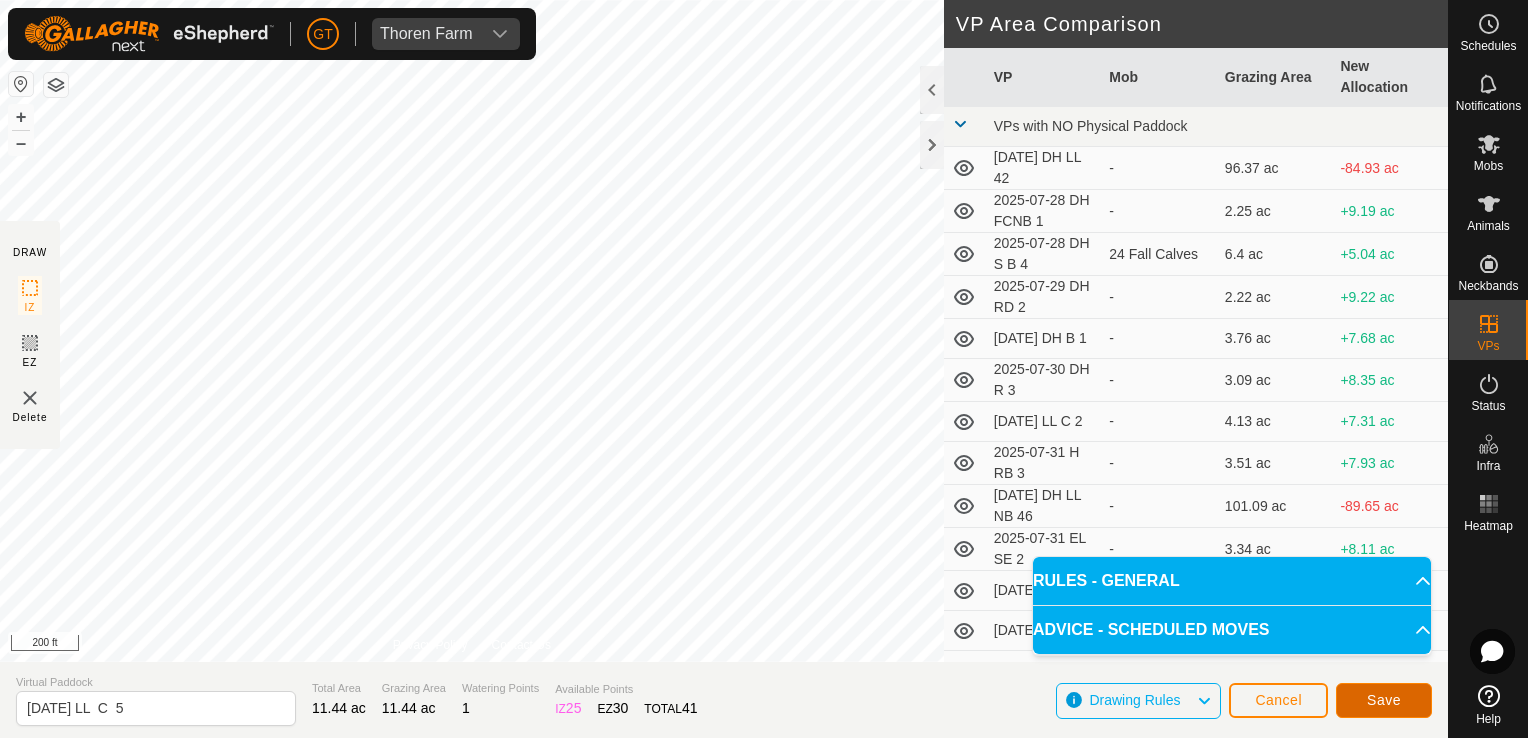 click on "Save" 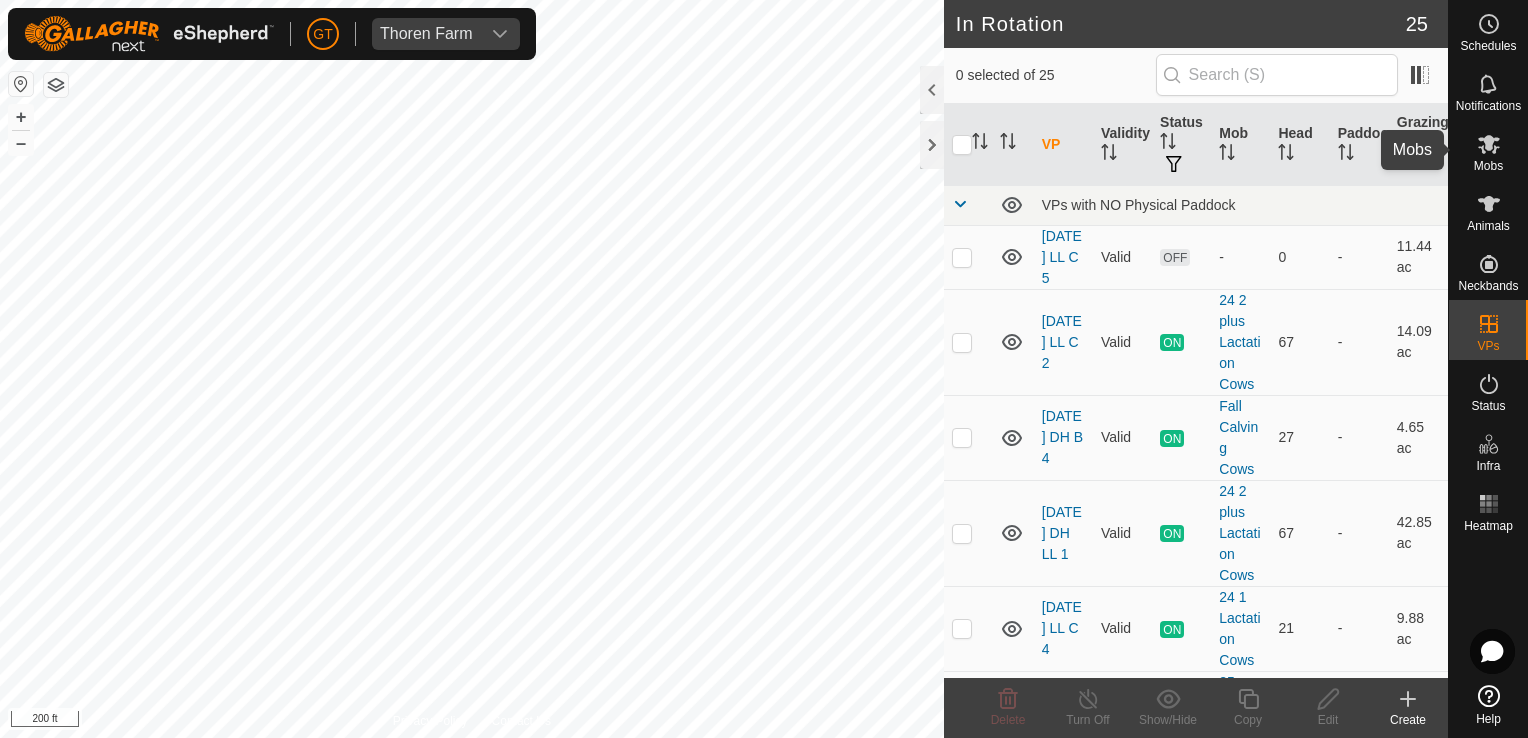 click 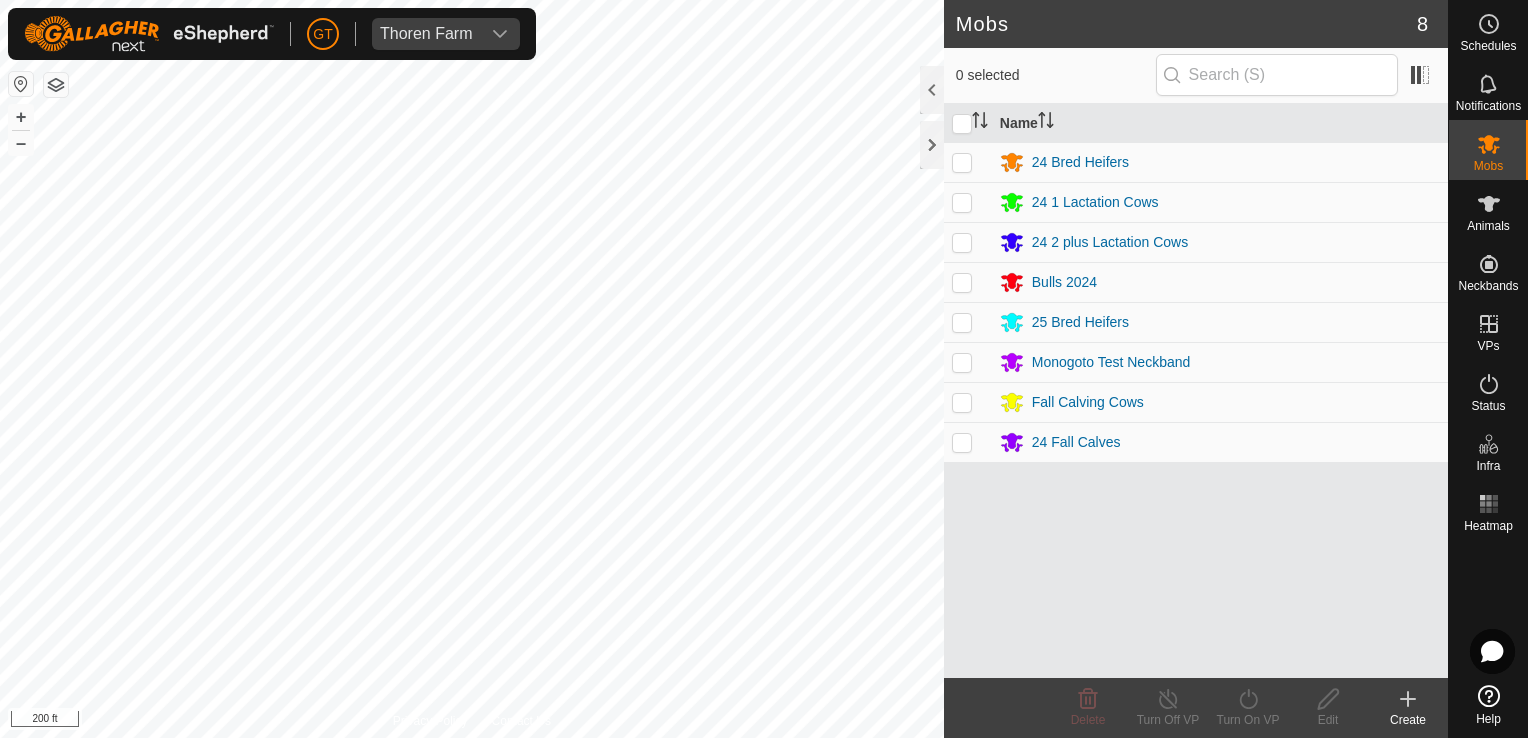 click at bounding box center (962, 202) 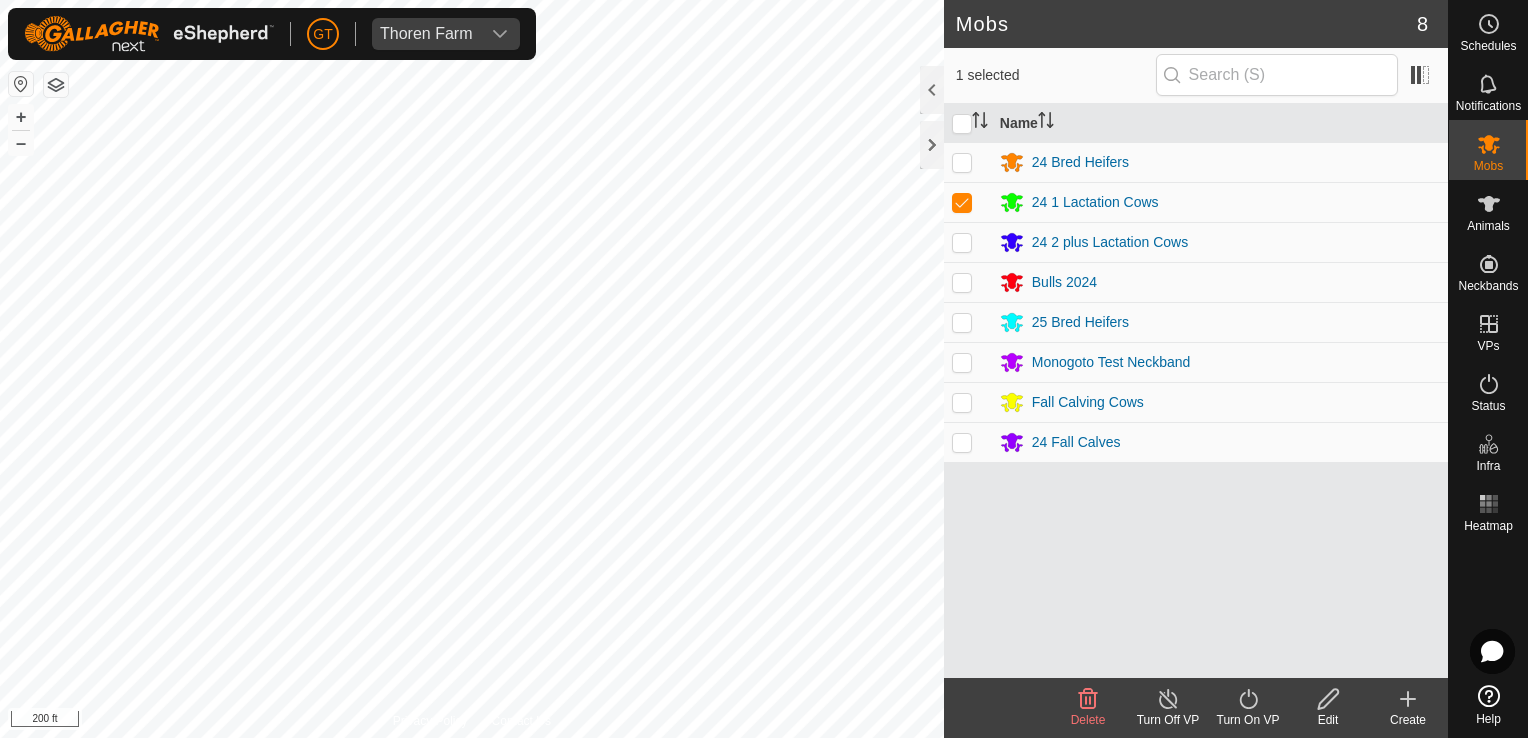 checkbox on "true" 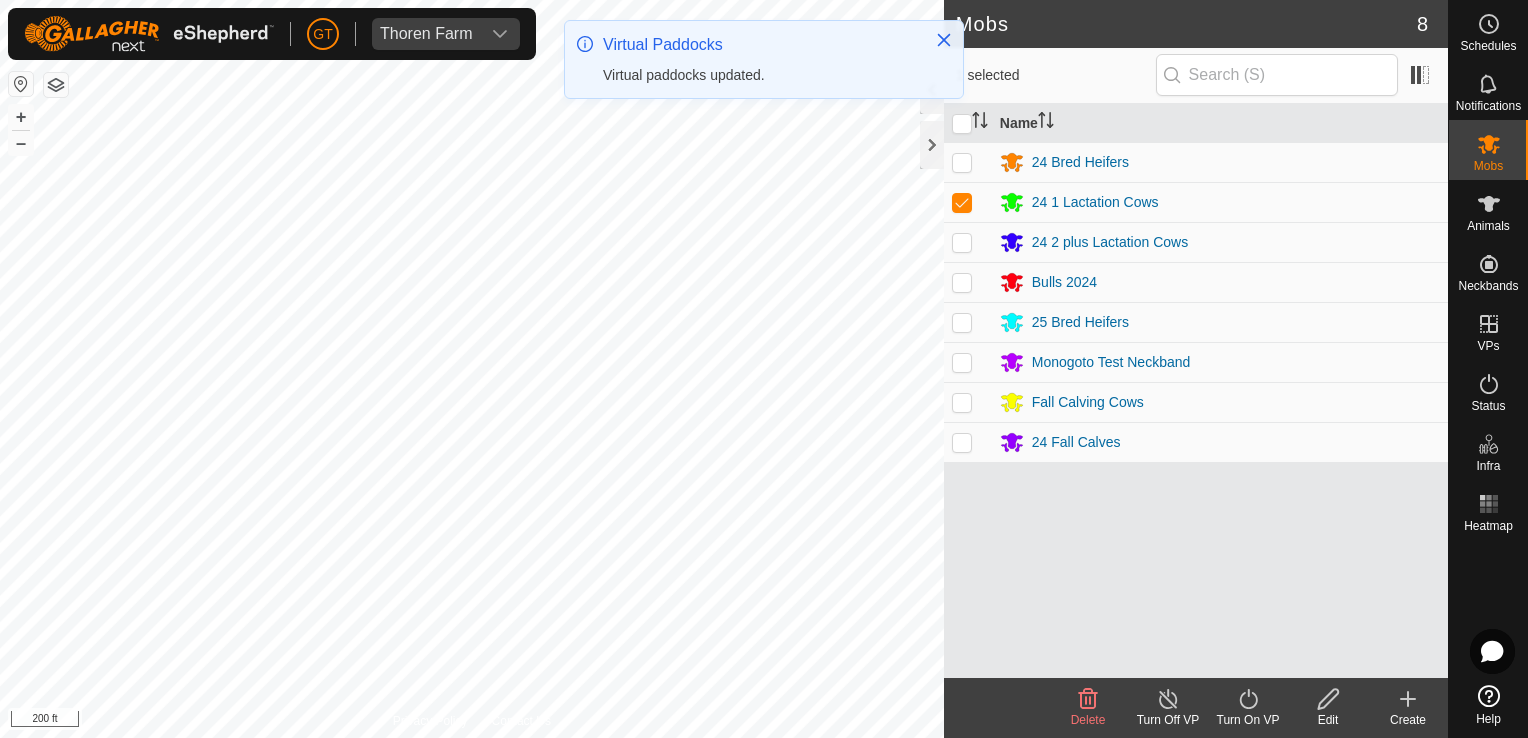 click 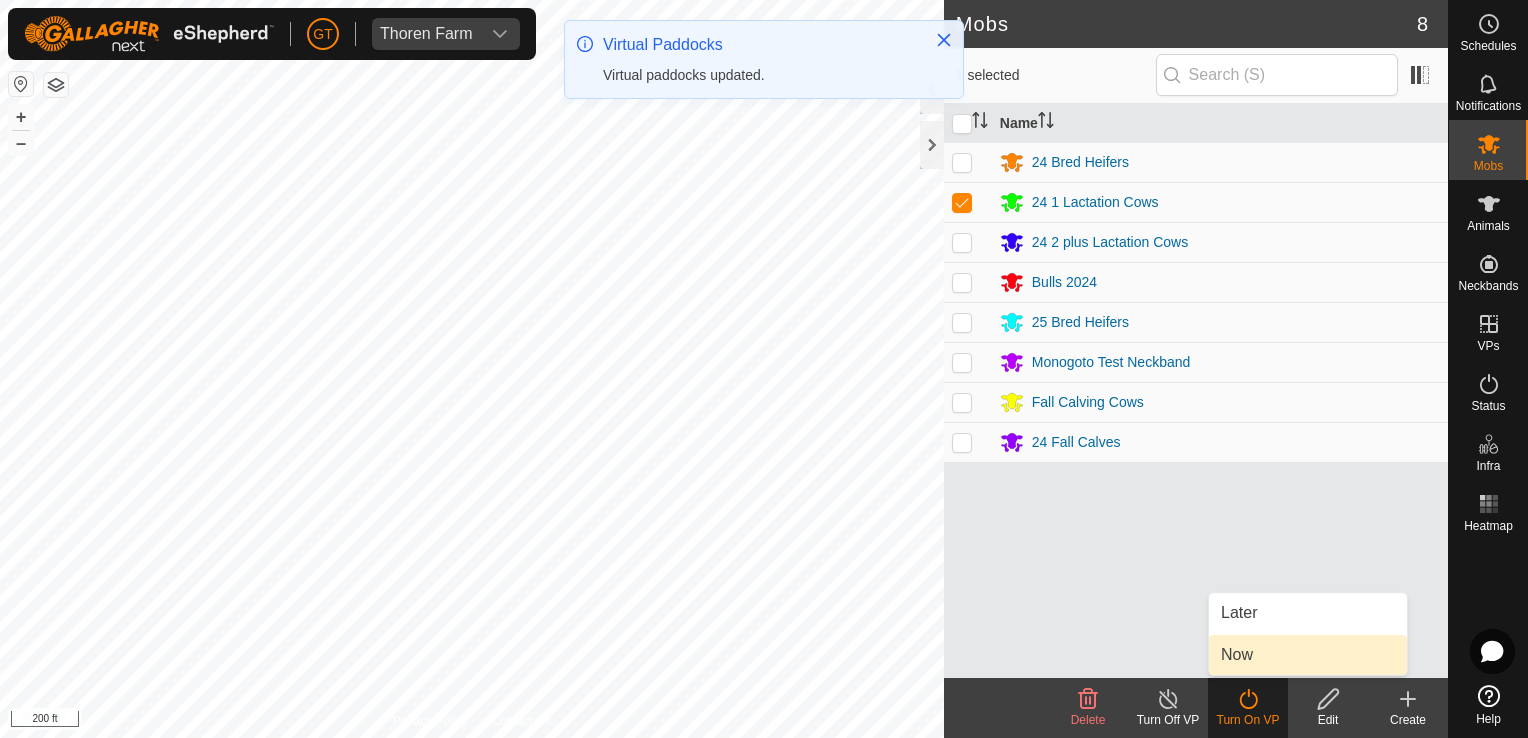 click on "Now" at bounding box center [1308, 655] 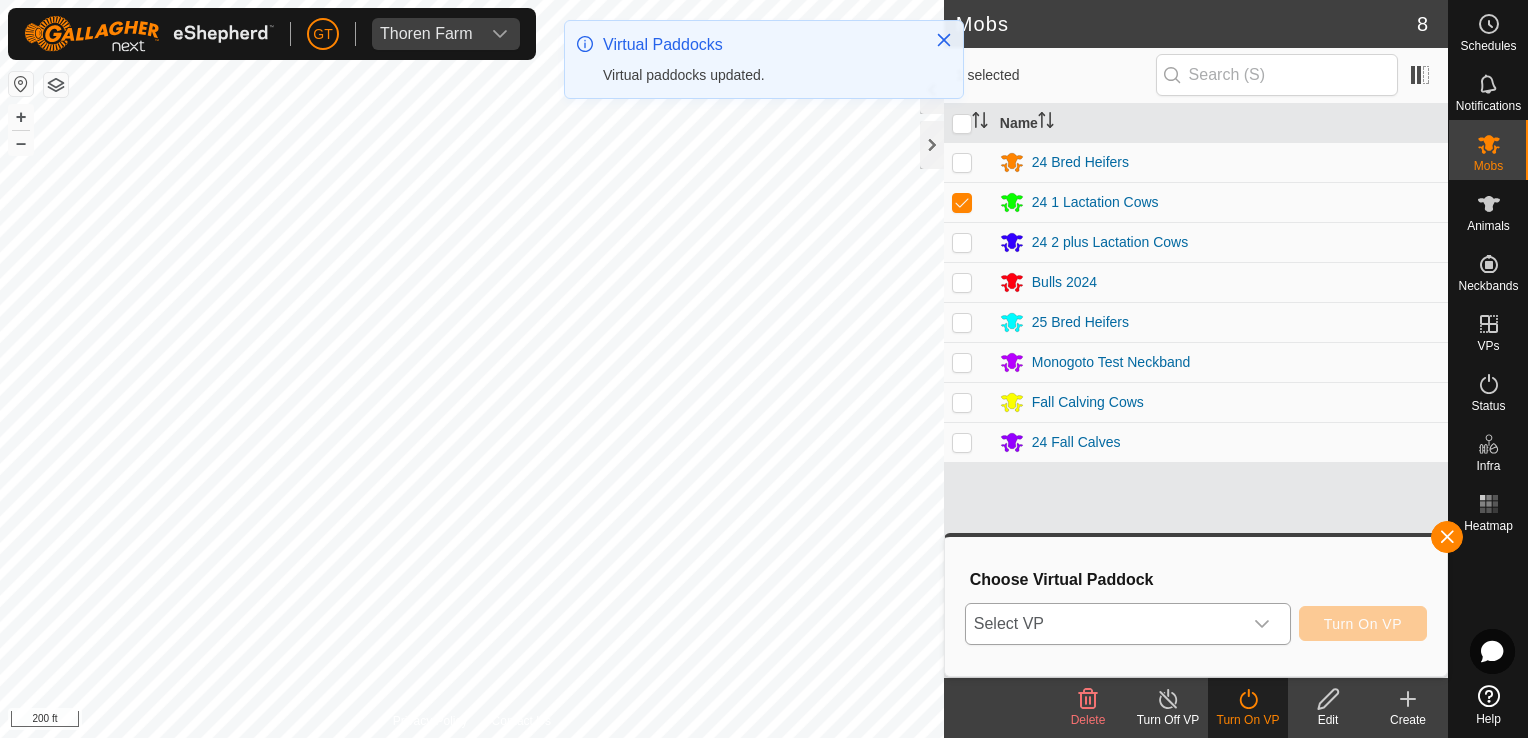 click at bounding box center (1262, 624) 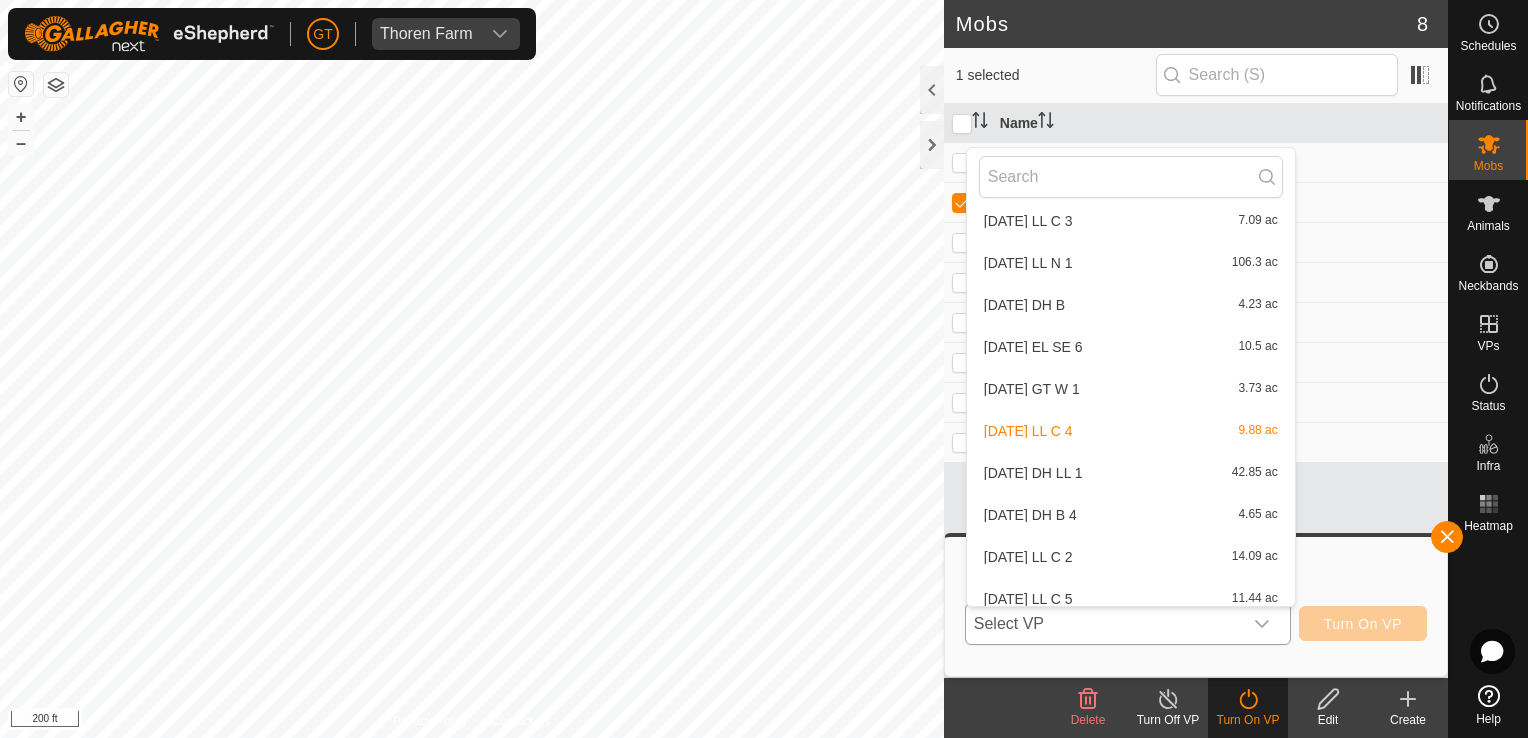scroll, scrollTop: 694, scrollLeft: 0, axis: vertical 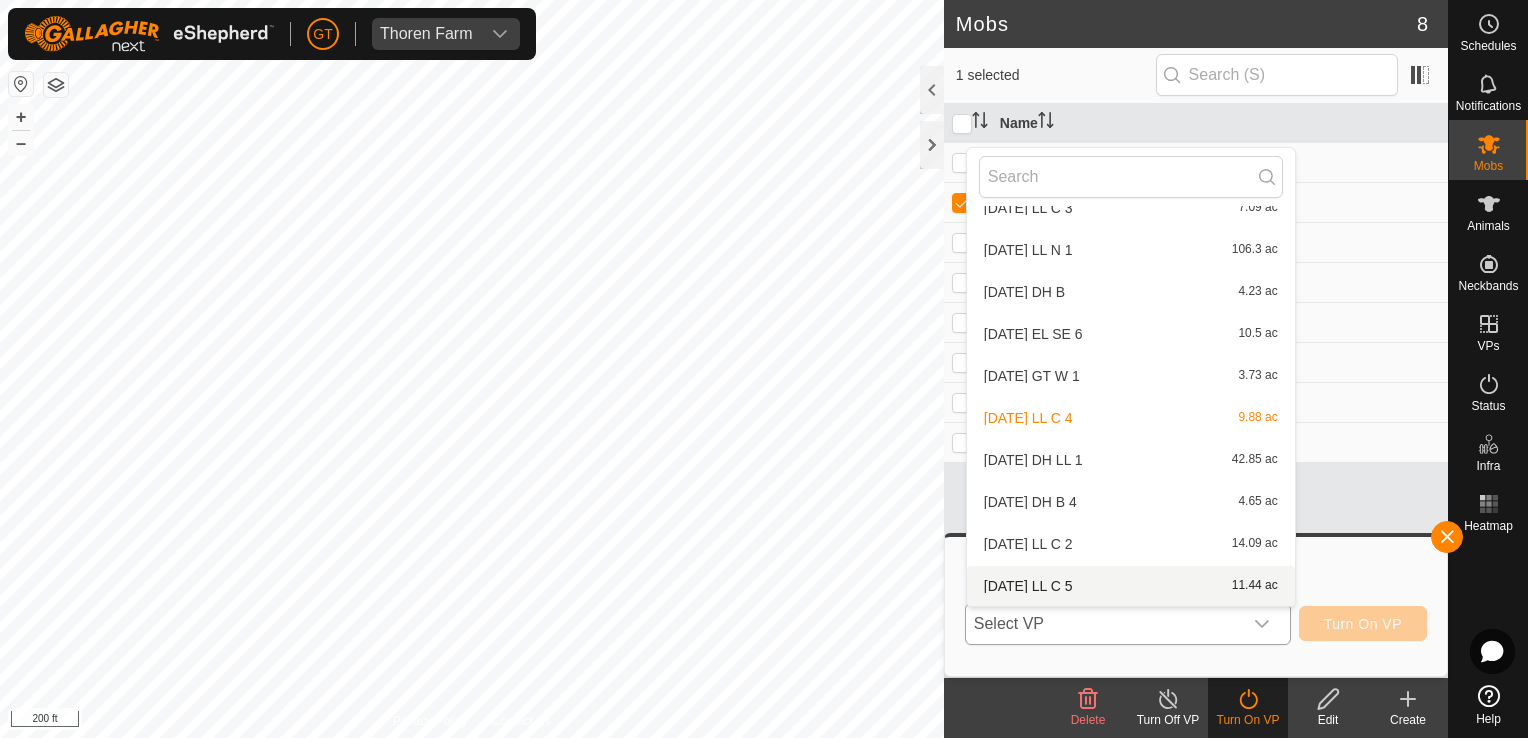click on "[DATE] LL  C  5  11.44 ac" at bounding box center [1131, 586] 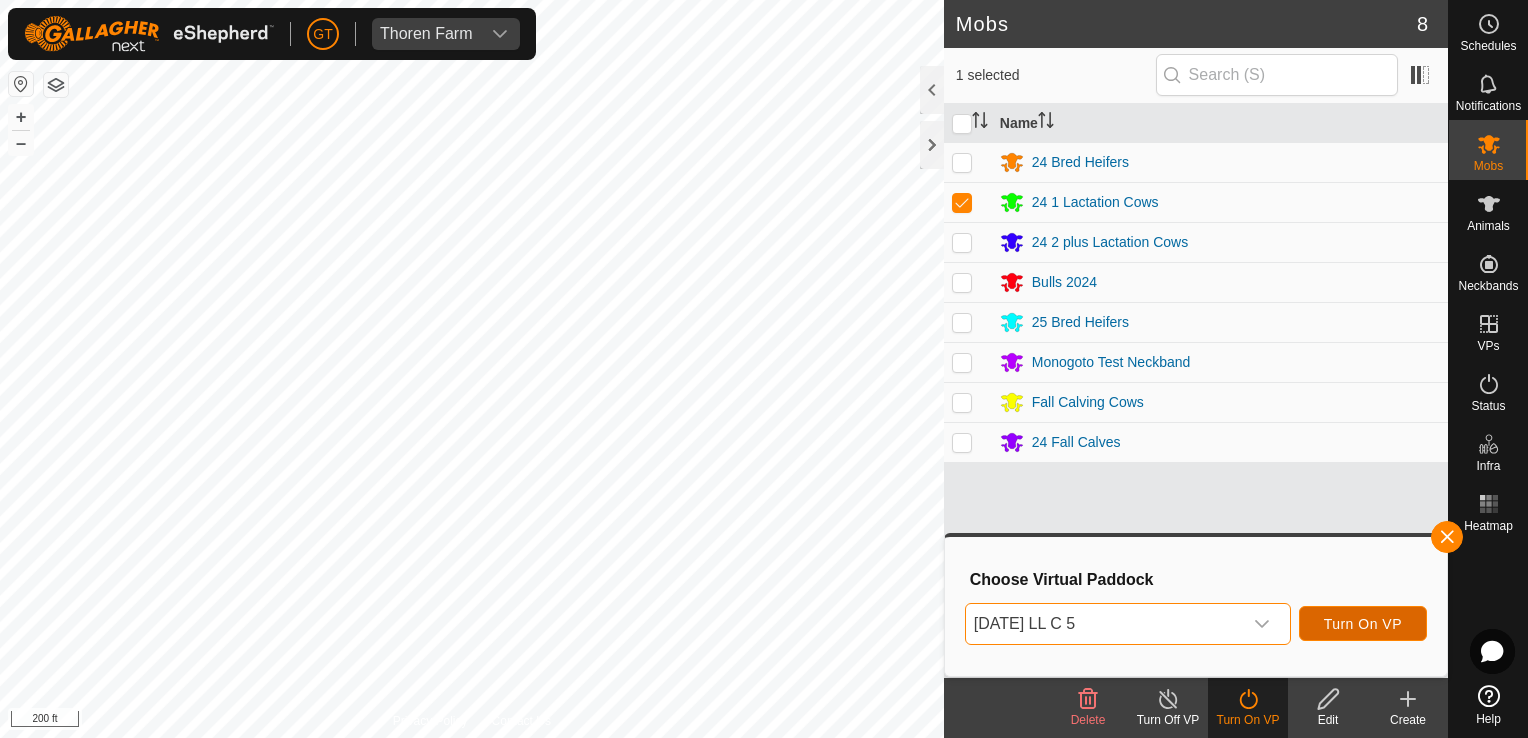 click on "Turn On VP" at bounding box center (1363, 624) 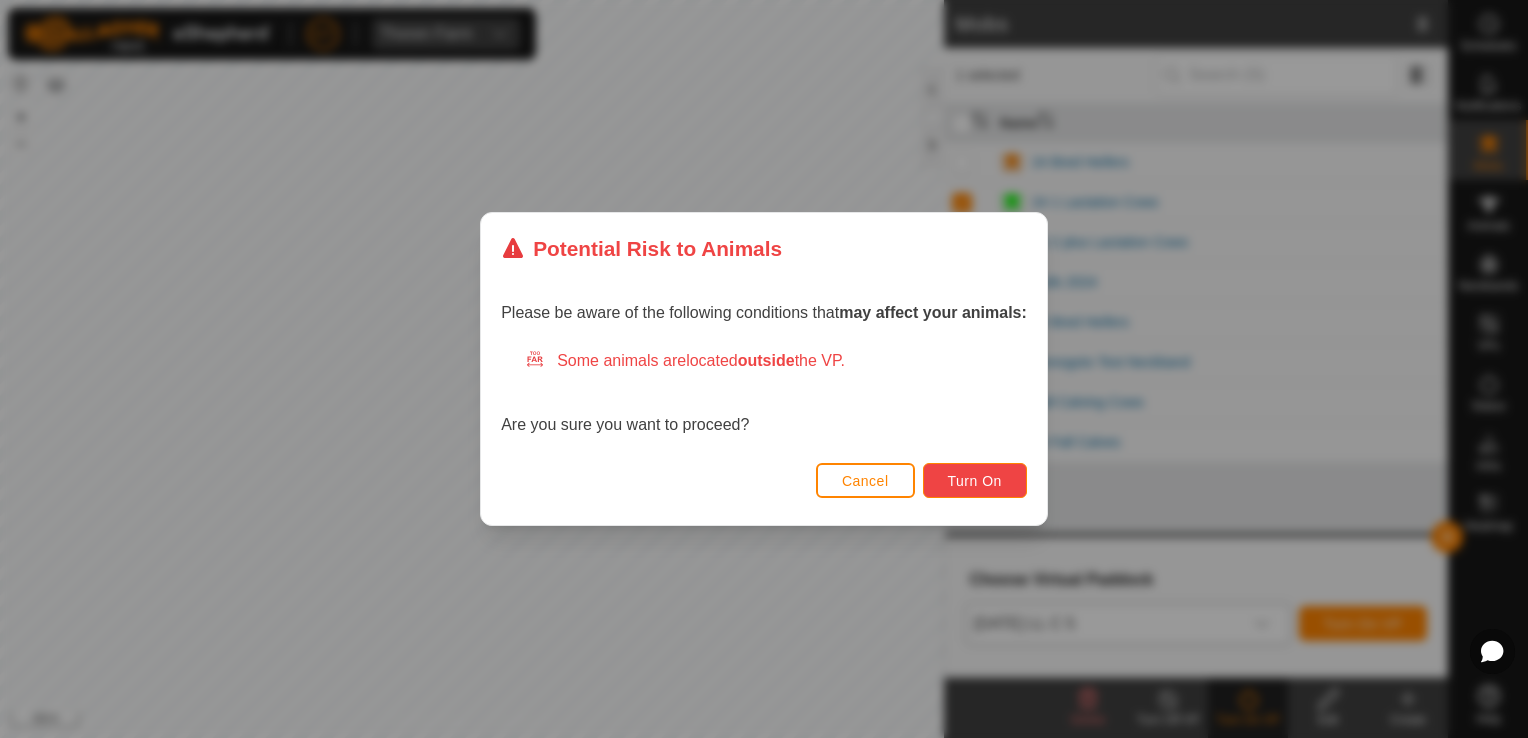 click on "Turn On" at bounding box center [975, 480] 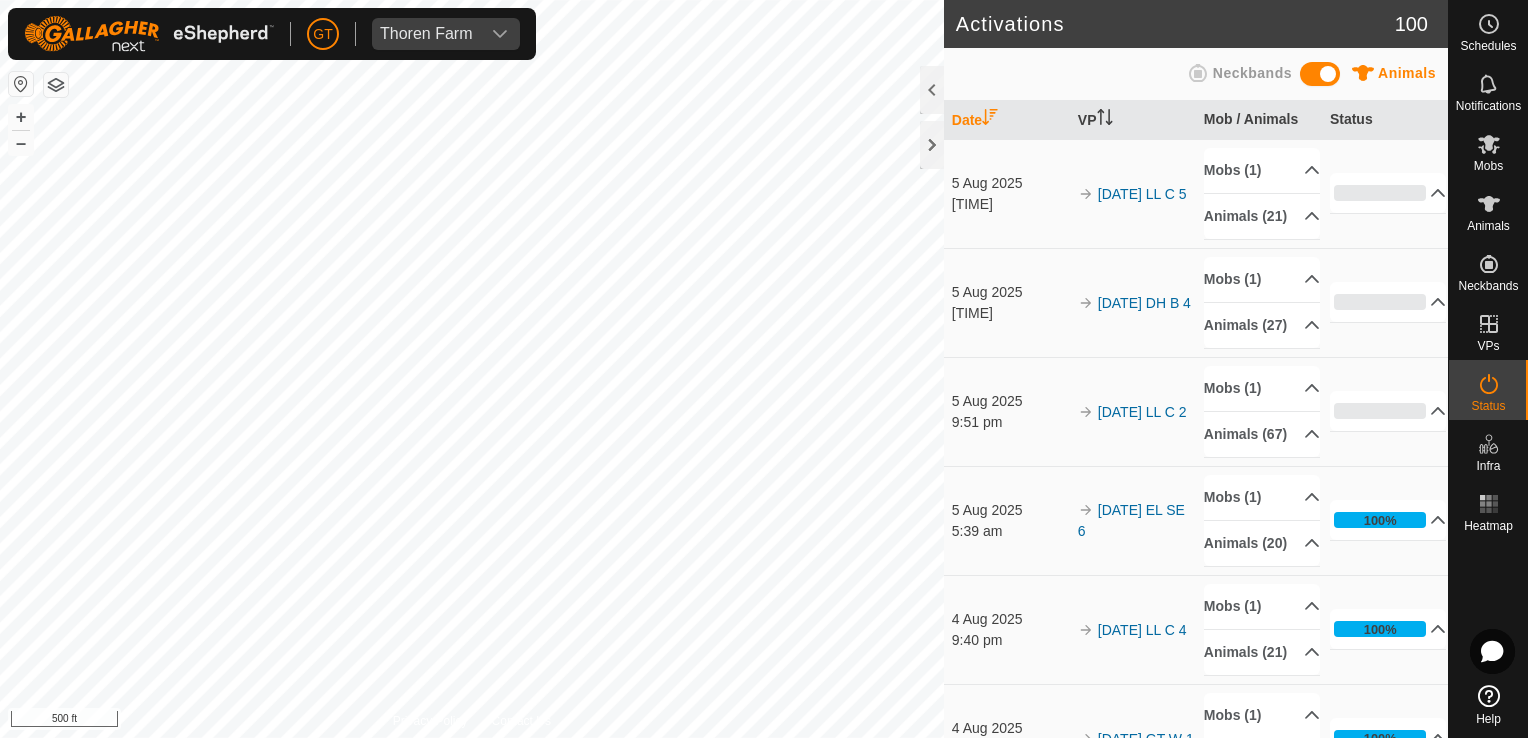 click on "GT Thoren Farm Schedules Notifications Mobs Animals Neckbands VPs Status Infra Heatmap Help Activations 100 Animals Neckbands   Date   VP   Mob / Animals   Status  5 Aug [YEAR] [TIME] [DATE] LL  C  5 Mobs (1)  24 1 Lactation Cows  Animals (21)  696   557Male   695   685   697   679   678   689   687   676   682   680   692   688   693   683   691   686   677   694   681  0% In Progress Pending  21  Sent   0  Completed Confirmed   0  Overridden  0  Cancelled   0  5 Aug [YEAR] [TIME] [DATE] DH  B 4 Mobs (1)  Fall Calving Cows  Animals (27)  515   491   559   595   550   596   635   557   533   629   622   580   565   528   669   630   640   576   632   673   529   525   484   623   591   558   643  0% In Progress Pending  27  Sent   0  Completed Confirmed   0  Overridden  0  Cancelled   0  5 Aug [YEAR] [TIME] [DATE] LL  C  2 Mobs (1)  24 2 plus Lactation Cows  Animals (67)  655   658   612   659   566   625   502   698   618   638   649   647   467   631   665   651   628   0438   616   624" at bounding box center (764, 369) 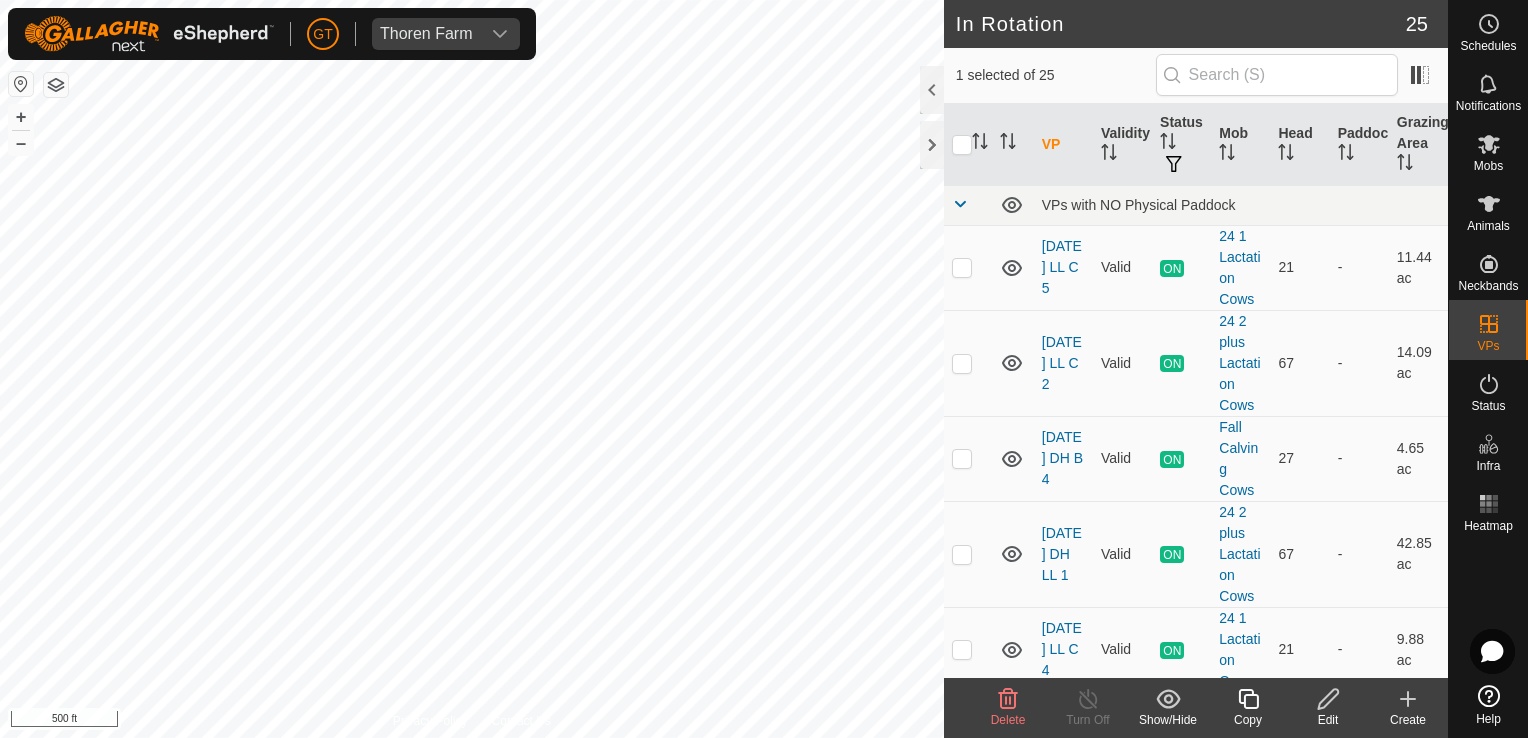click 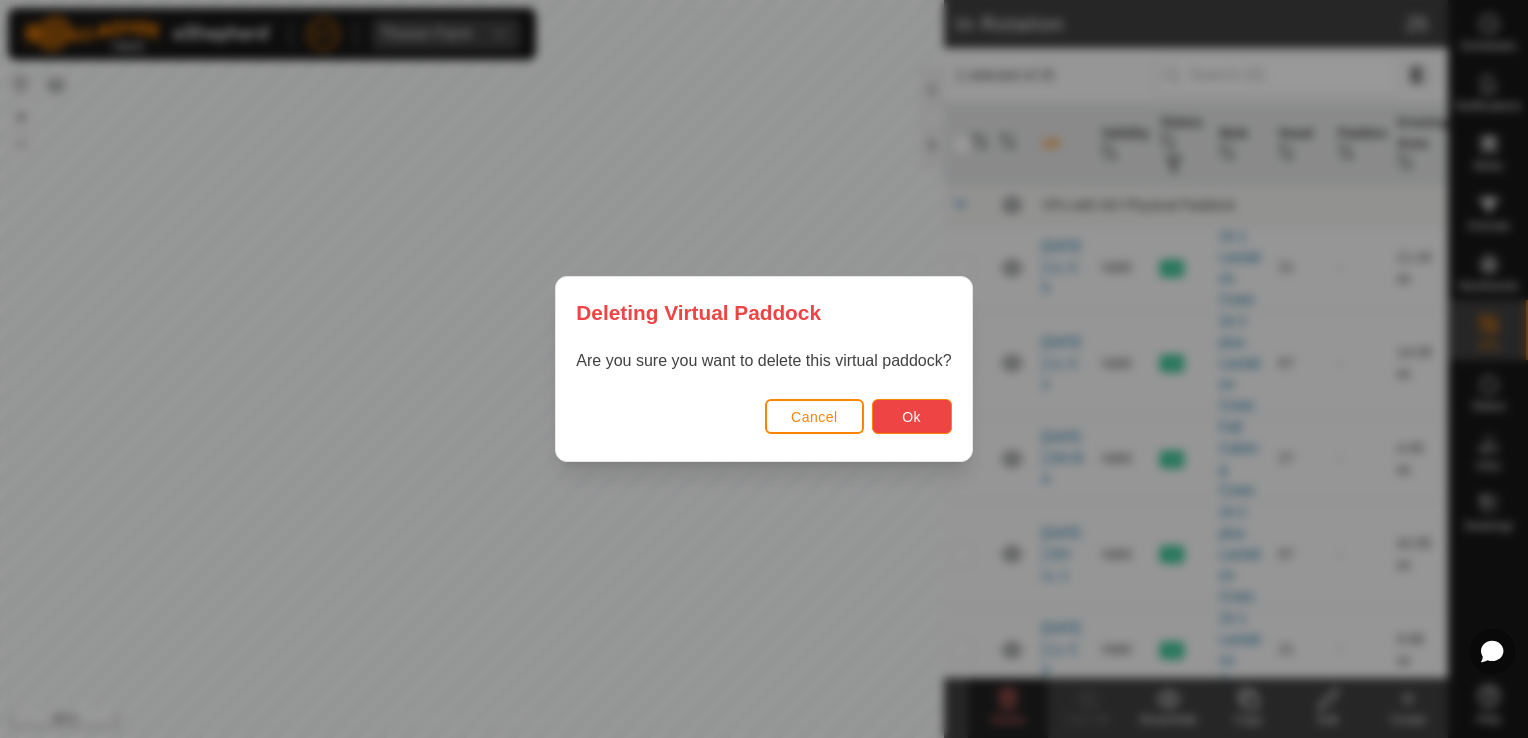 click on "Ok" at bounding box center [912, 416] 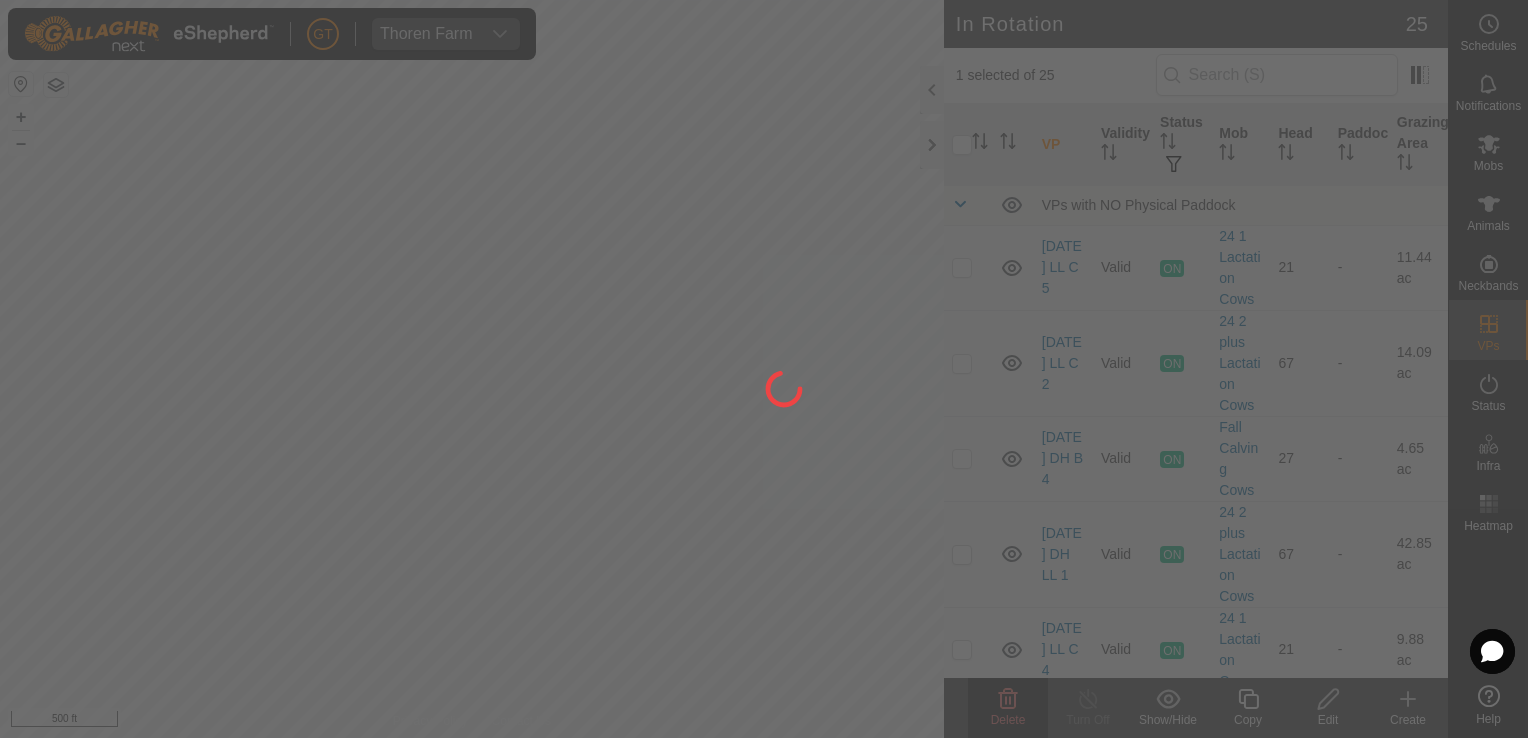 checkbox on "false" 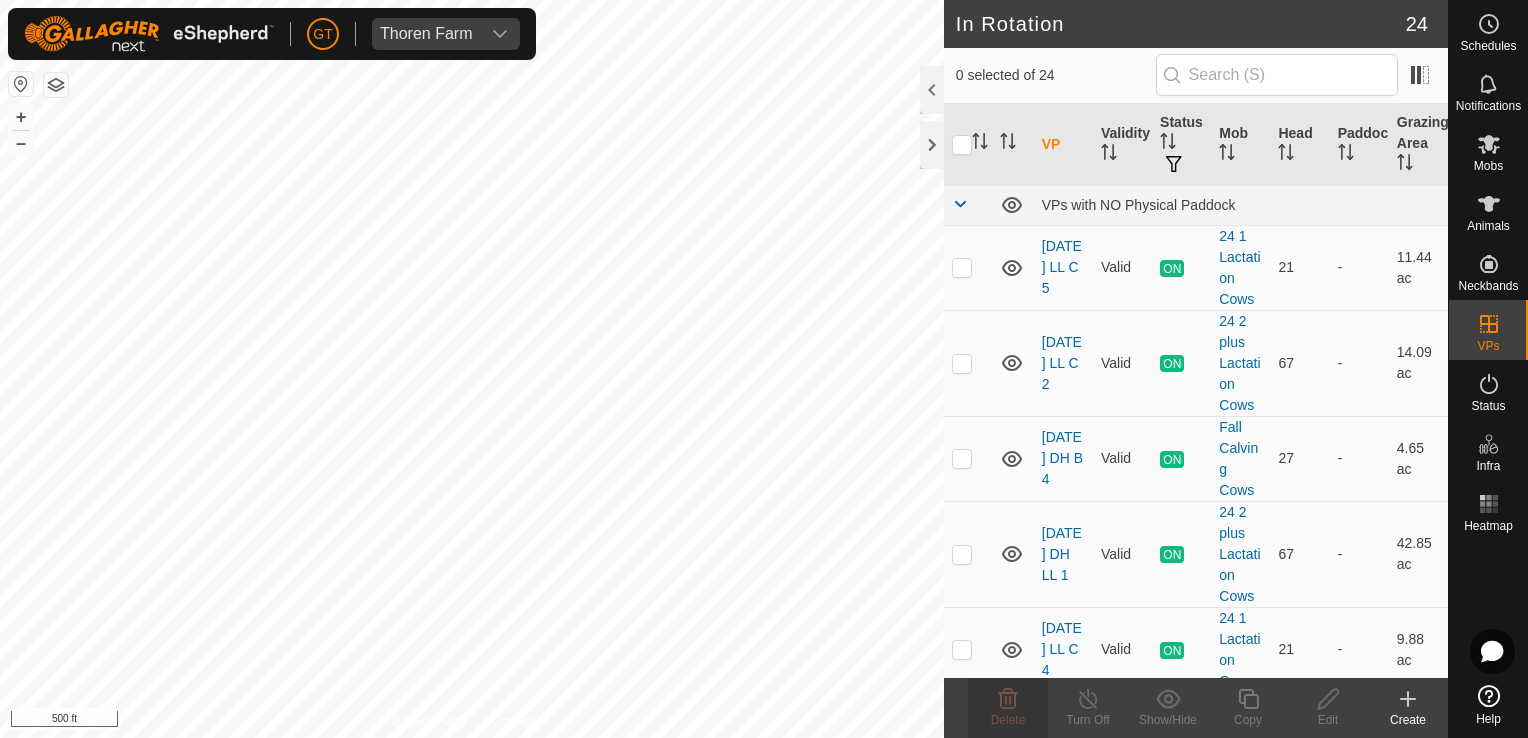 checkbox on "true" 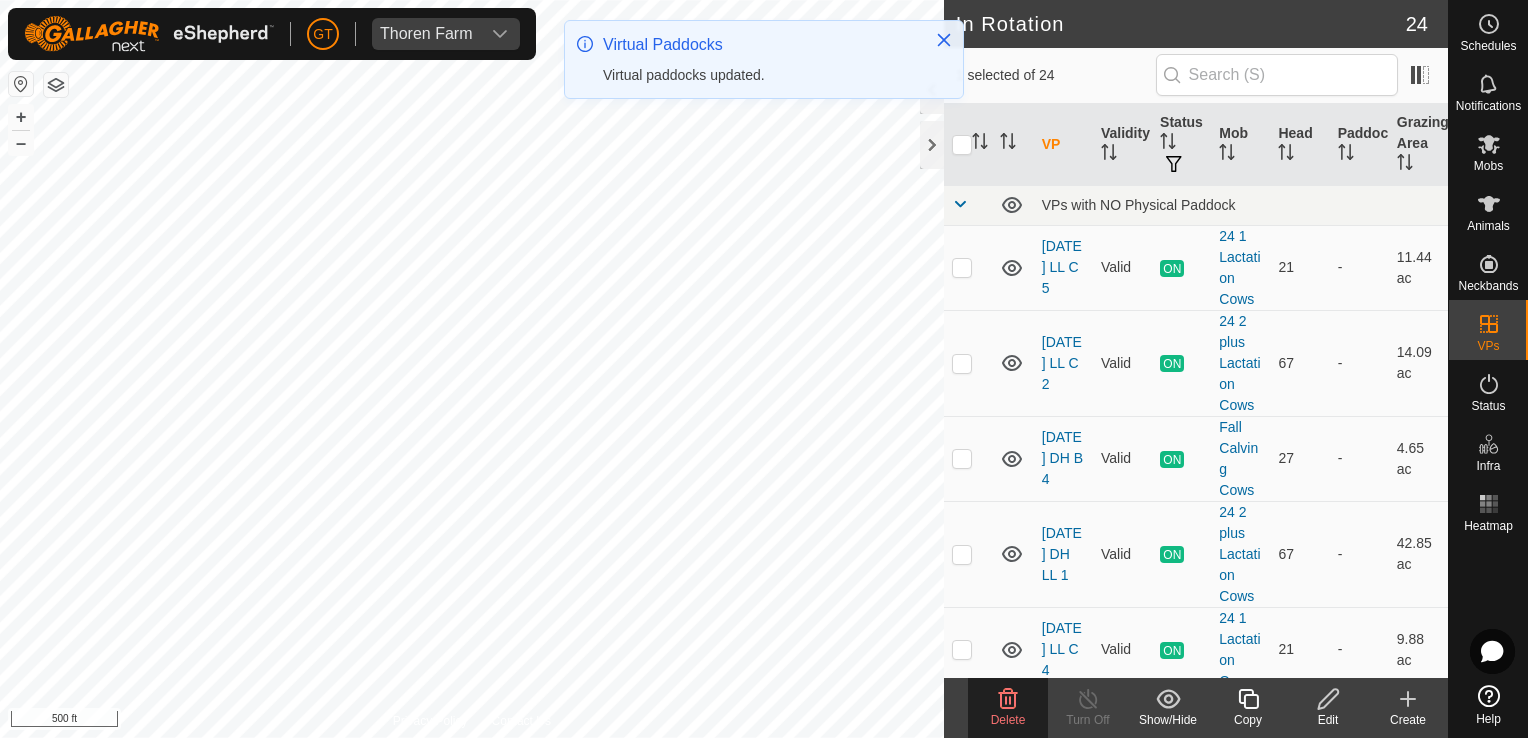 click 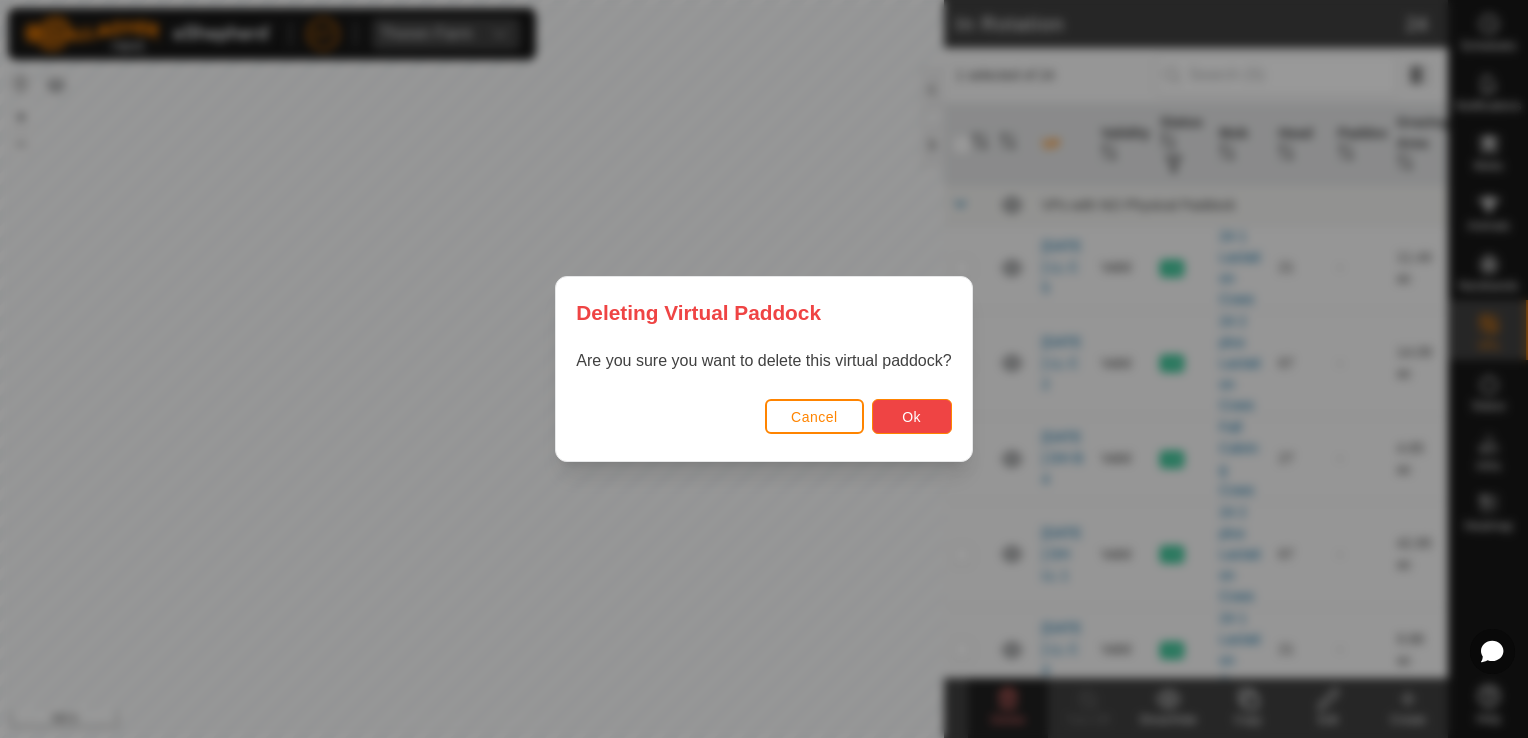 click on "Ok" at bounding box center [912, 416] 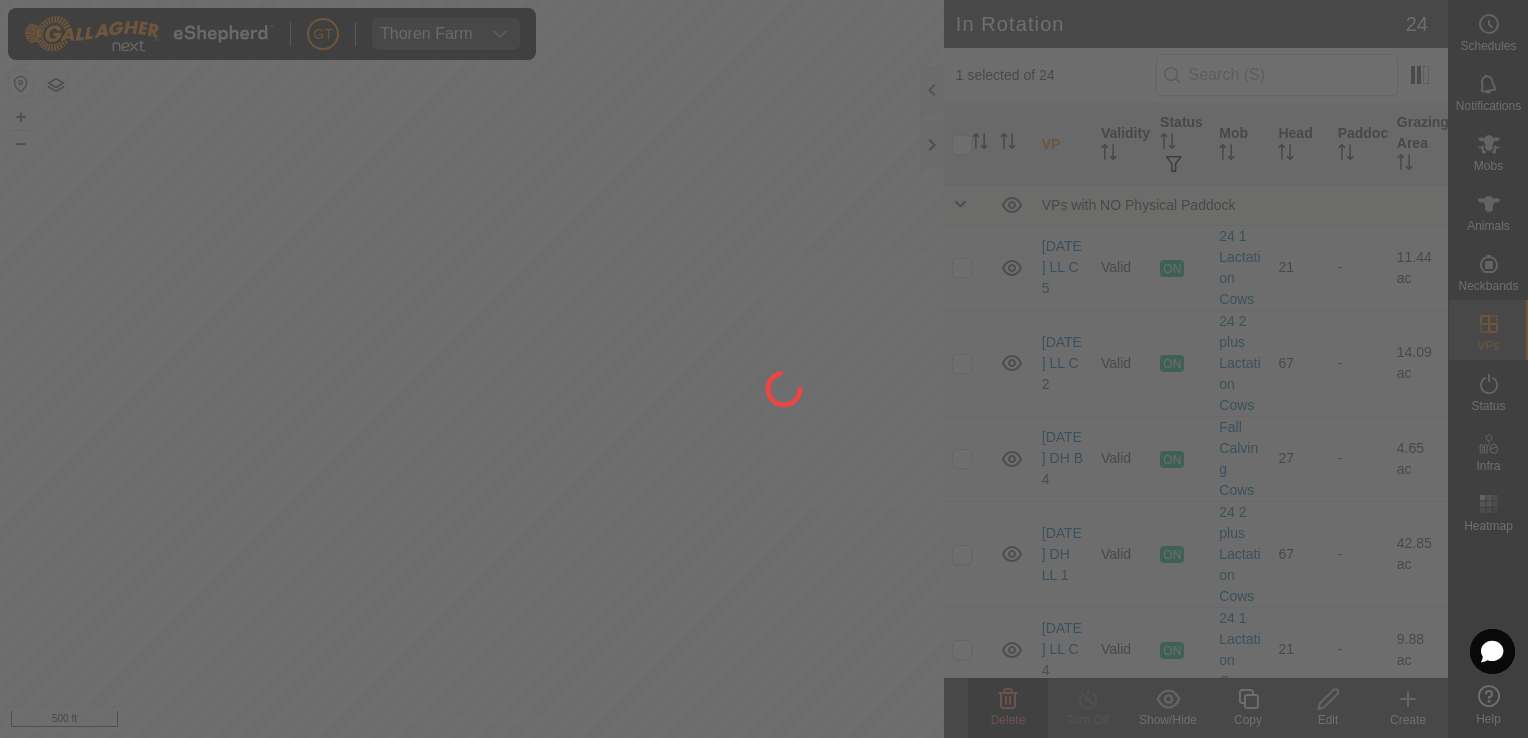checkbox on "false" 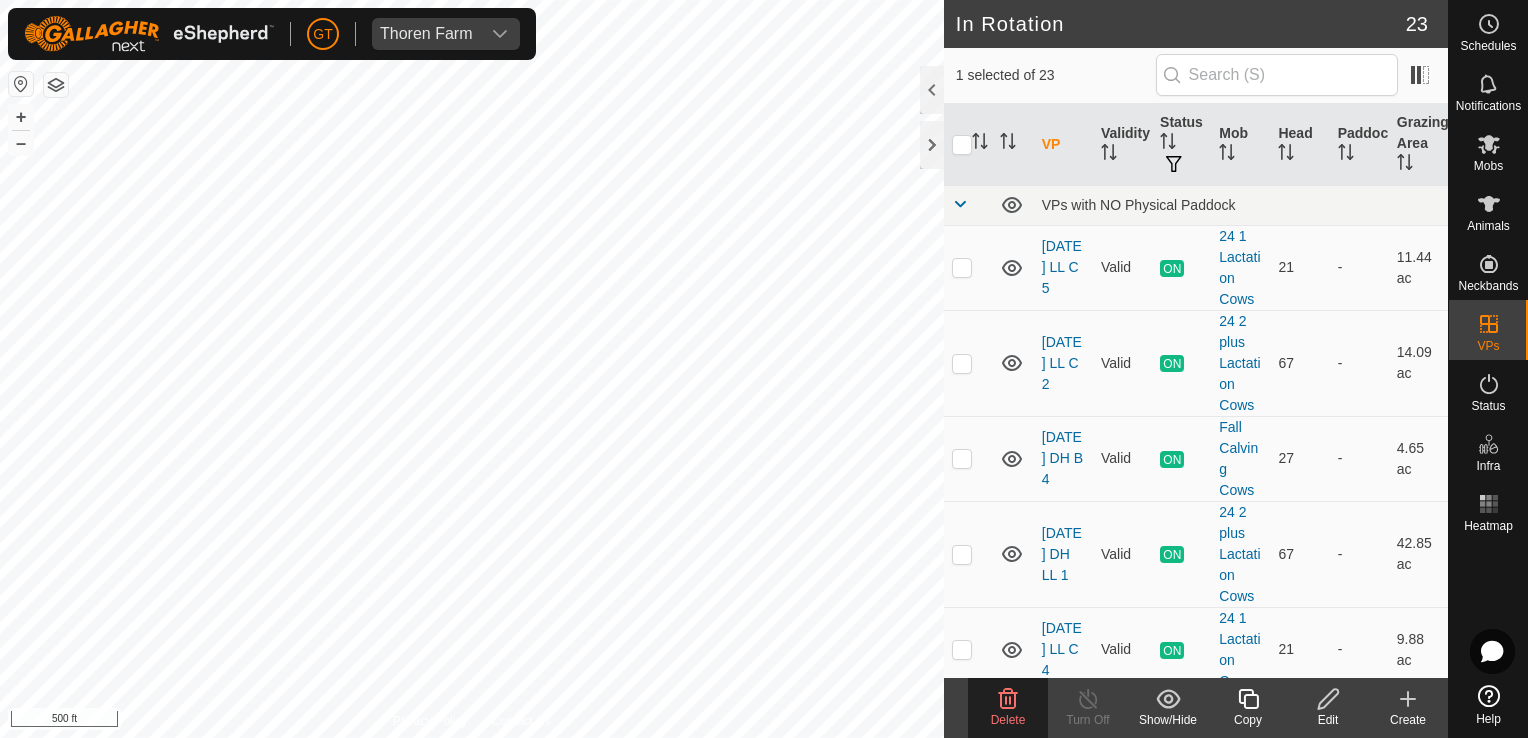 click 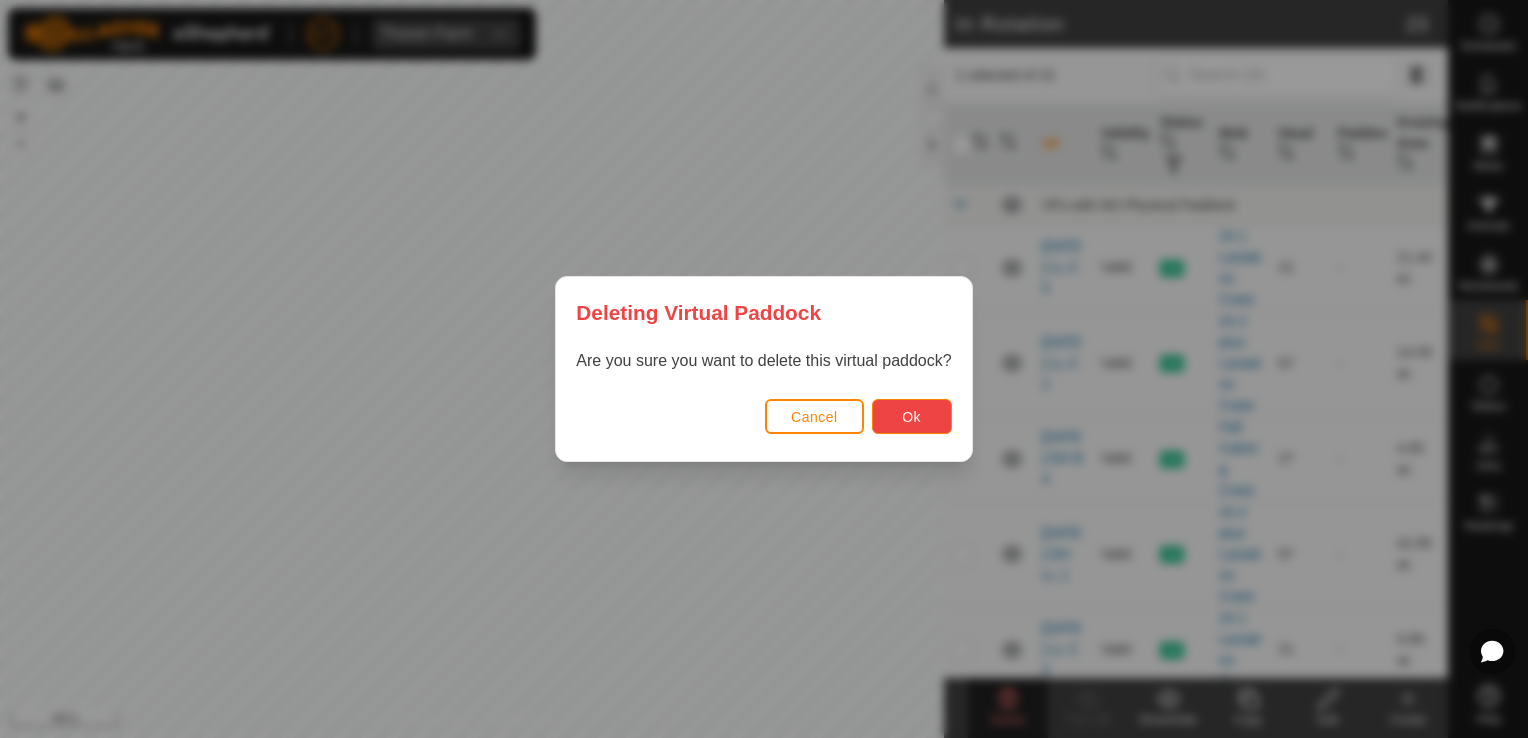 click on "Ok" at bounding box center [912, 416] 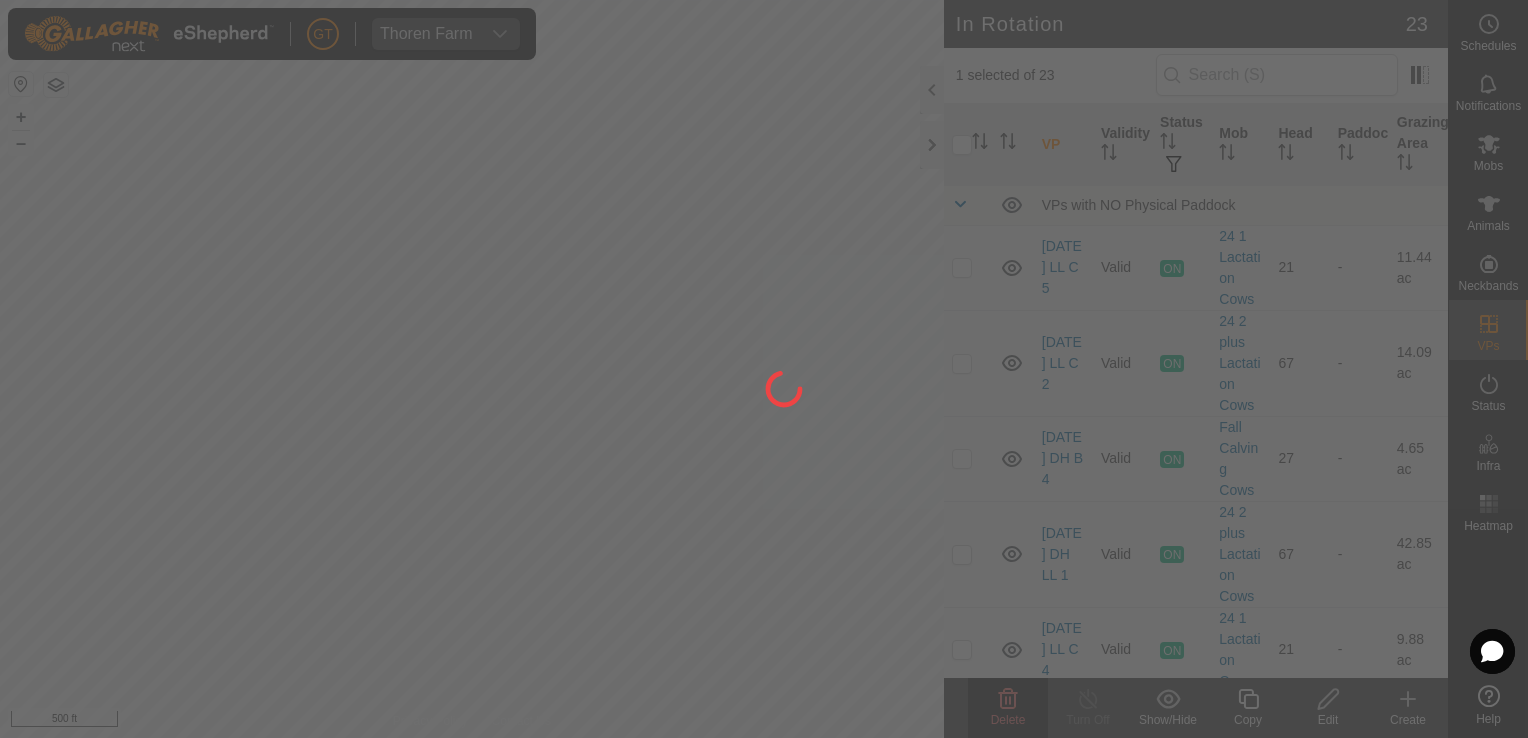 checkbox on "false" 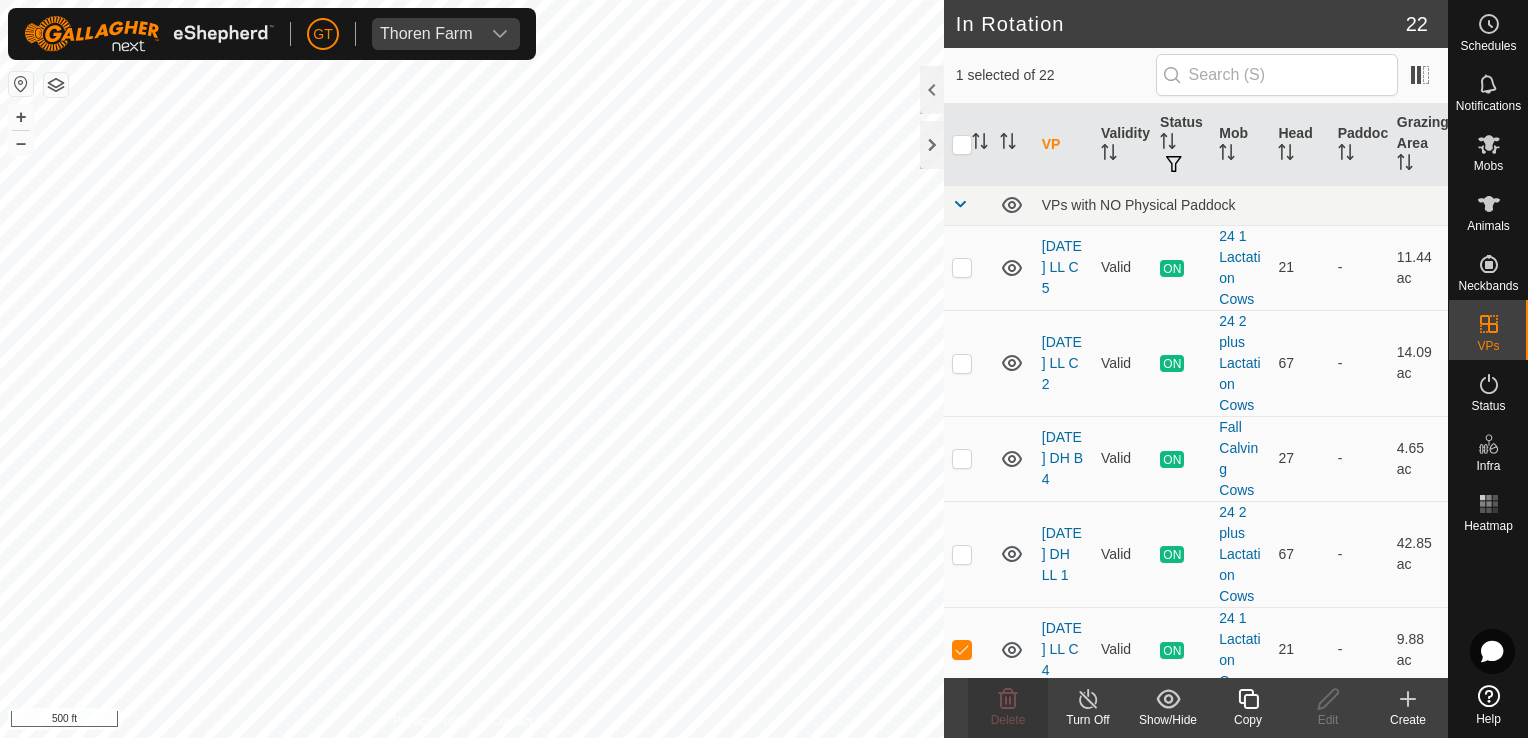 checkbox on "true" 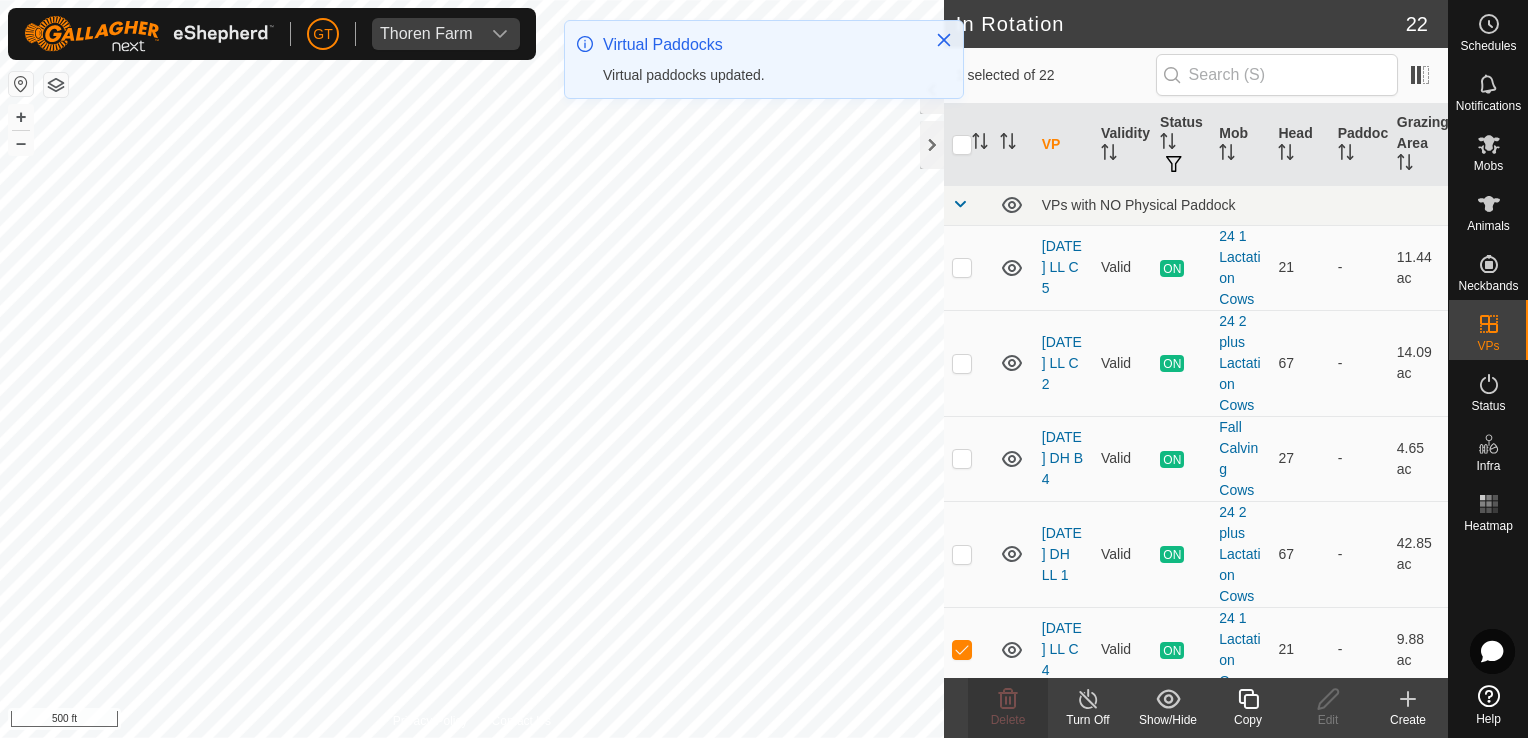 checkbox on "false" 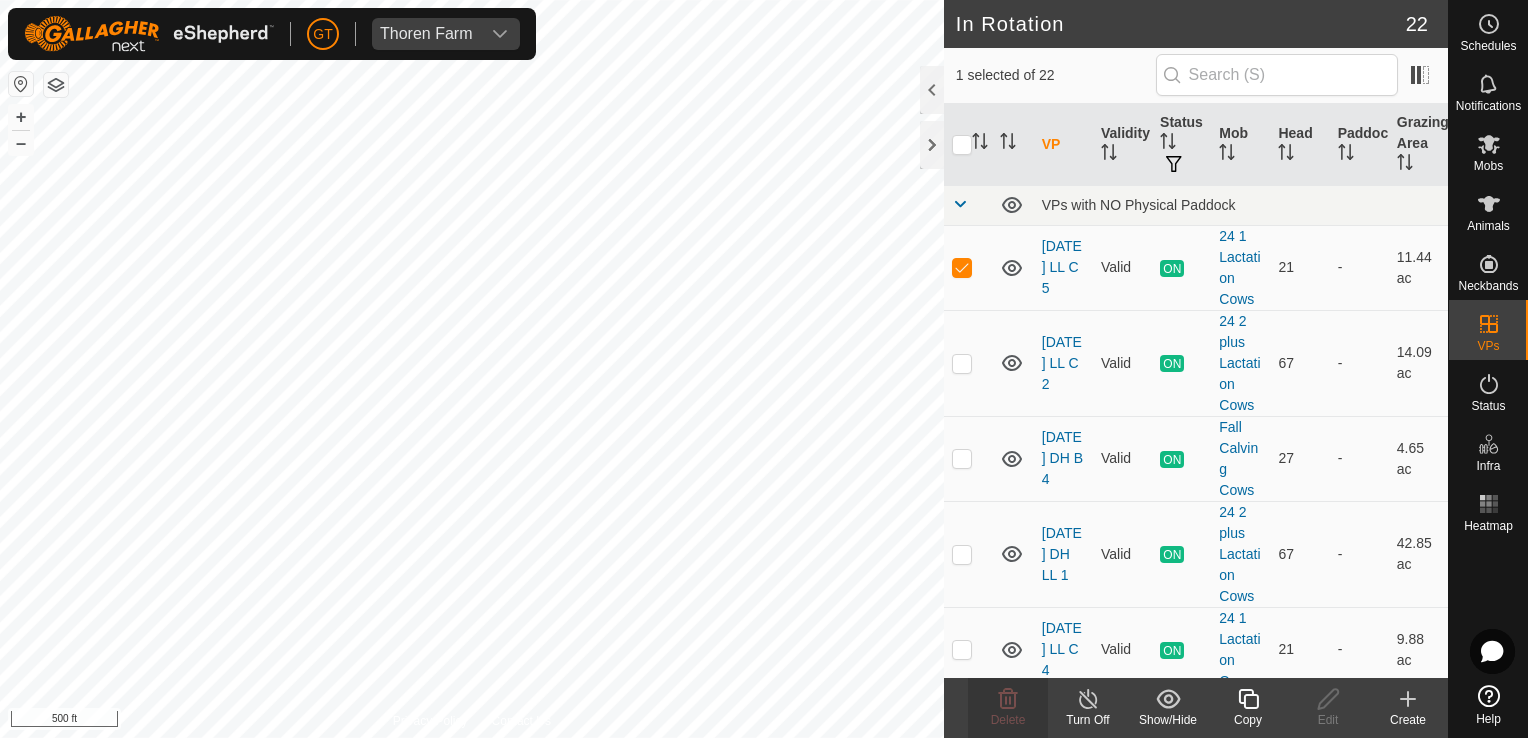 checkbox on "false" 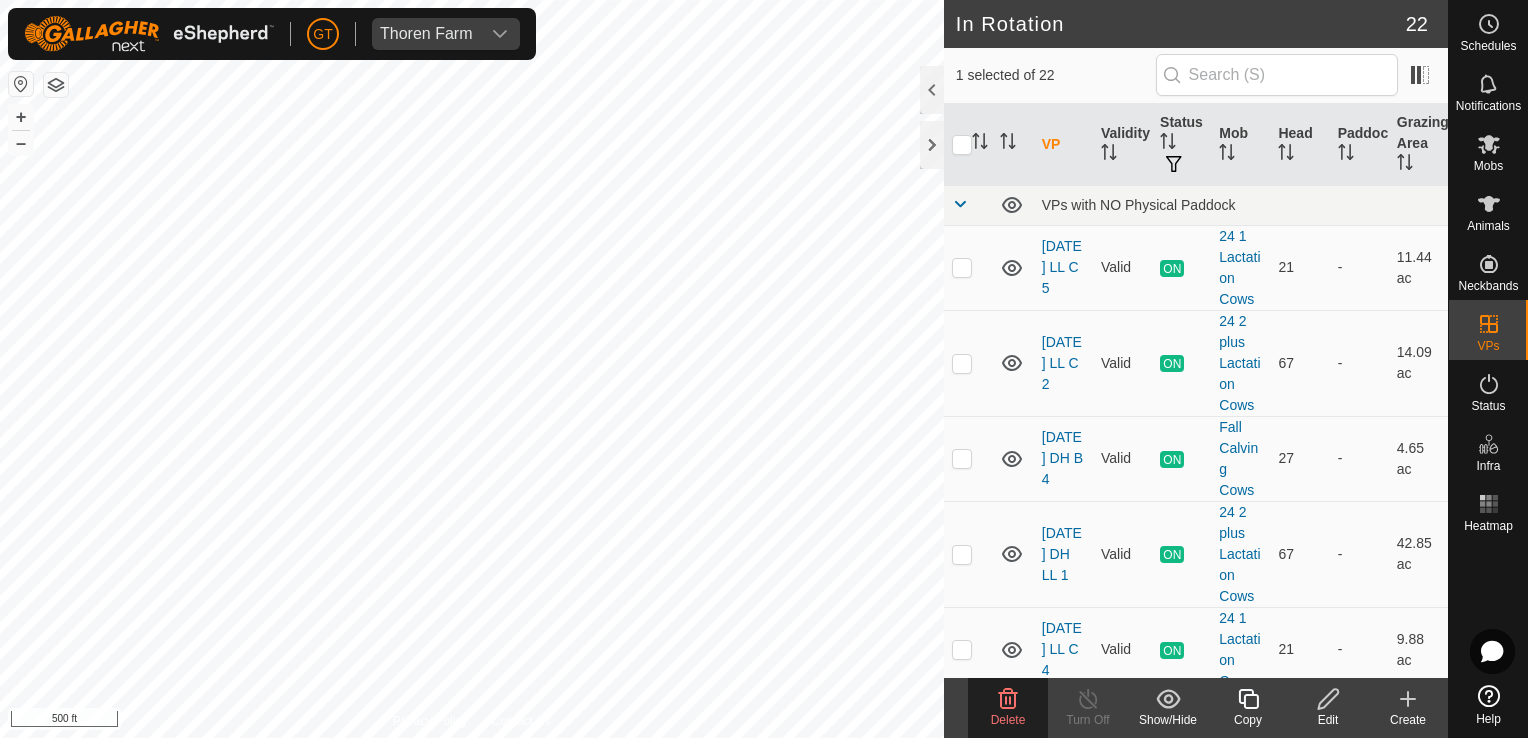click 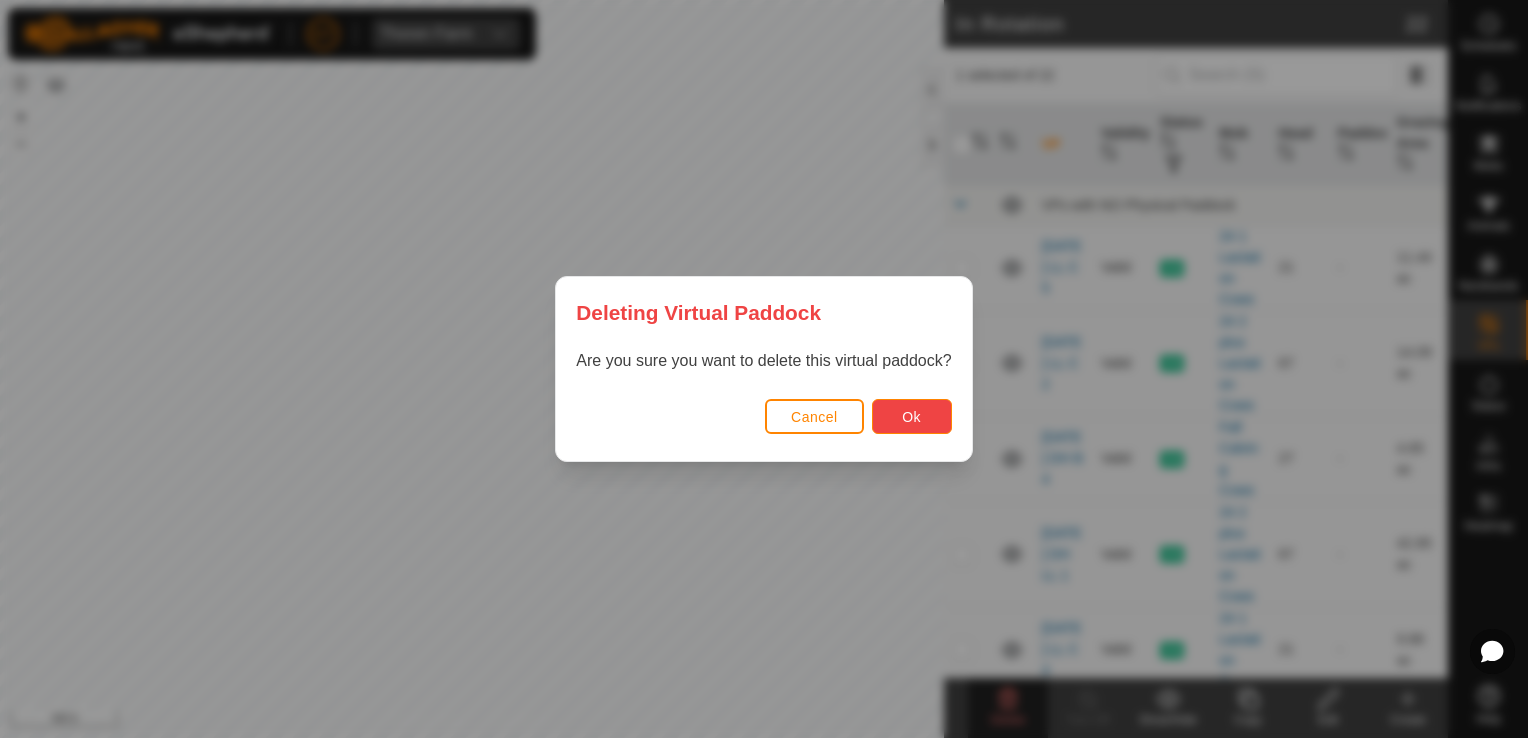 click on "Ok" at bounding box center (912, 416) 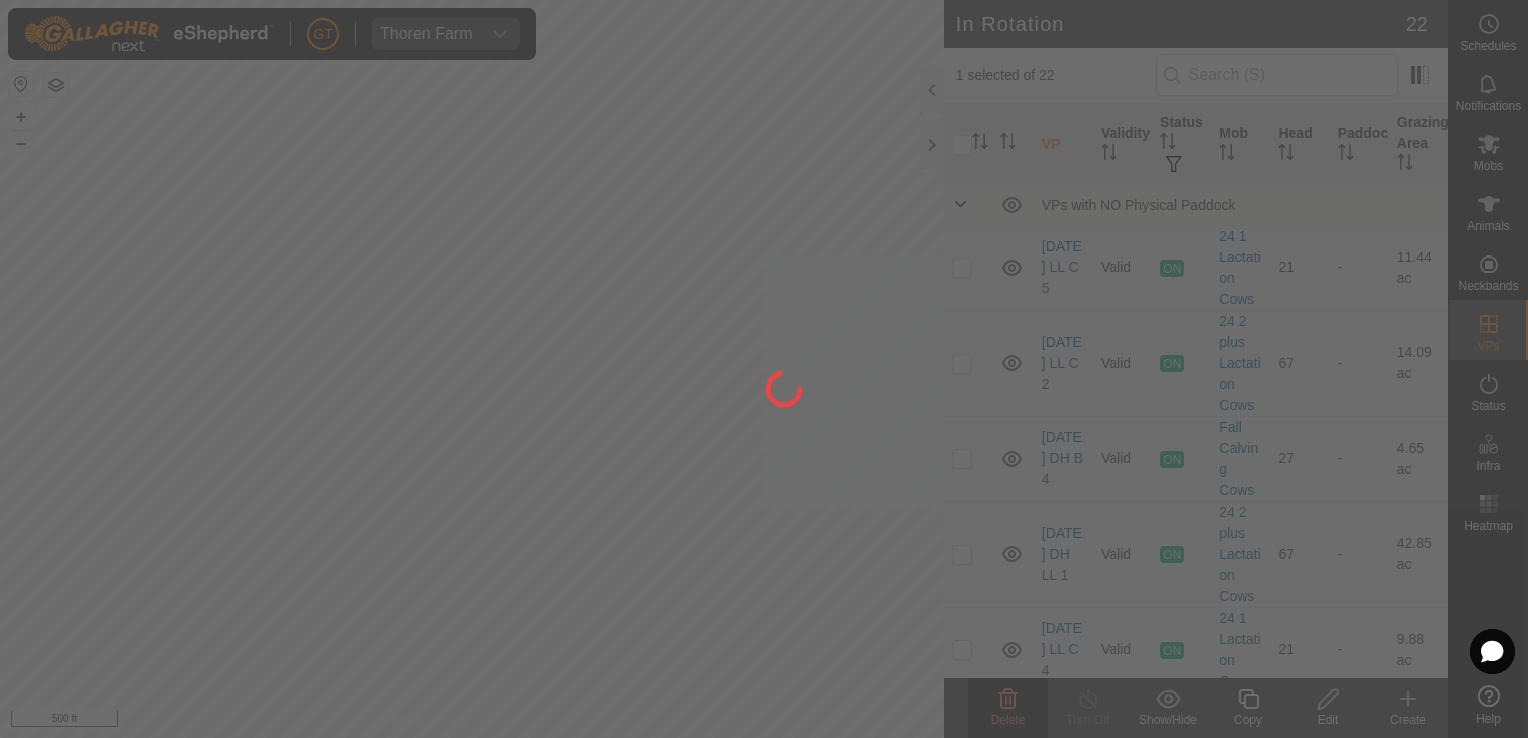 checkbox on "false" 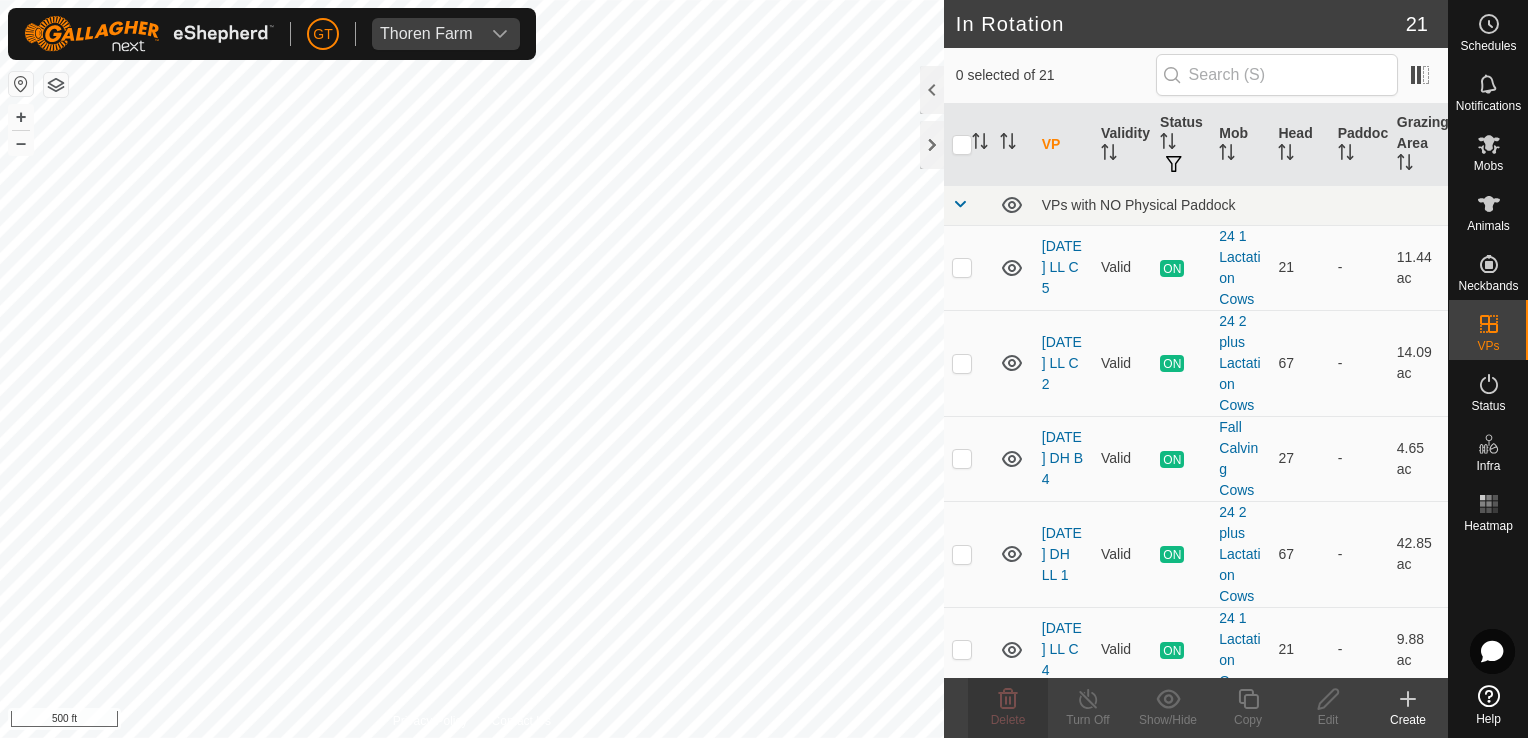 checkbox on "true" 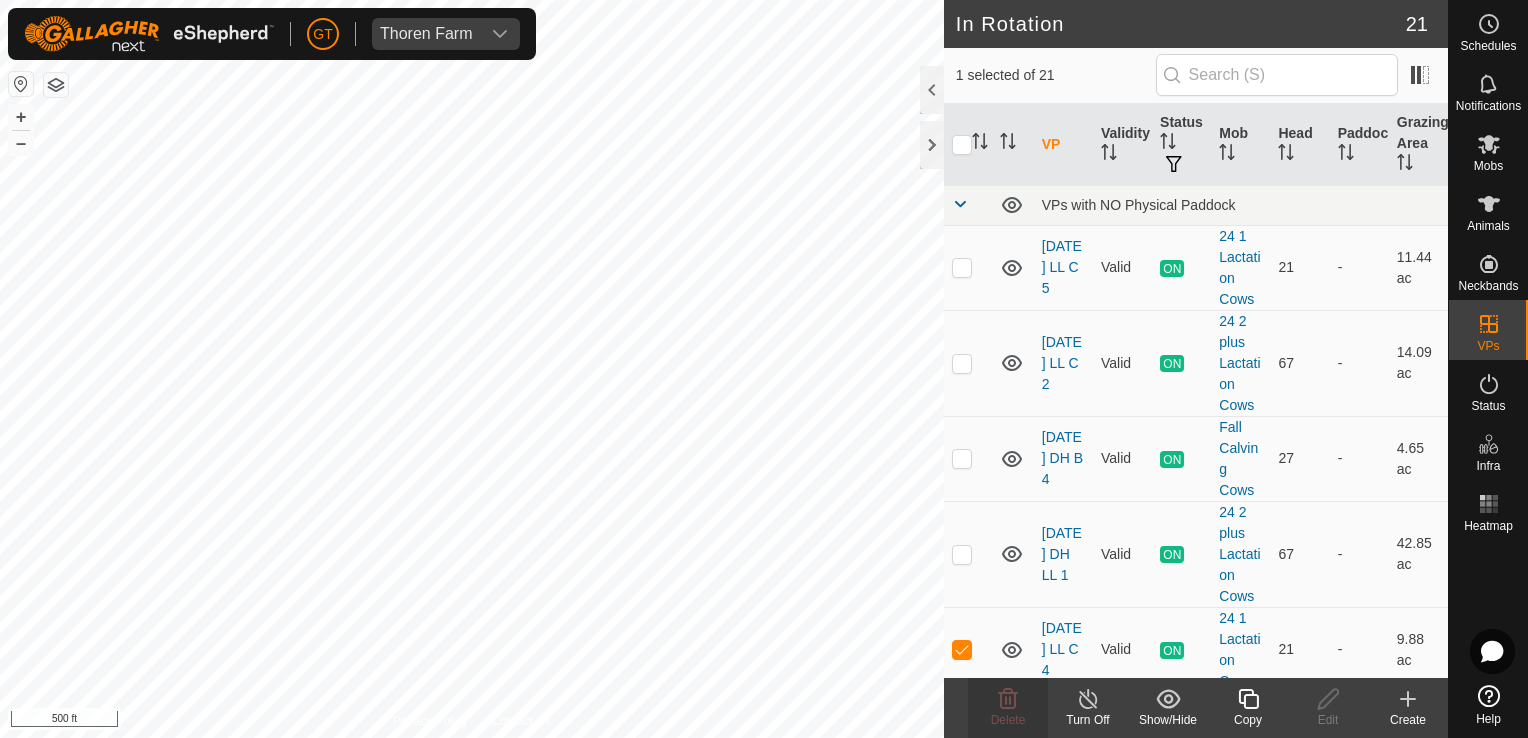 checkbox on "true" 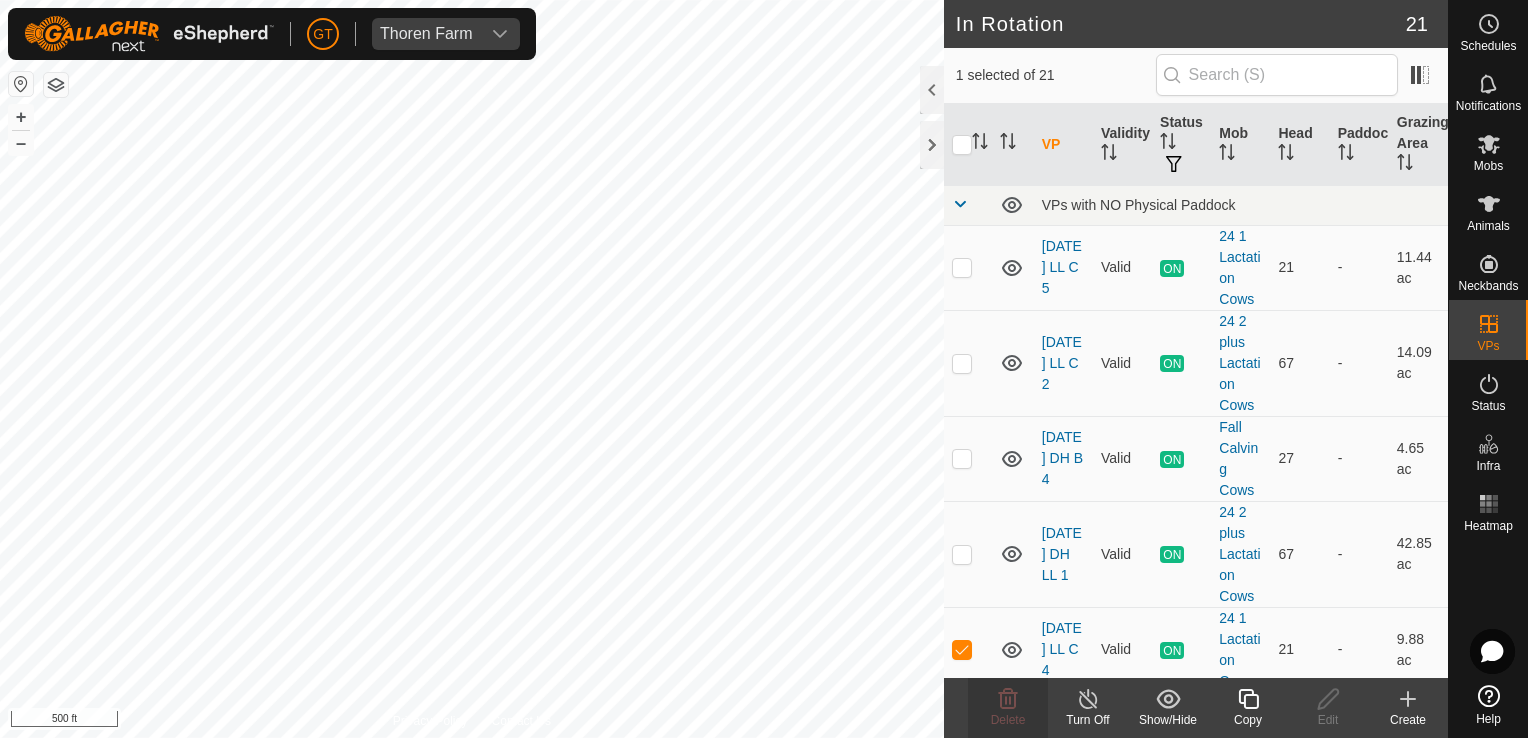 checkbox on "false" 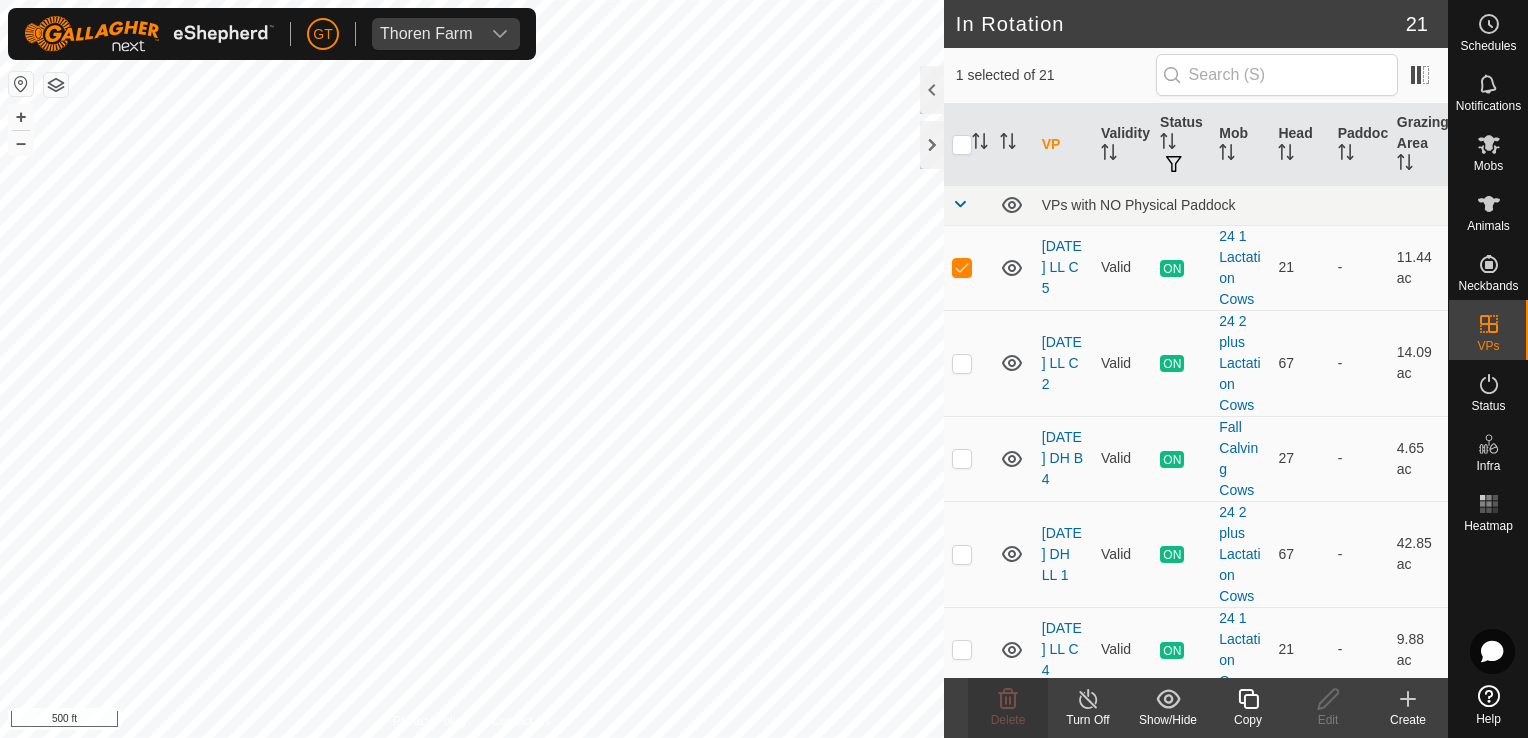 checkbox on "false" 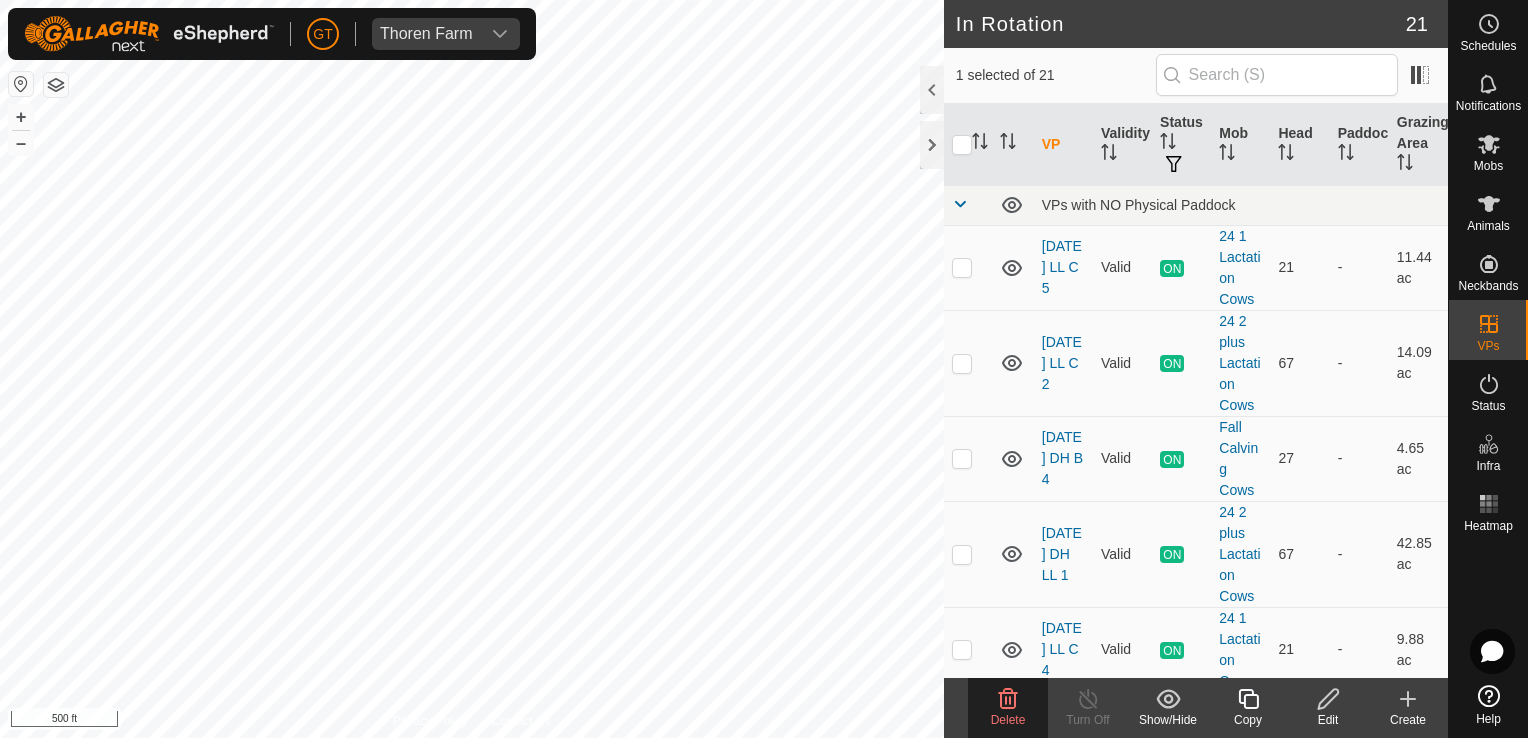 click 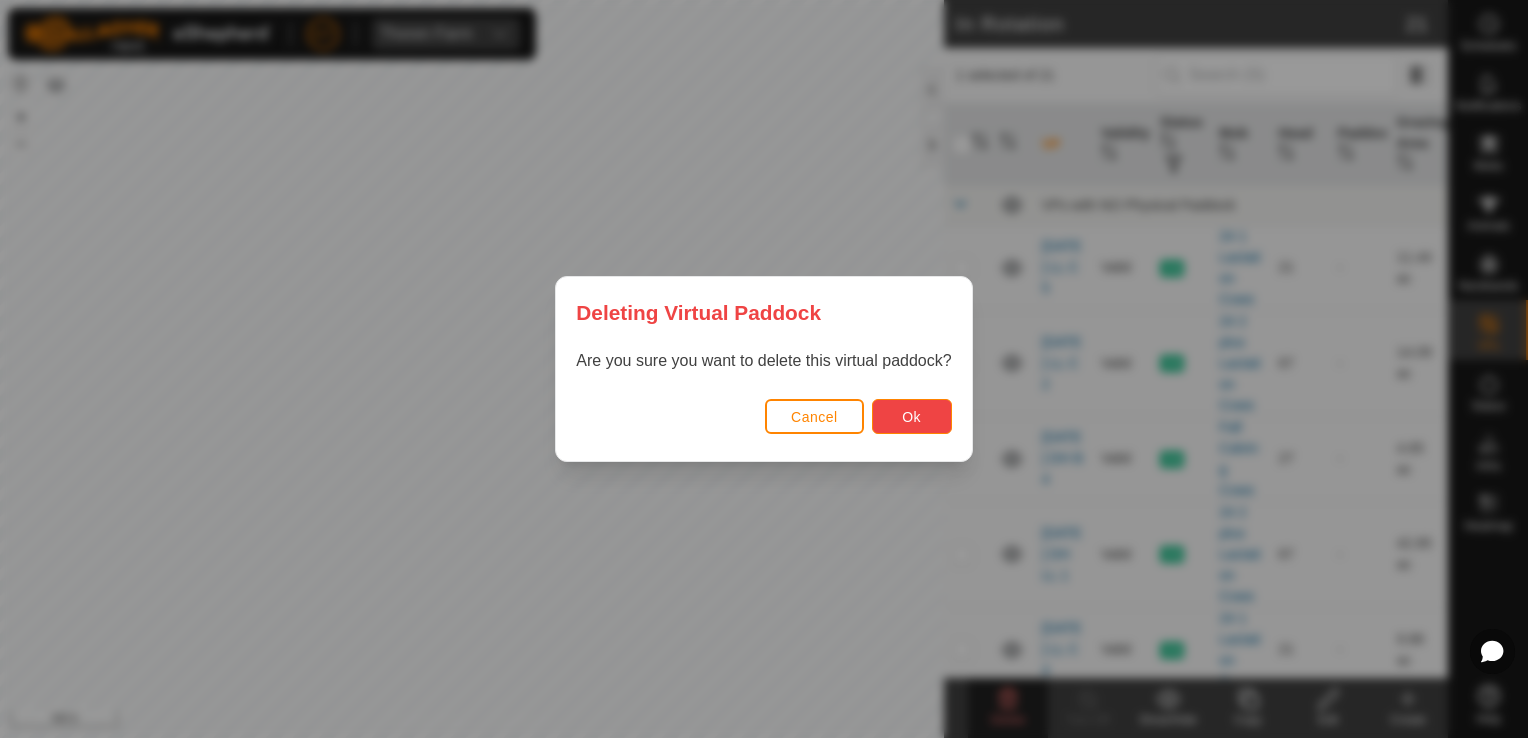 click on "Ok" at bounding box center [912, 416] 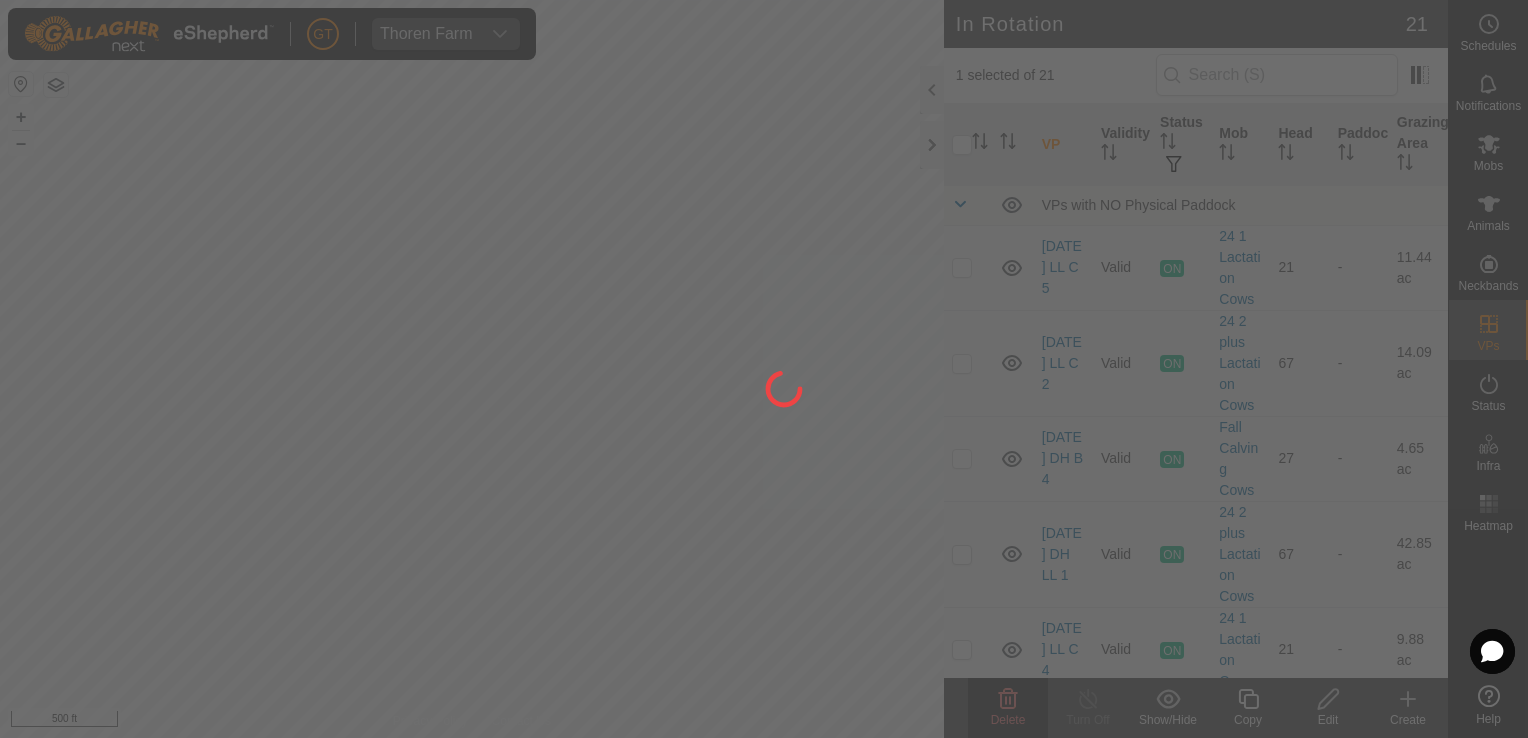 checkbox on "false" 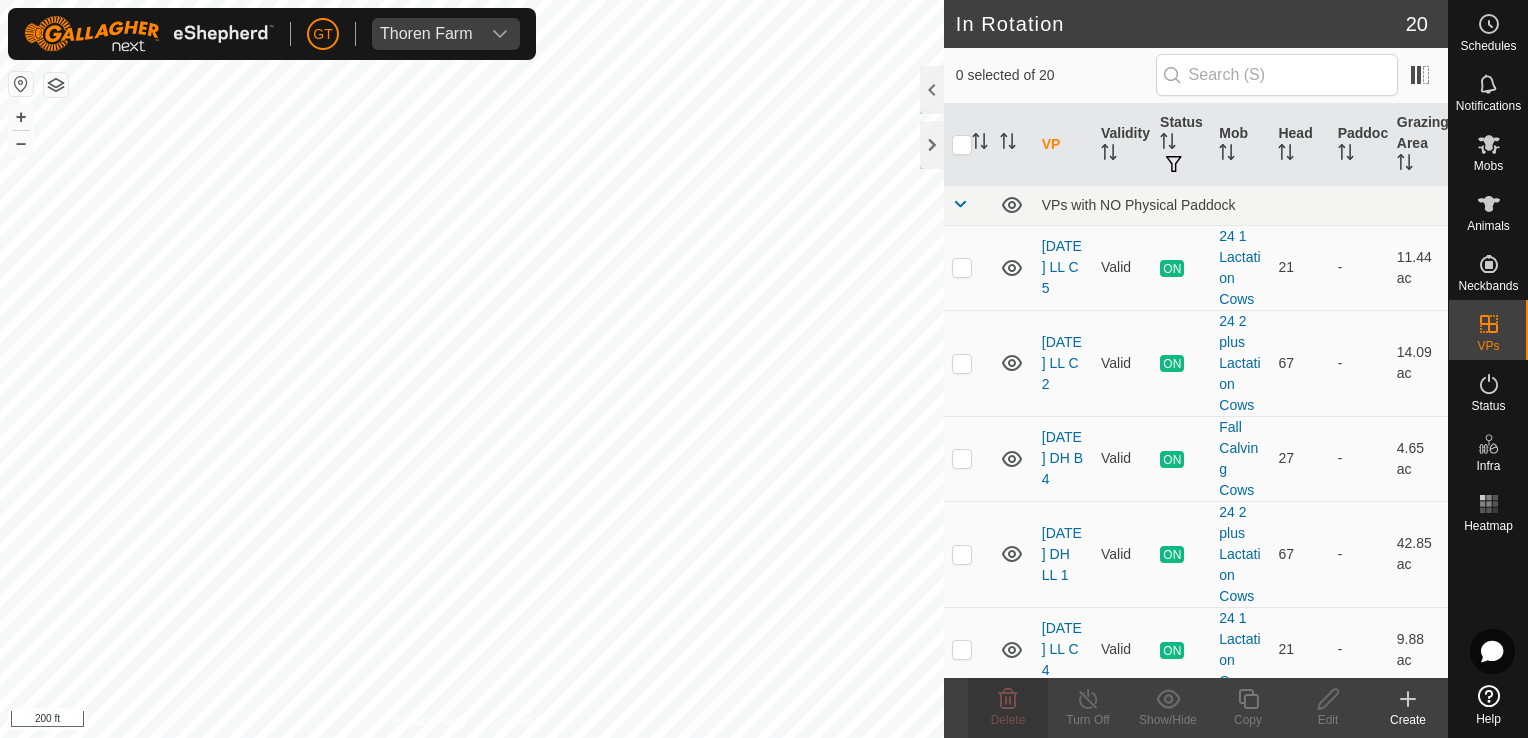 checkbox on "true" 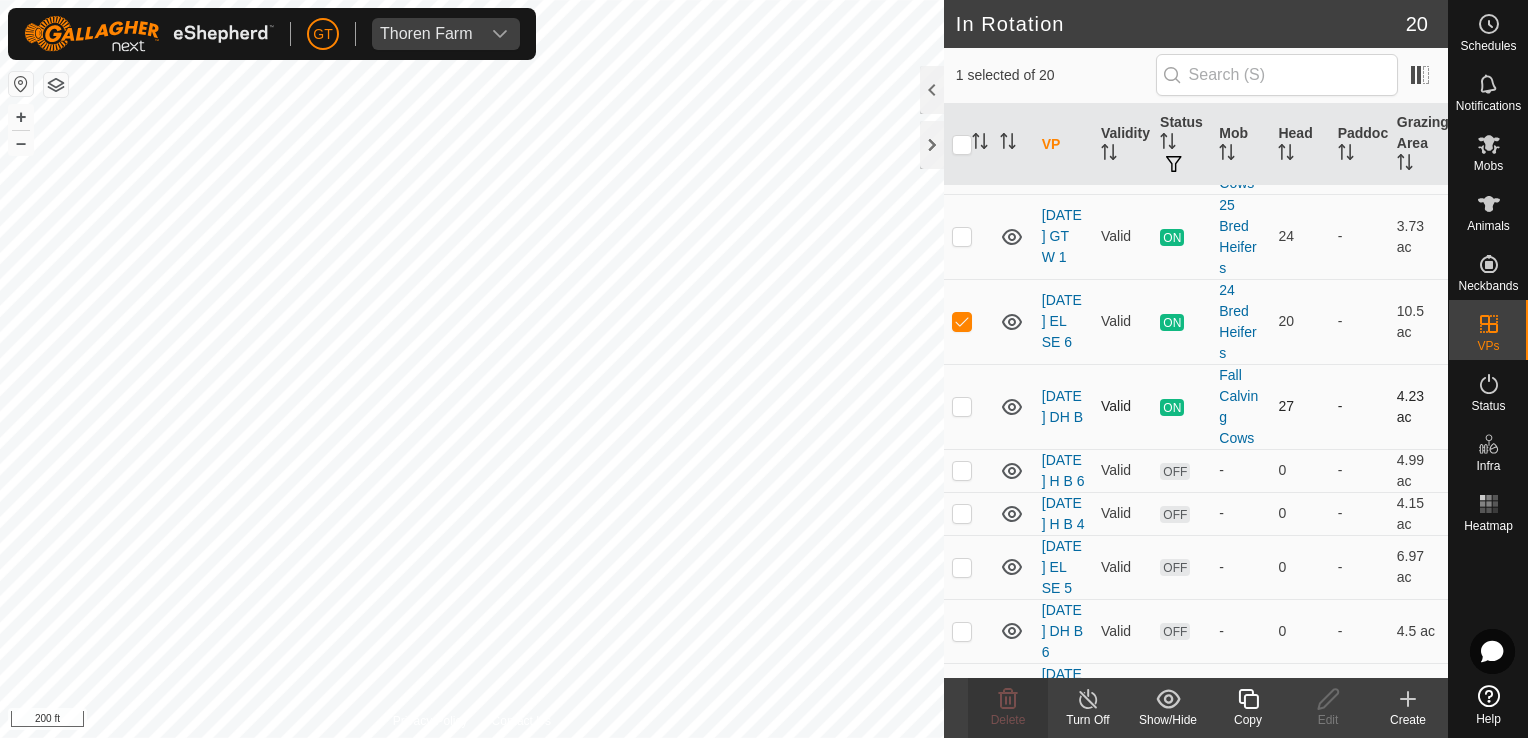 scroll, scrollTop: 500, scrollLeft: 0, axis: vertical 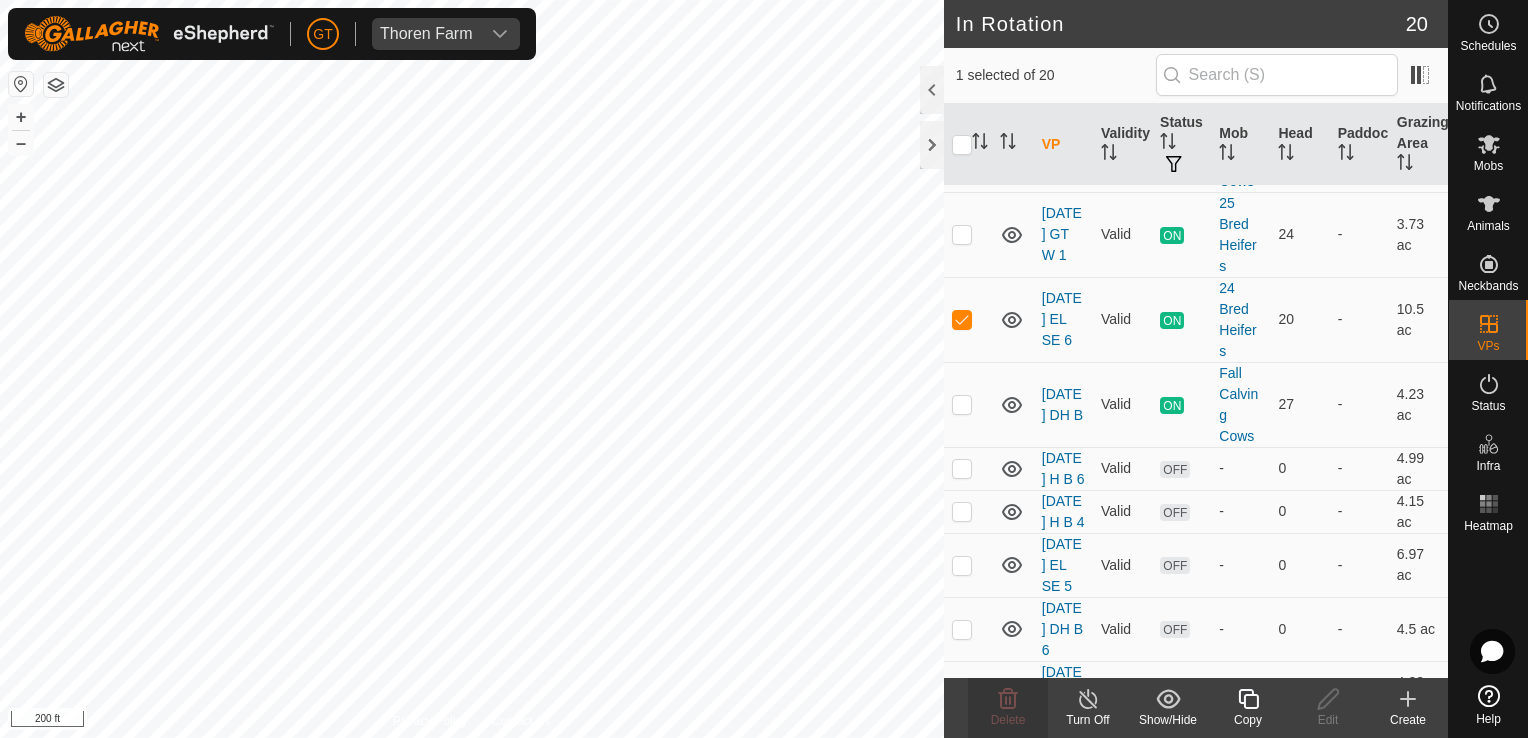 click 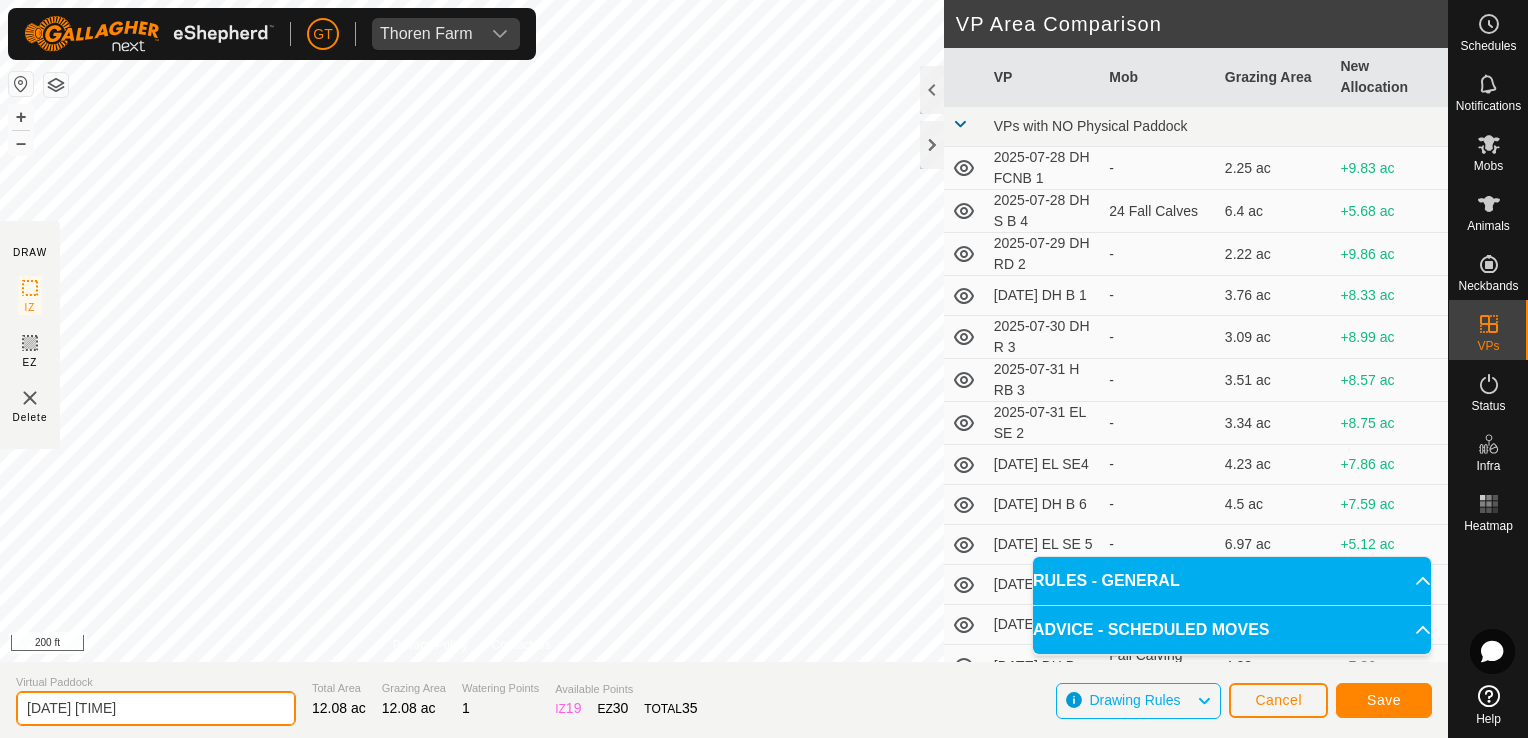 click on "[DATE] [TIME]" 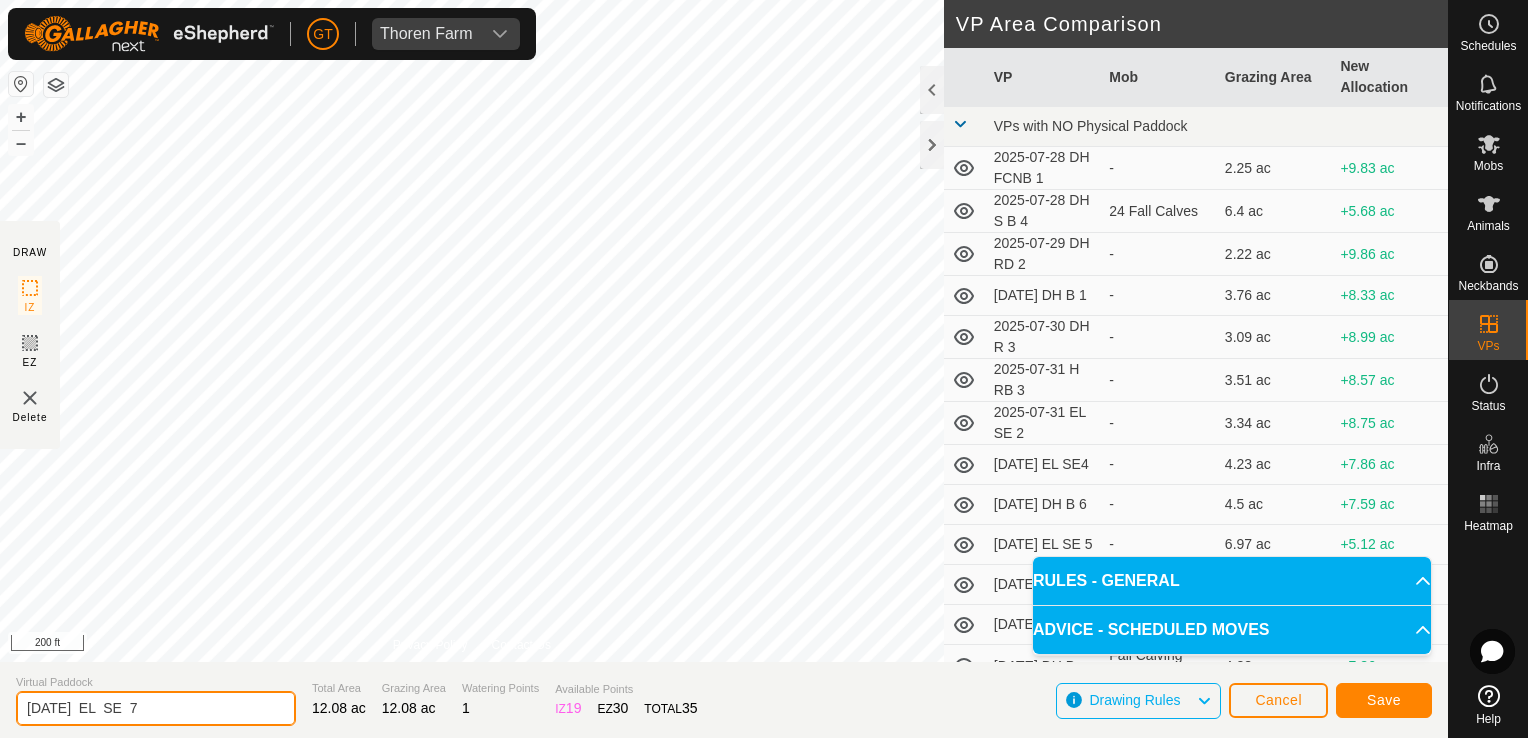 type on "[DATE]  EL  SE  7" 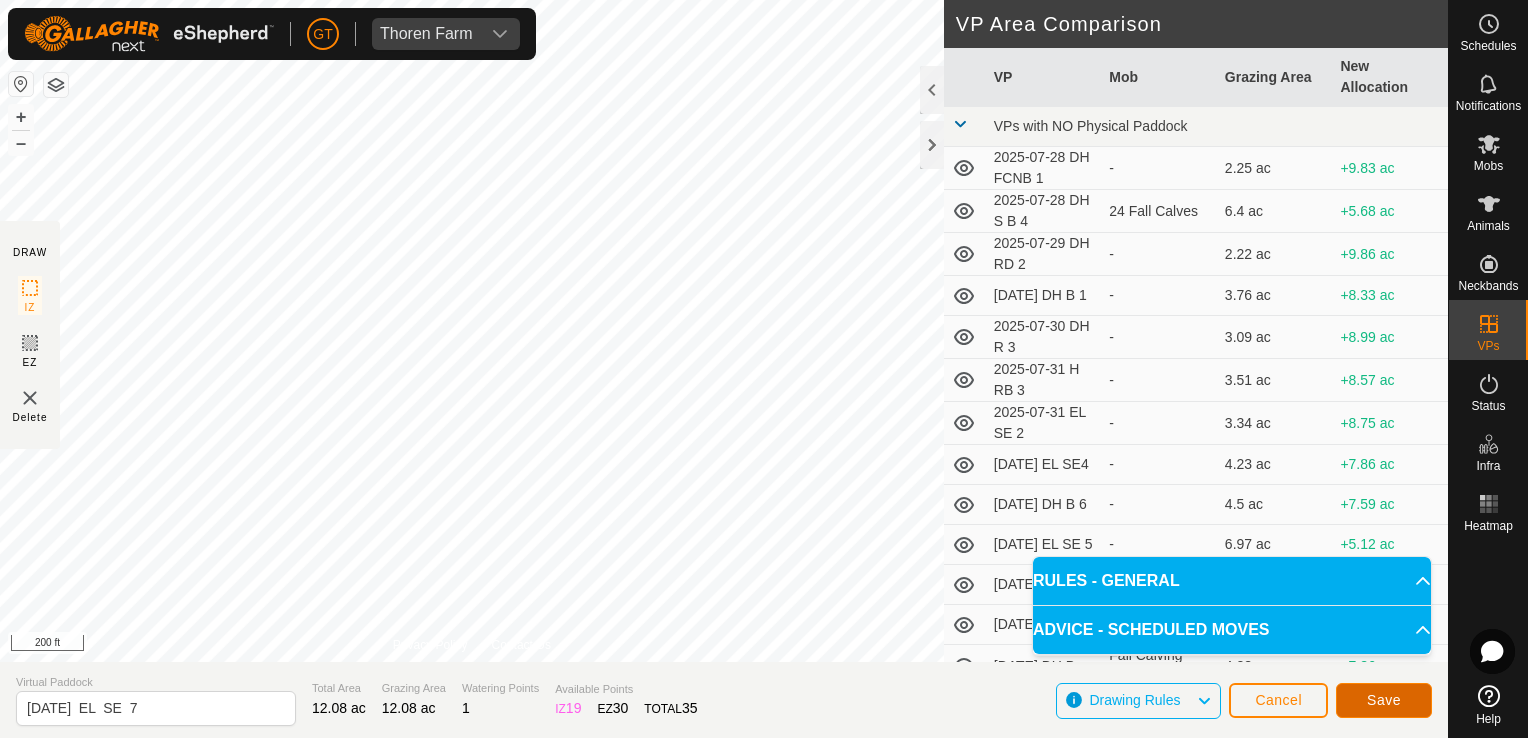 click on "Save" 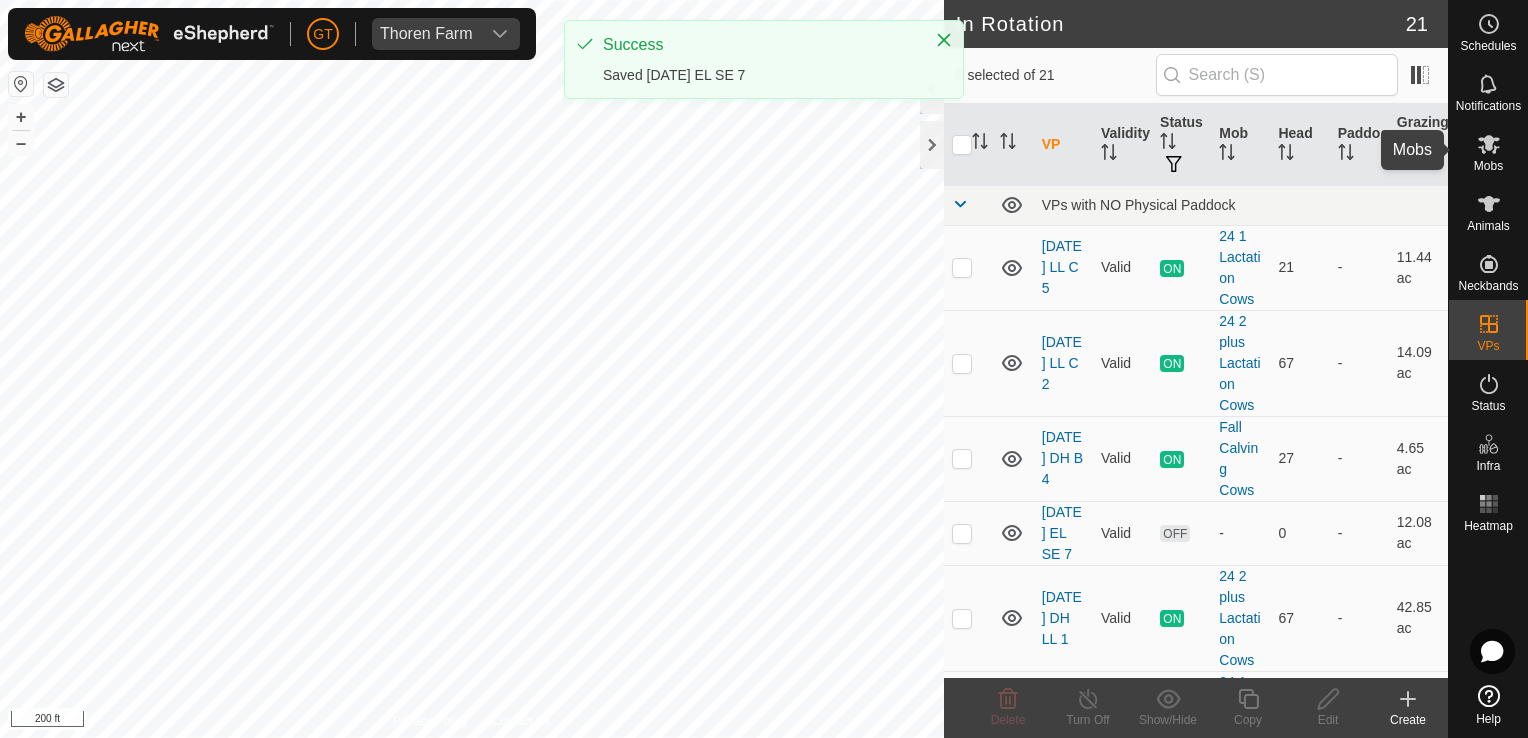 click 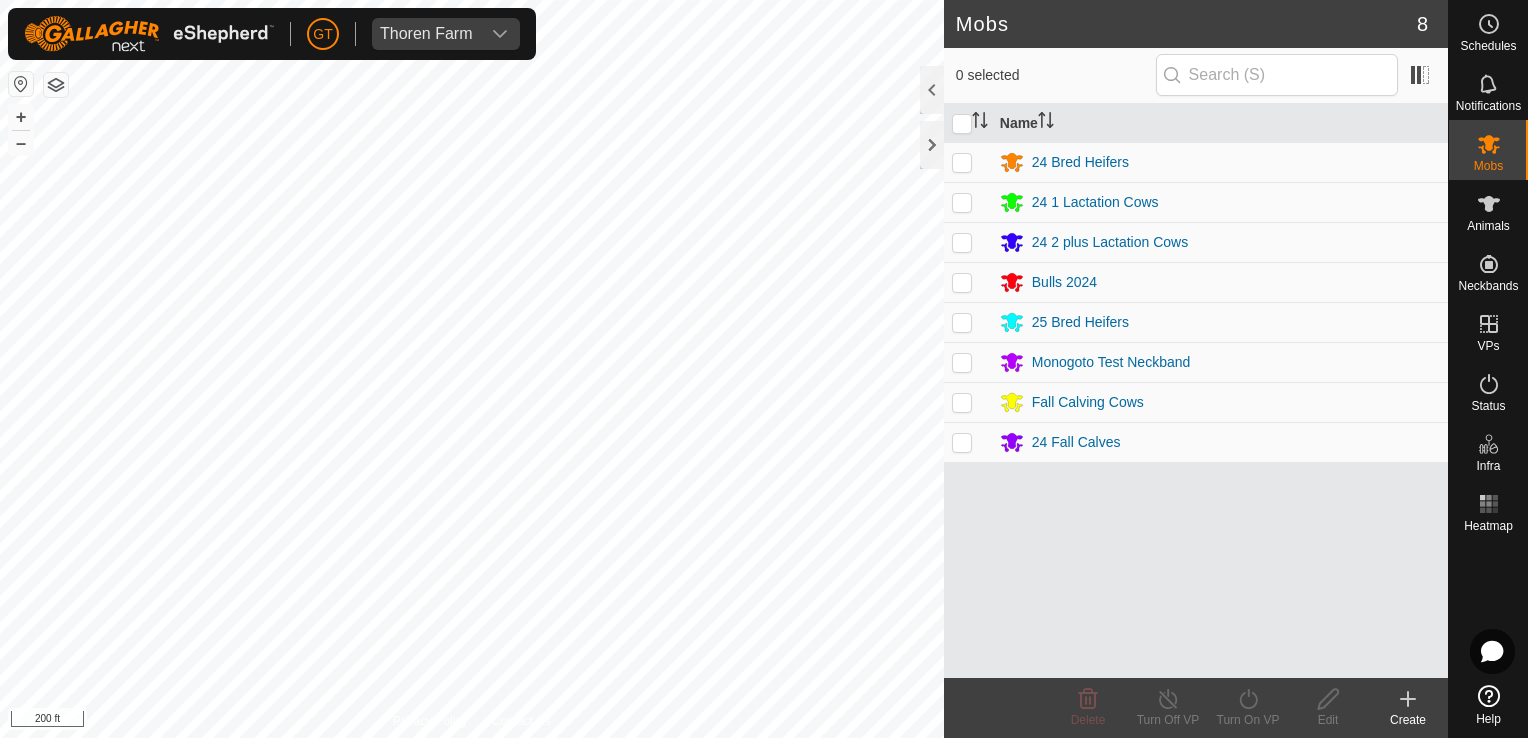 click at bounding box center [962, 162] 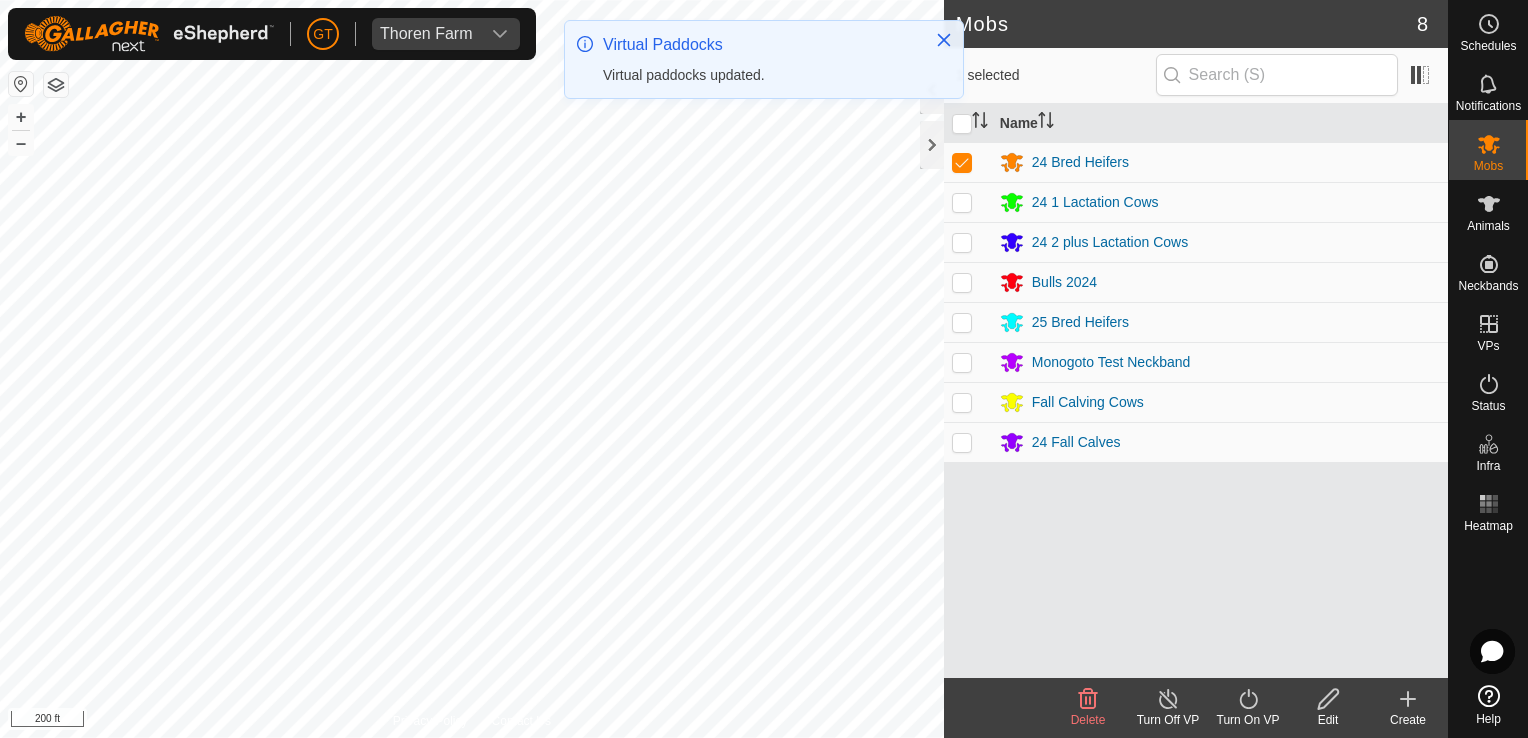click 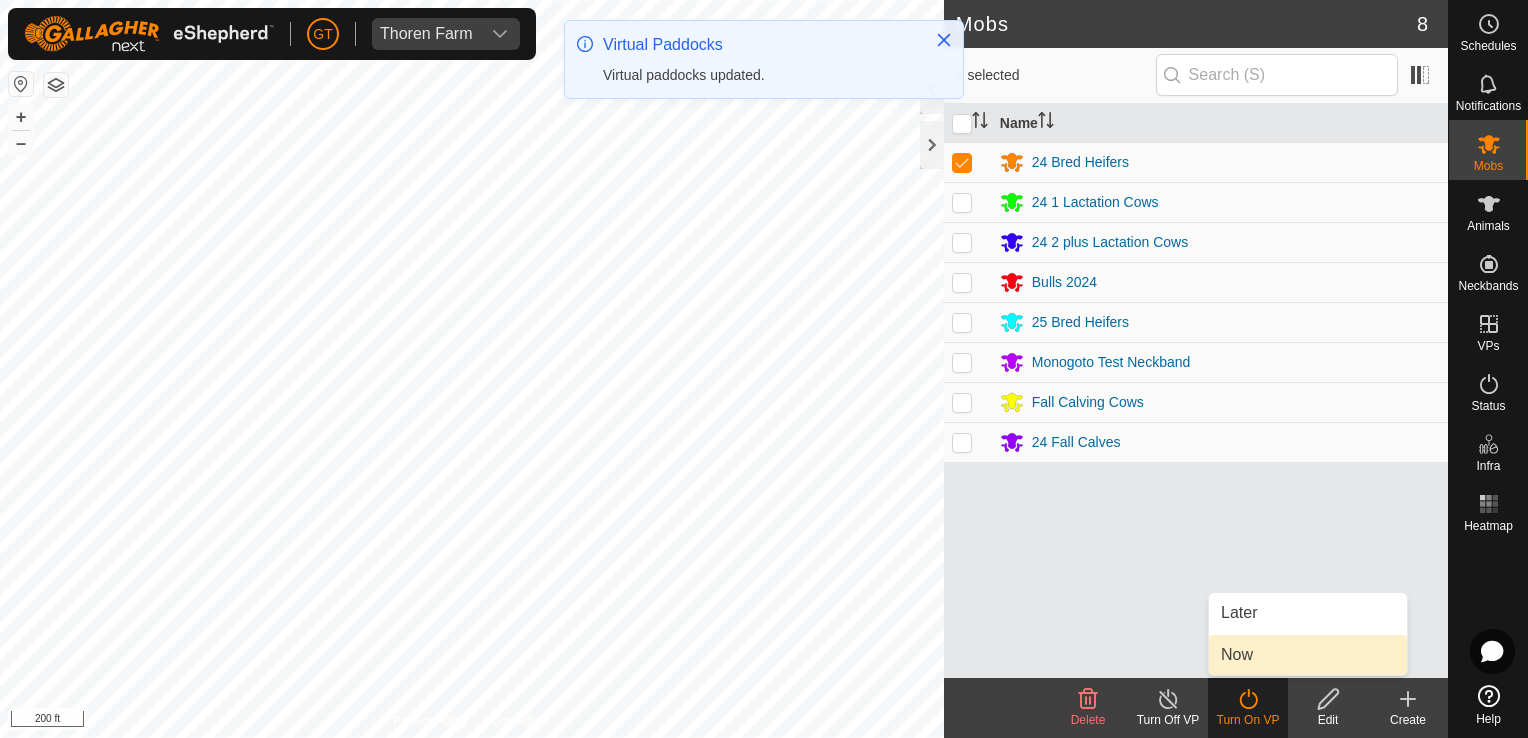 click on "Now" at bounding box center (1308, 655) 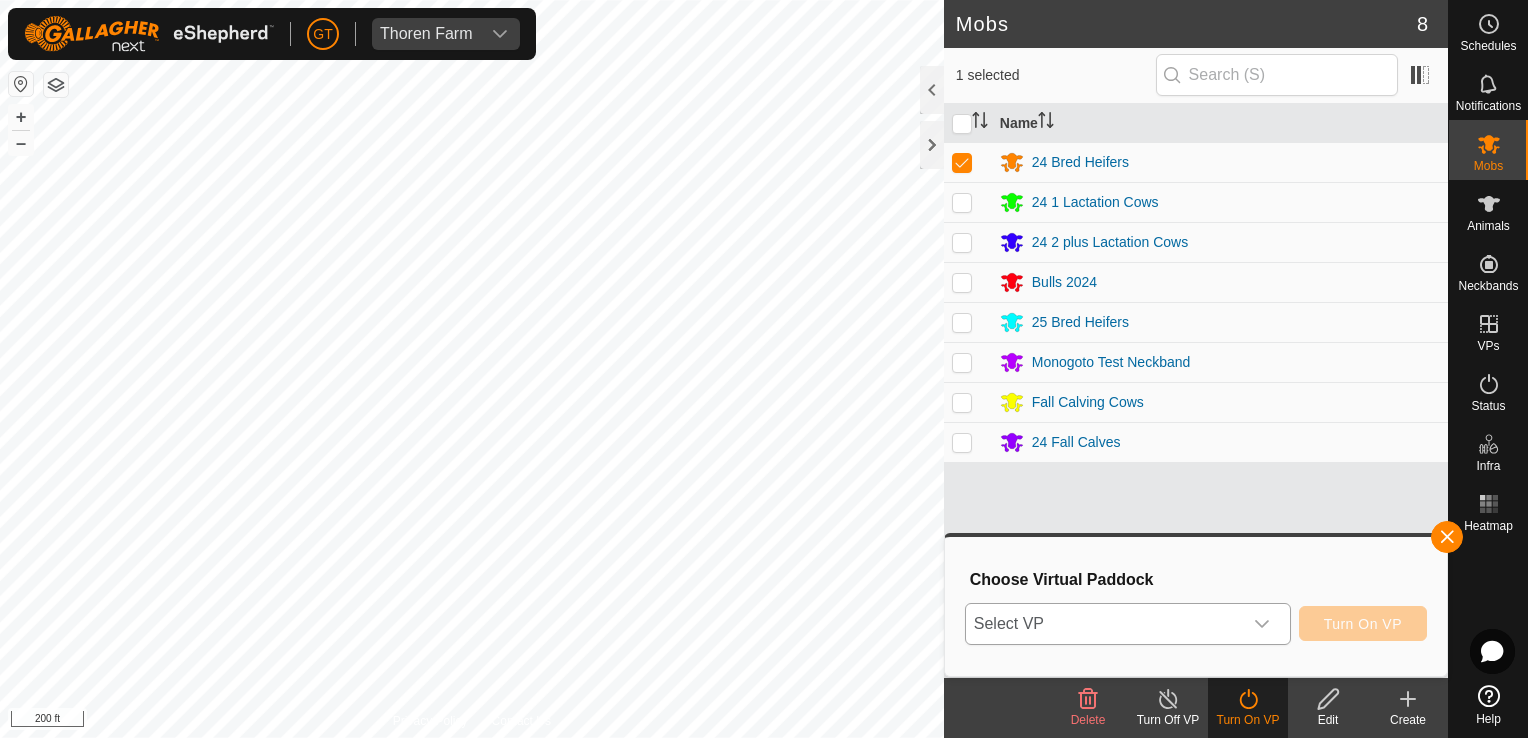 click at bounding box center (1262, 624) 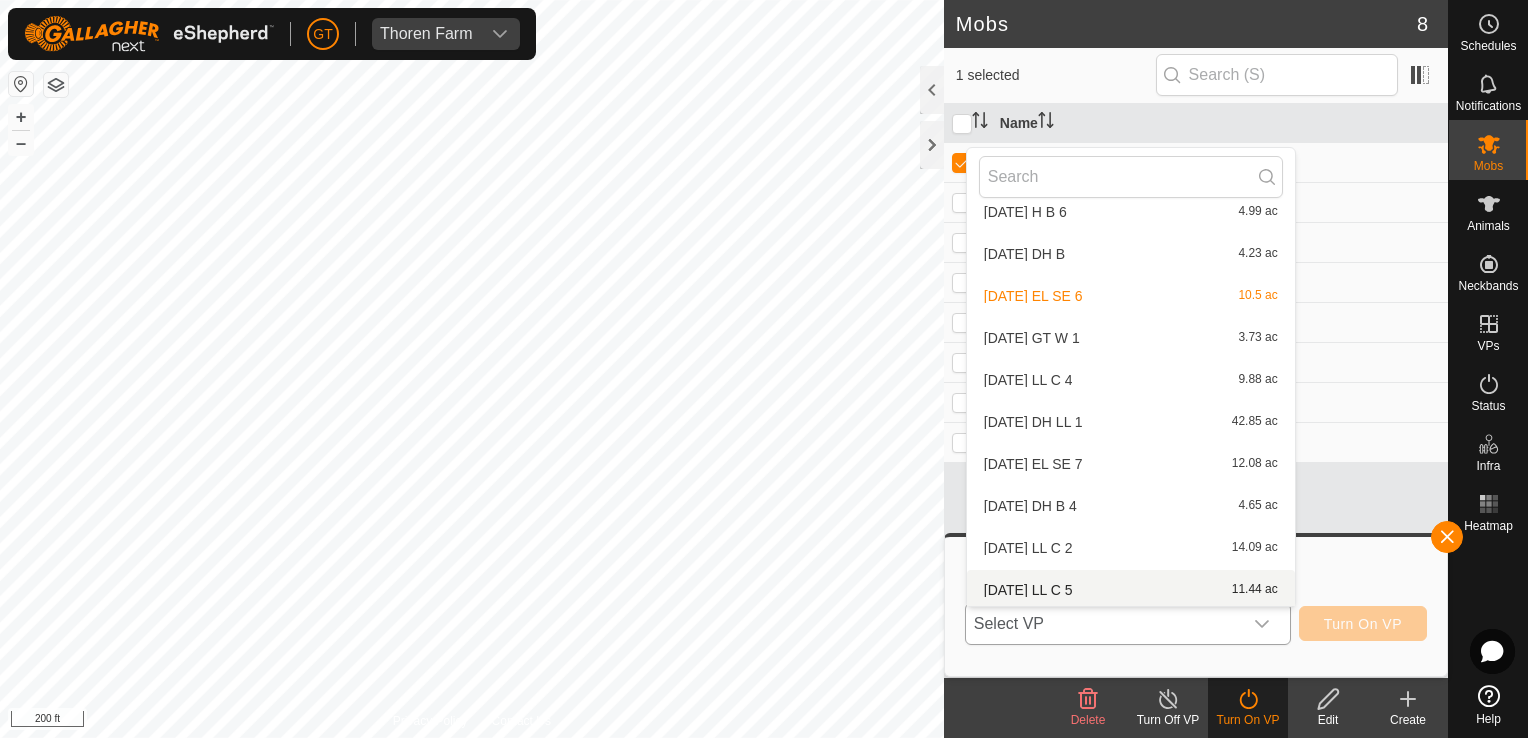 scroll, scrollTop: 526, scrollLeft: 0, axis: vertical 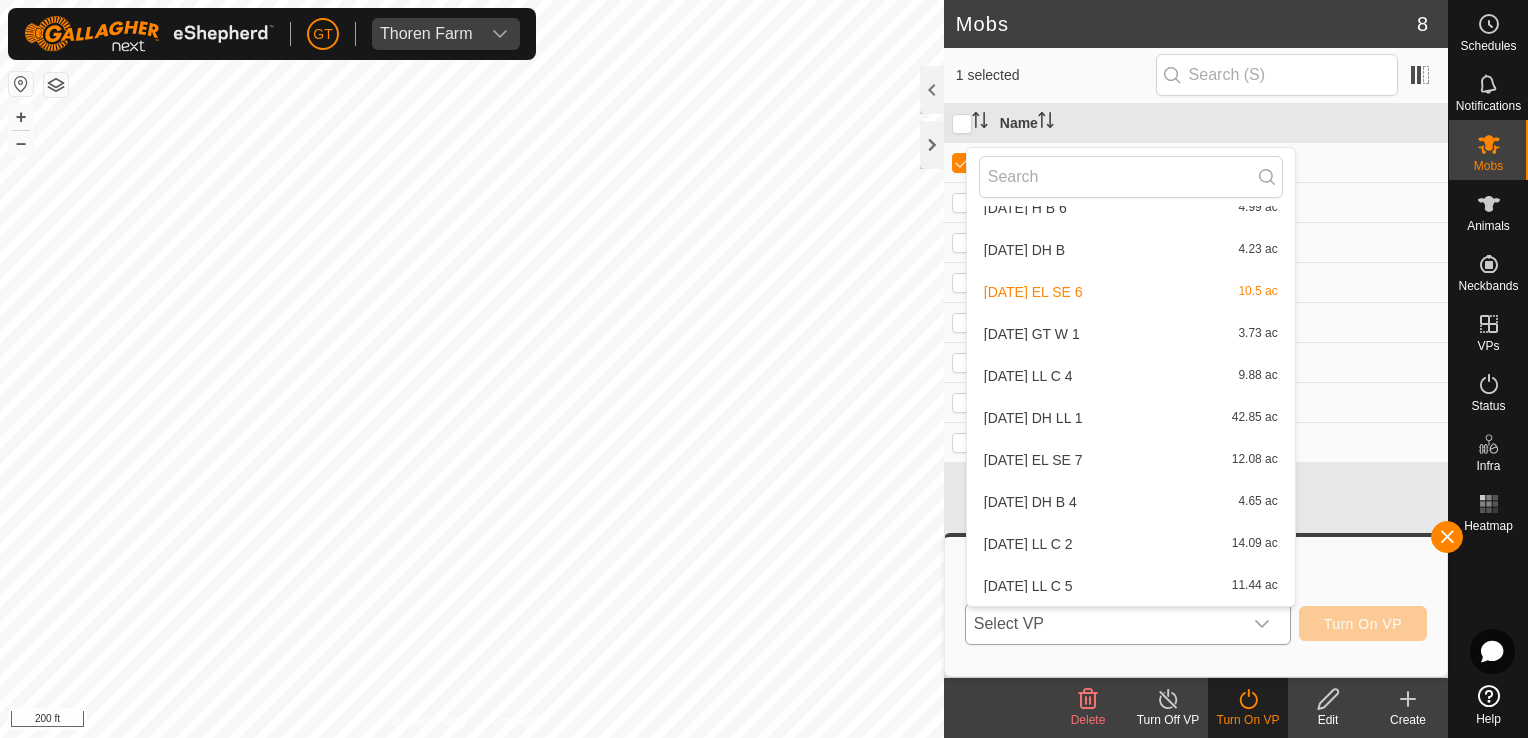click on "[DATE]  EL  SE  7  12.08 ac" at bounding box center [1131, 460] 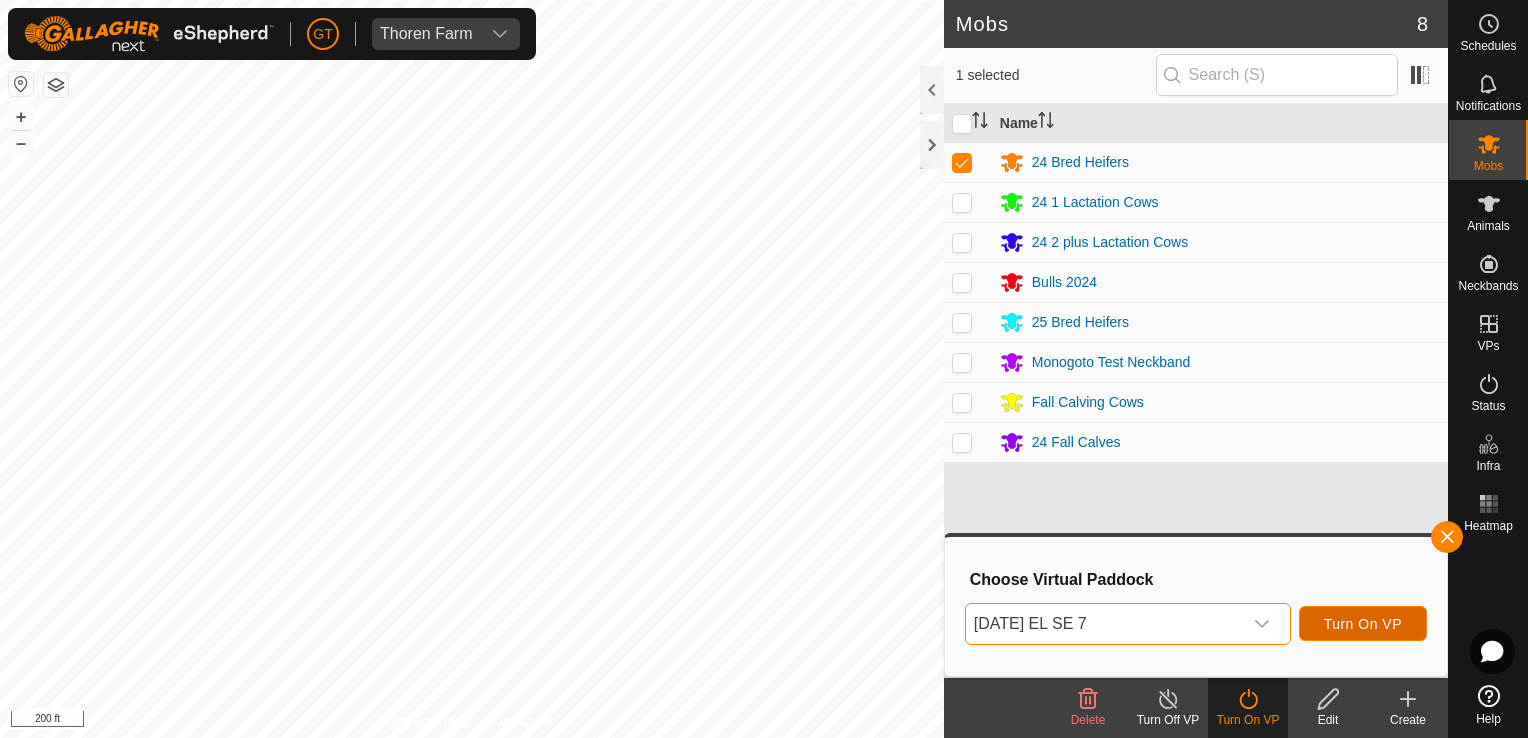 click on "Turn On VP" at bounding box center [1363, 624] 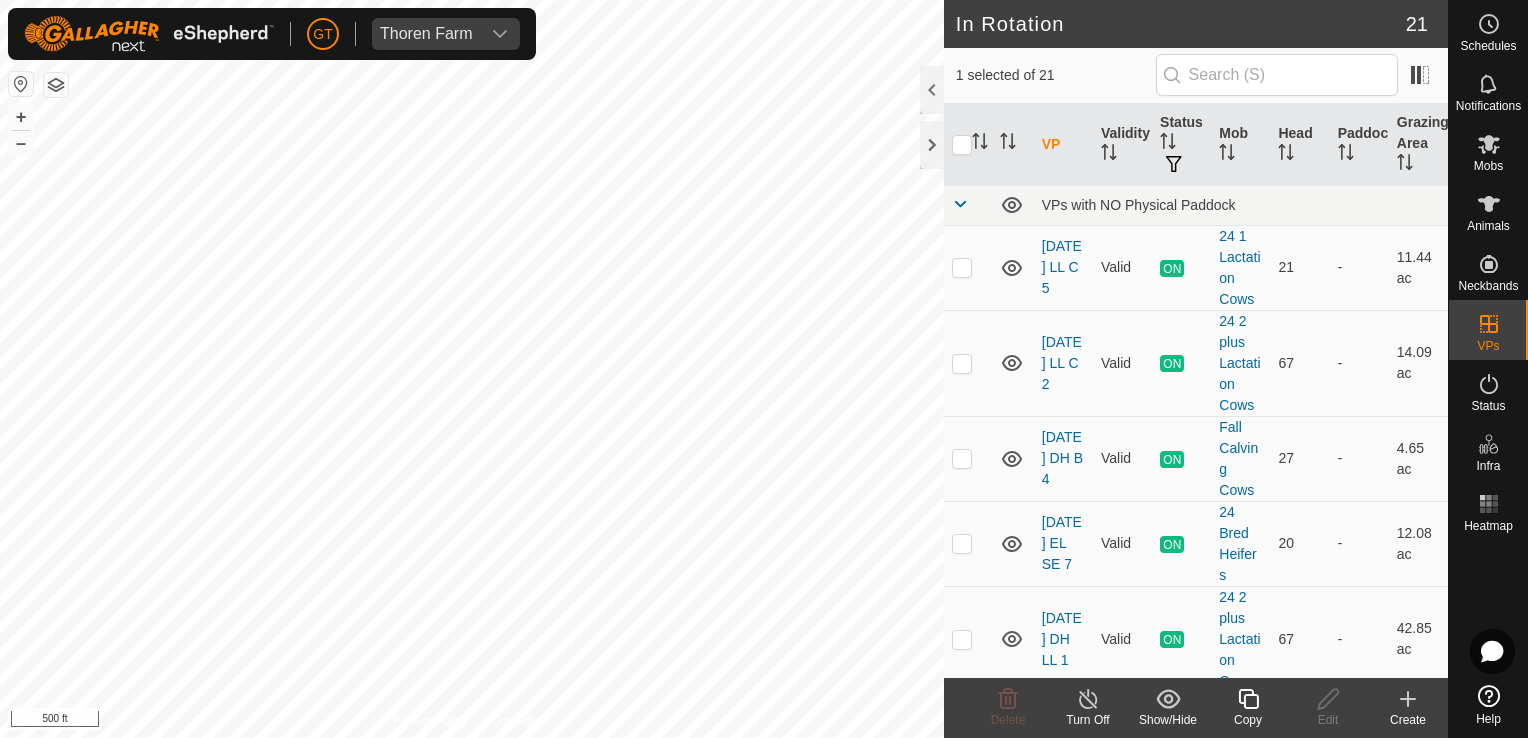 checkbox on "true" 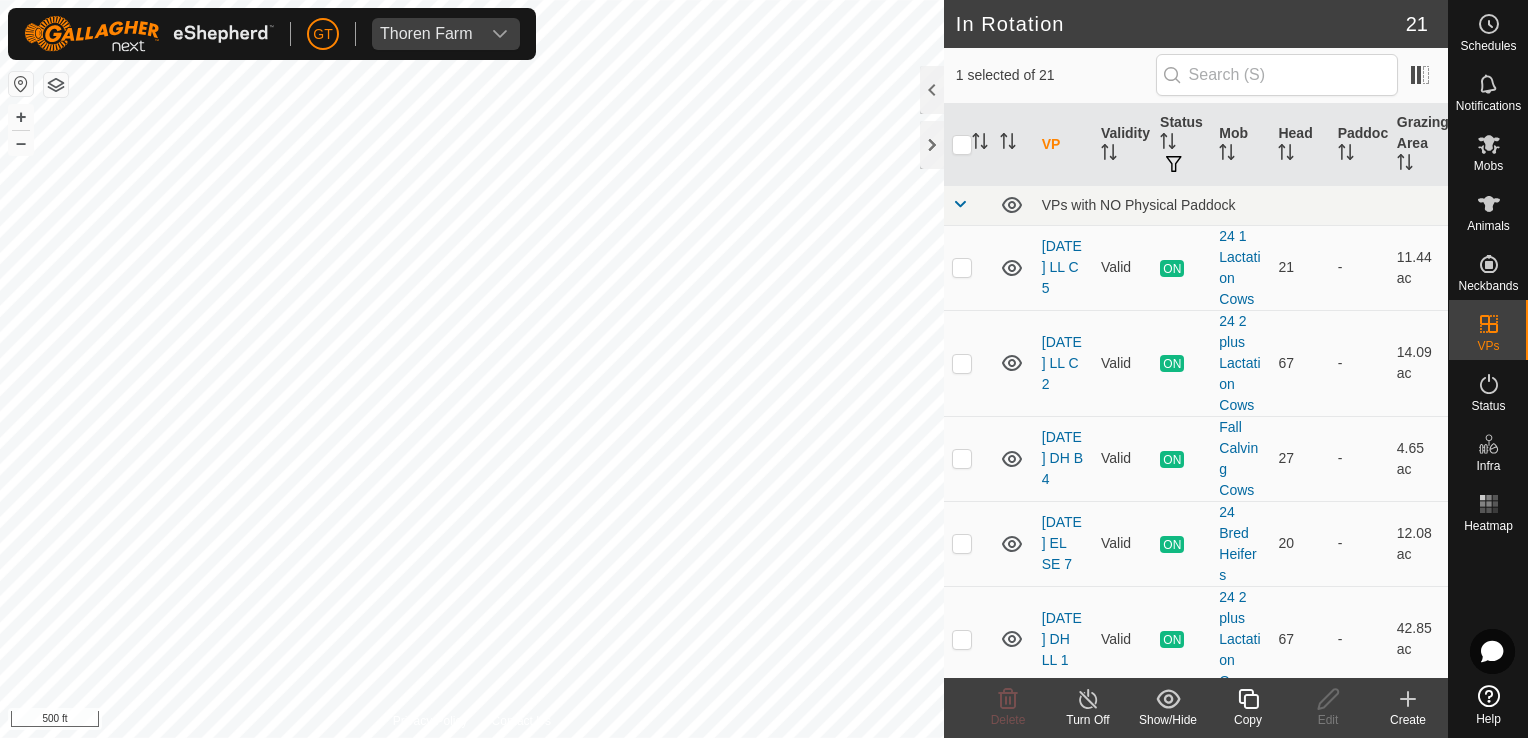 checkbox on "false" 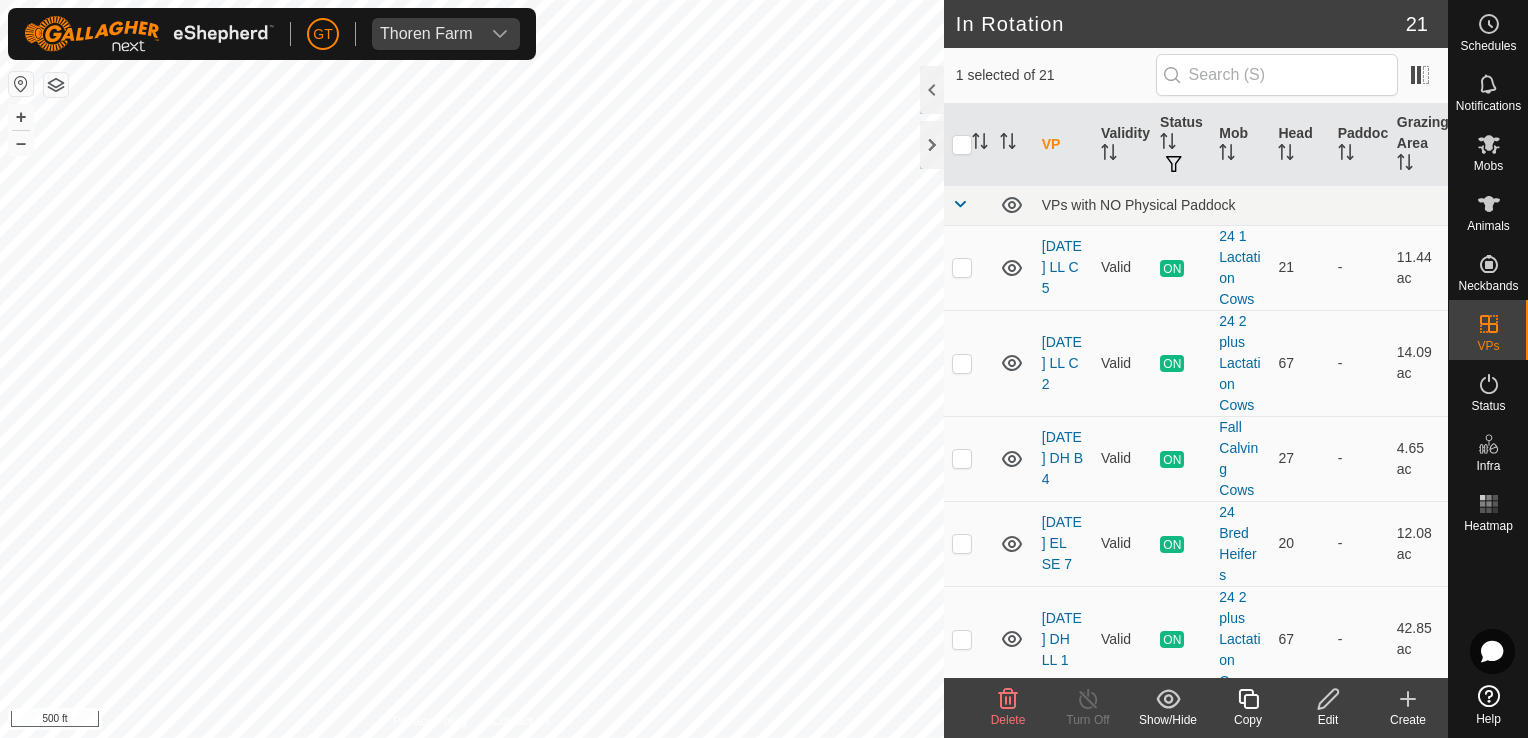 click 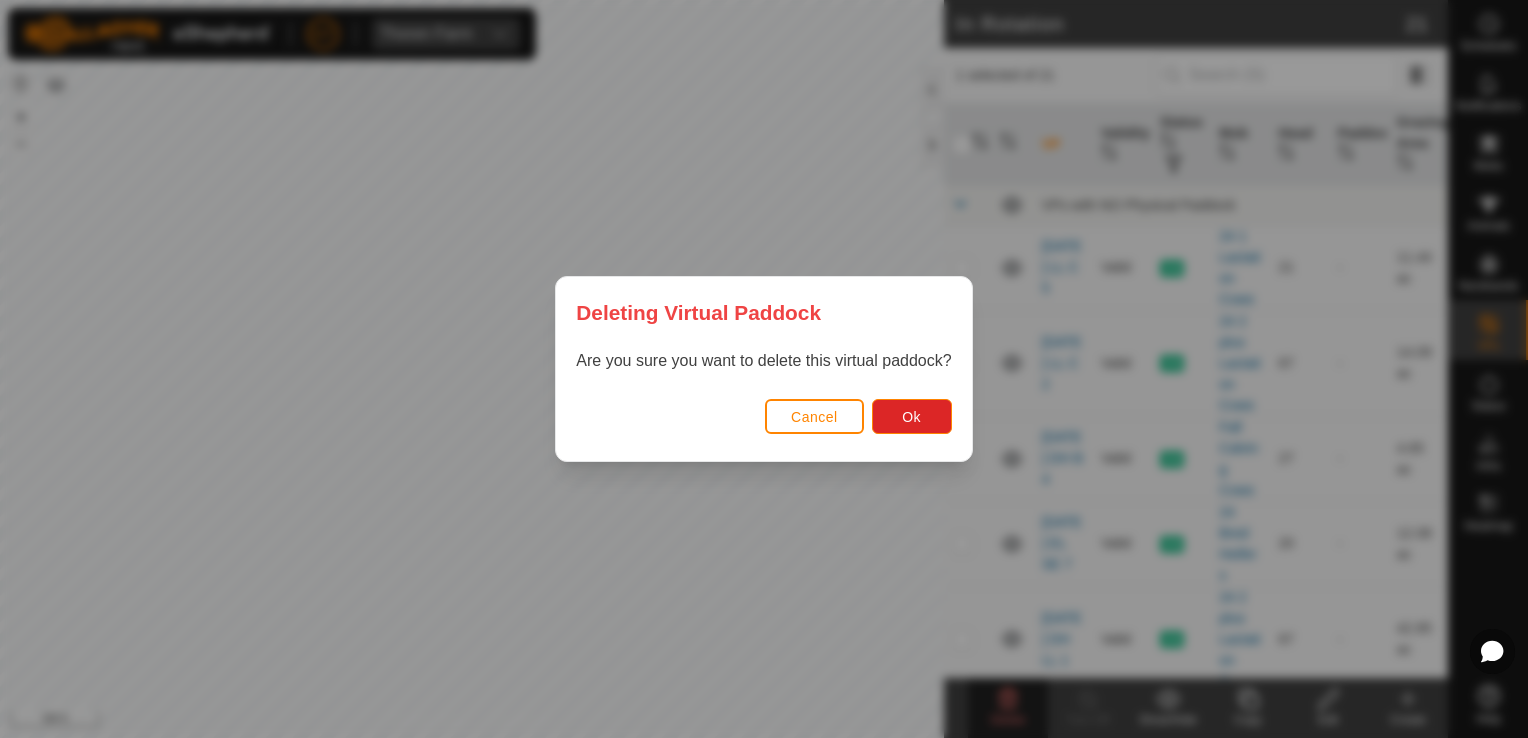 click on "Cancel Ok" at bounding box center [763, 427] 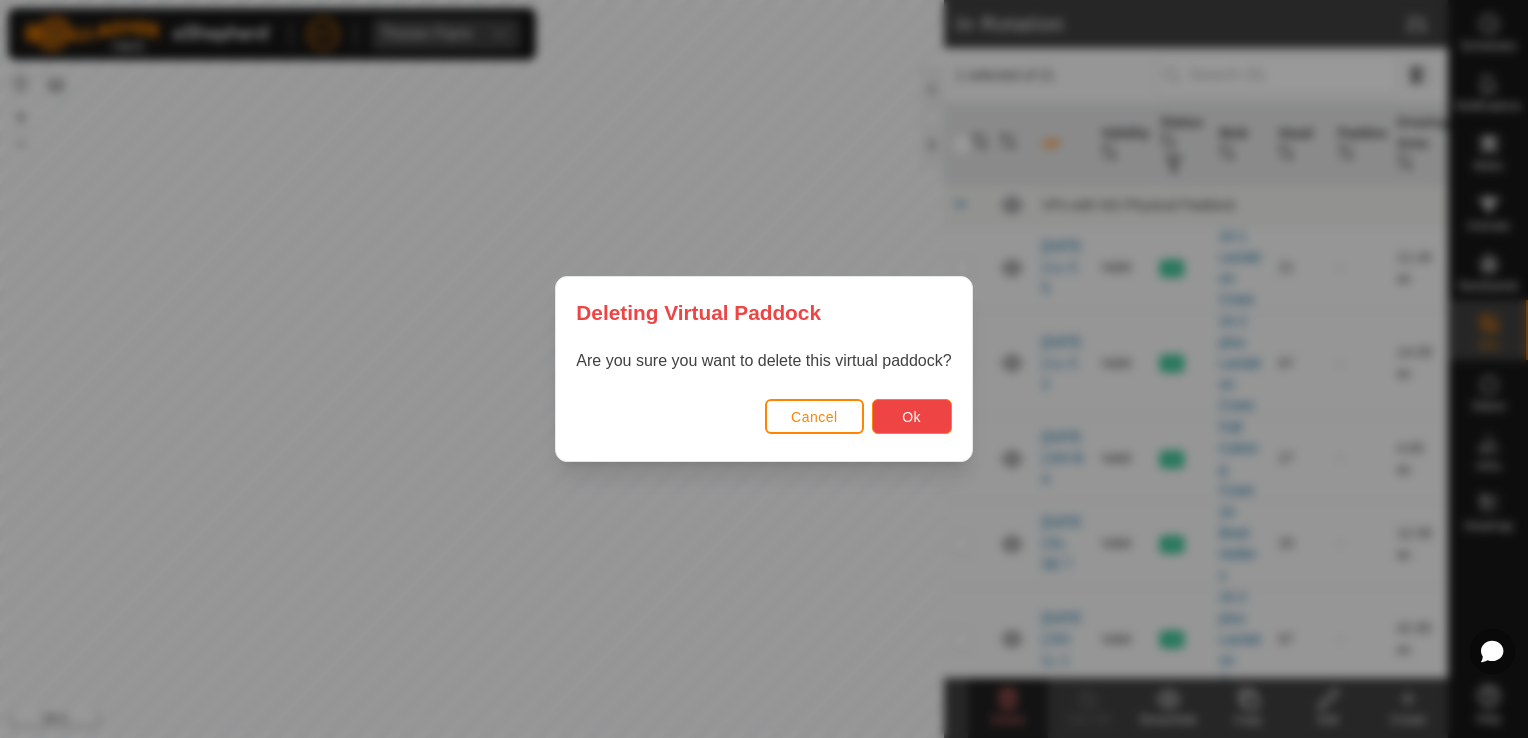 click on "Ok" at bounding box center [911, 417] 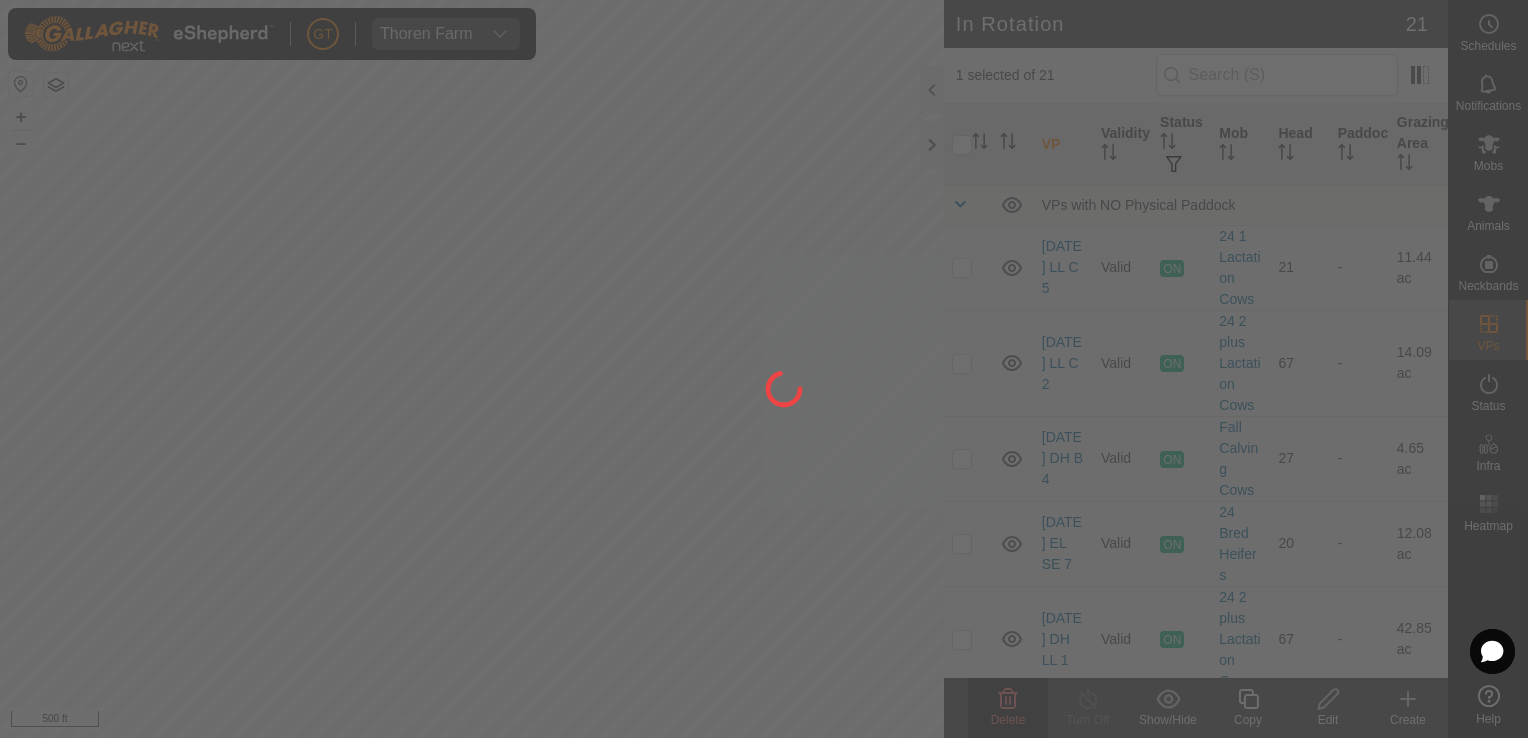 checkbox on "false" 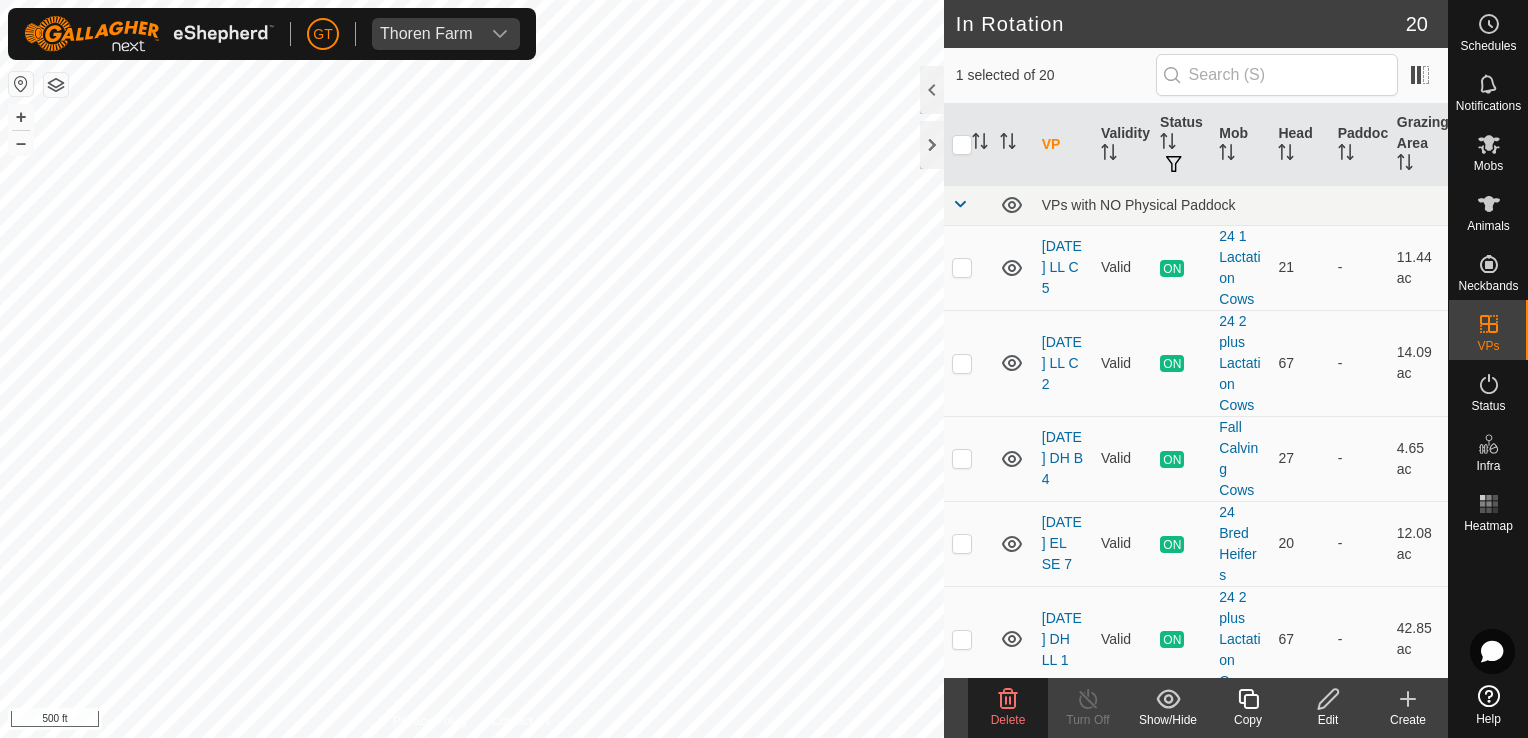 click 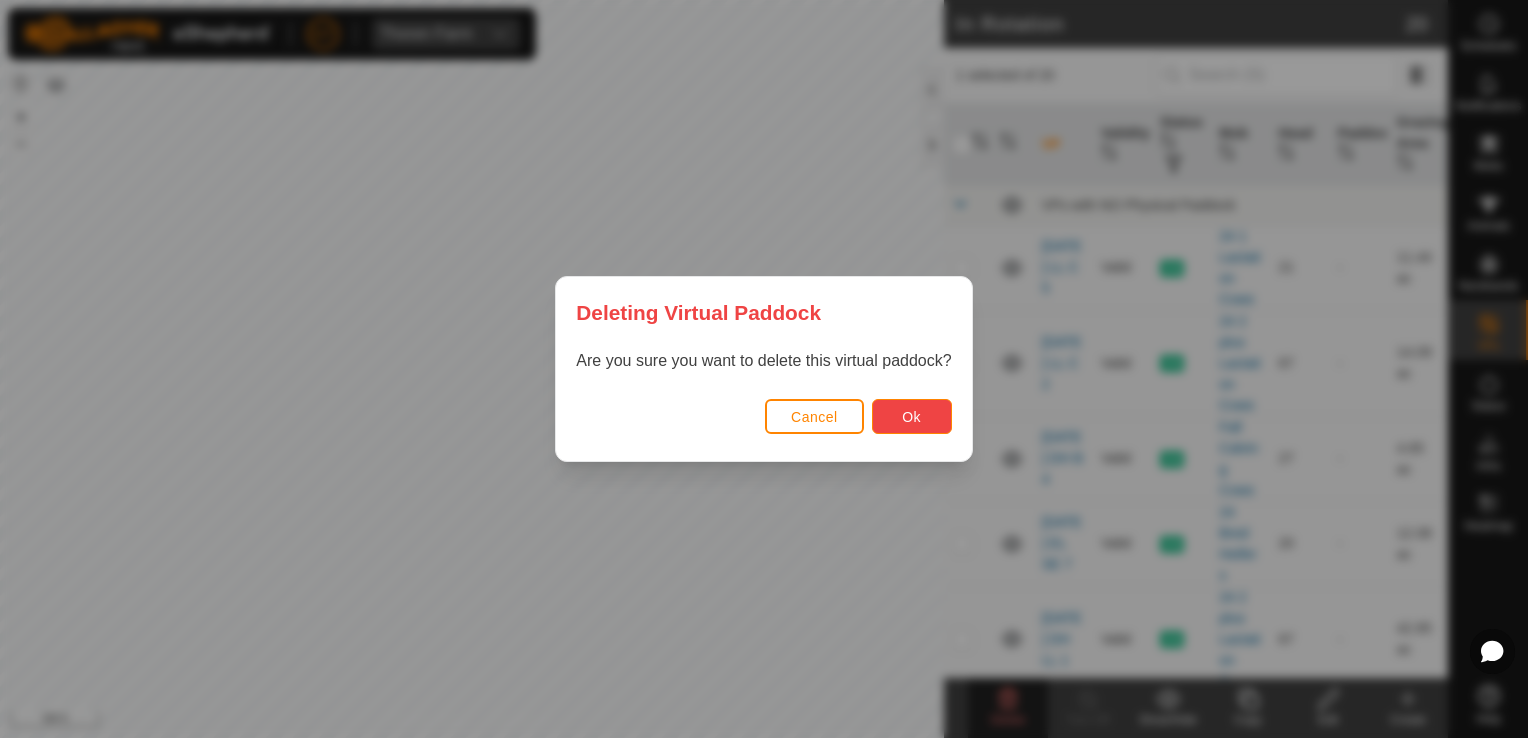 click on "Ok" at bounding box center [911, 417] 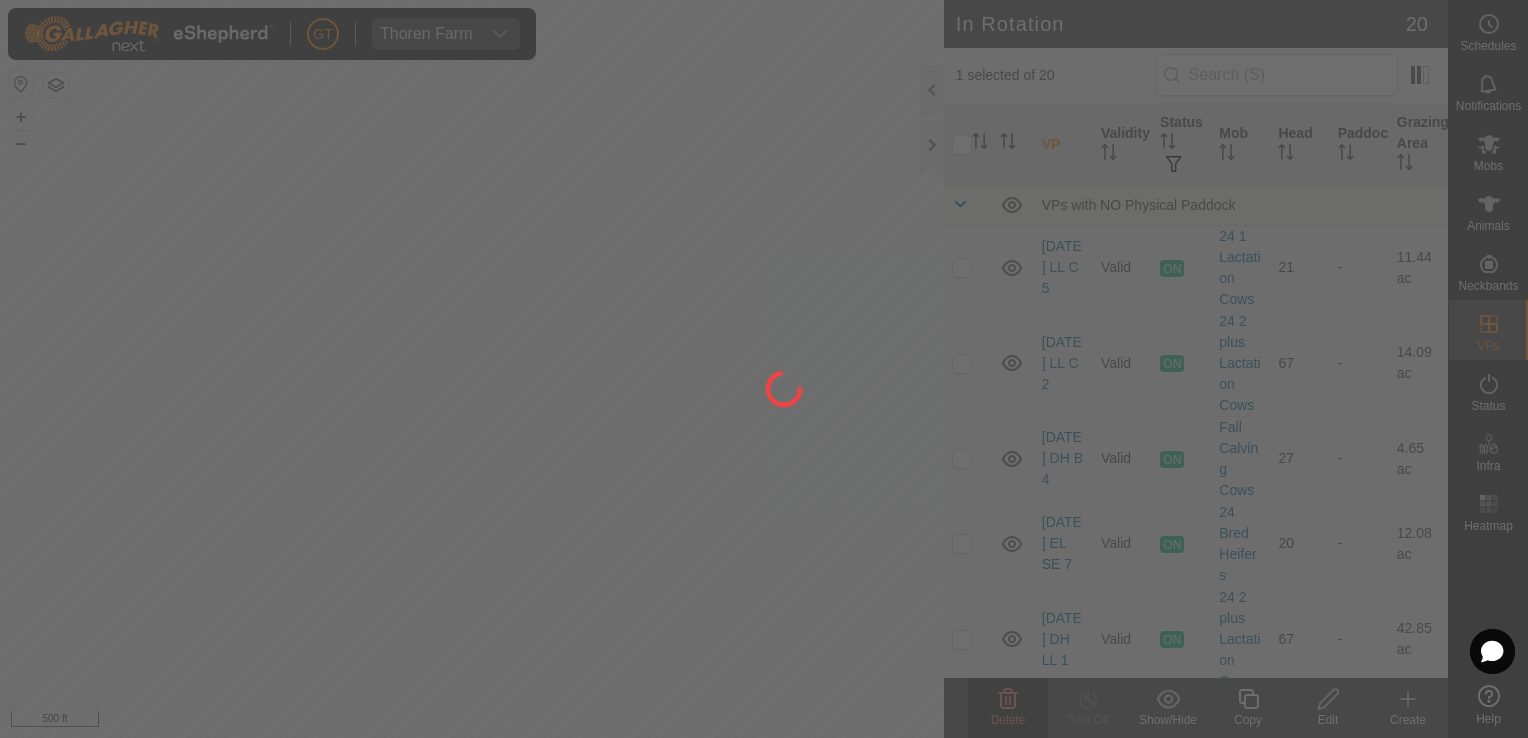 checkbox on "false" 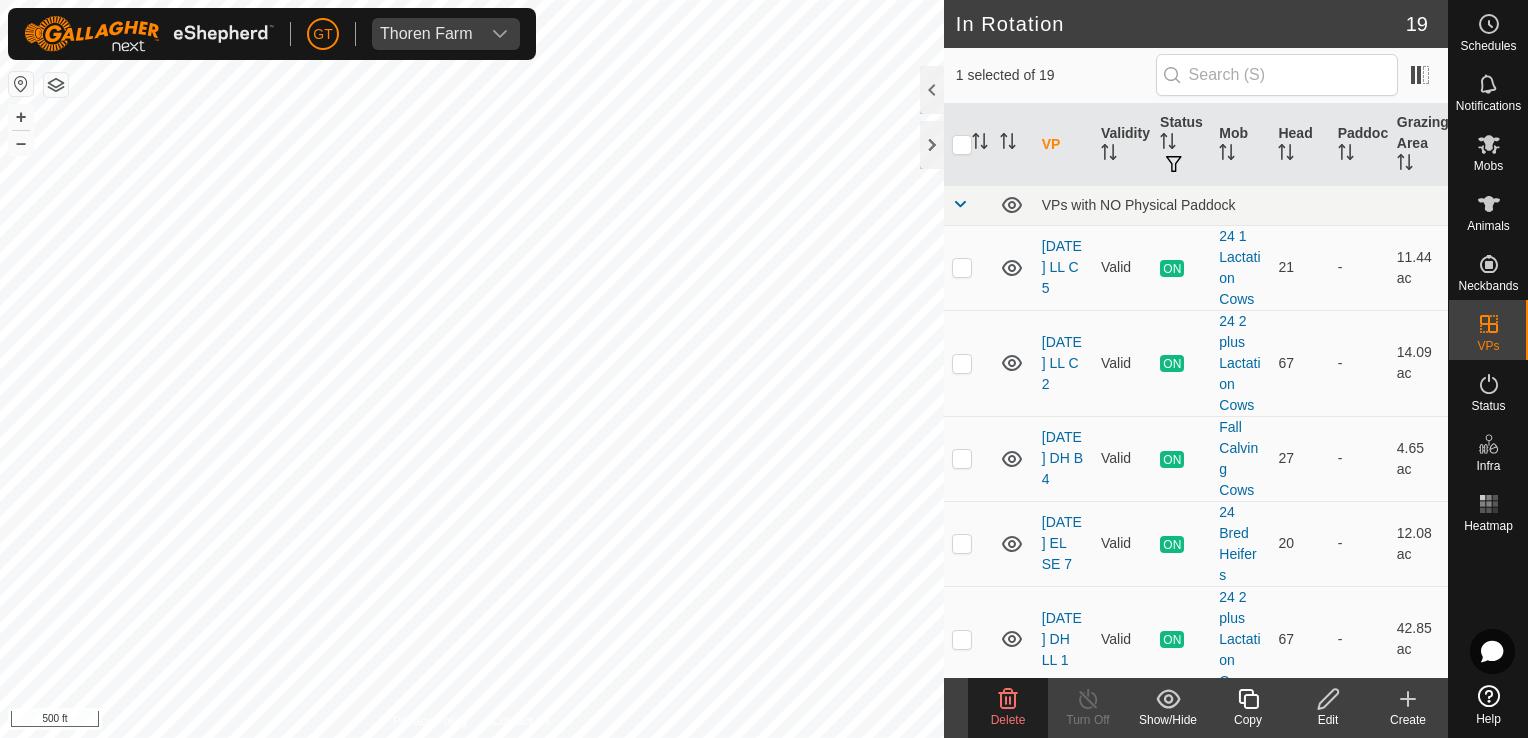 click on "Delete" 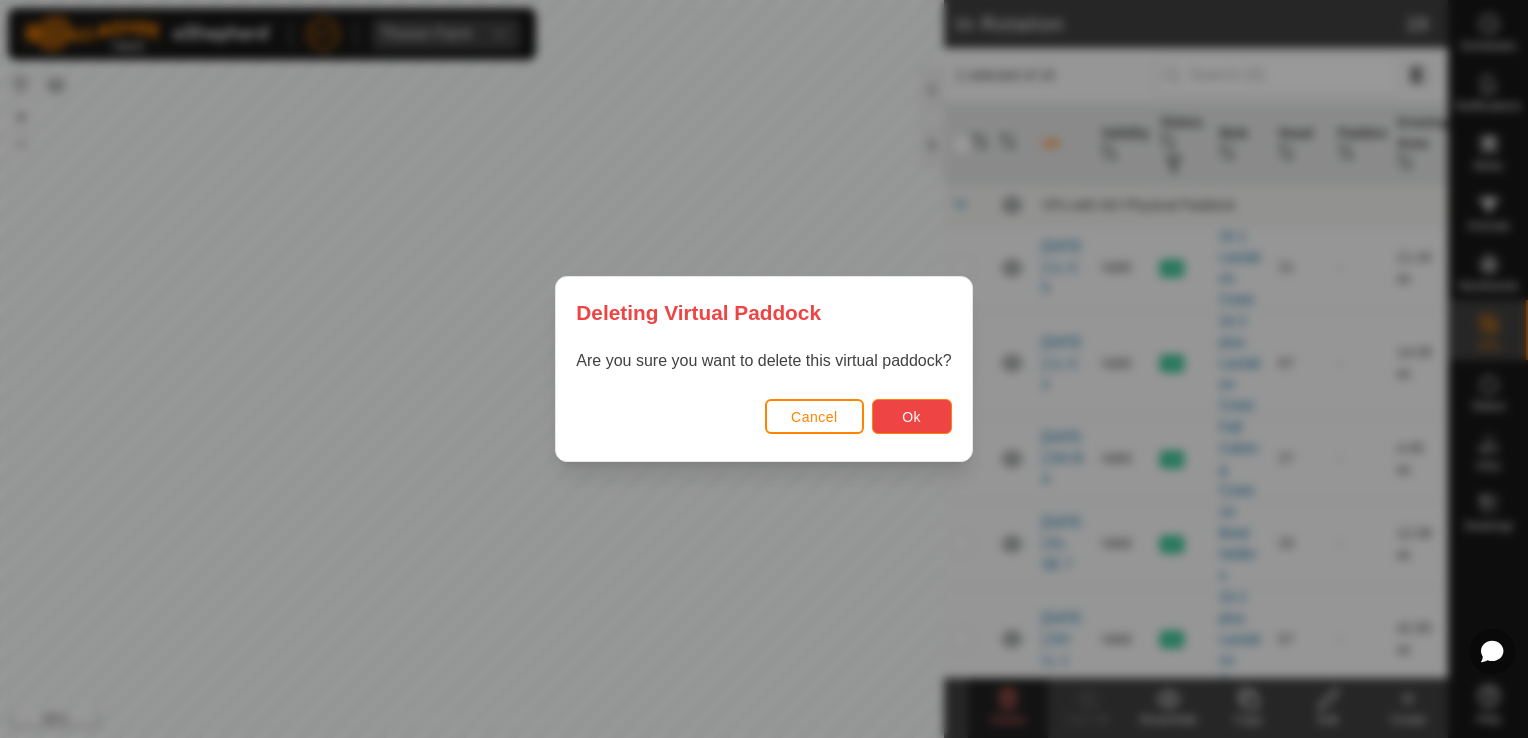 click on "Ok" at bounding box center [912, 416] 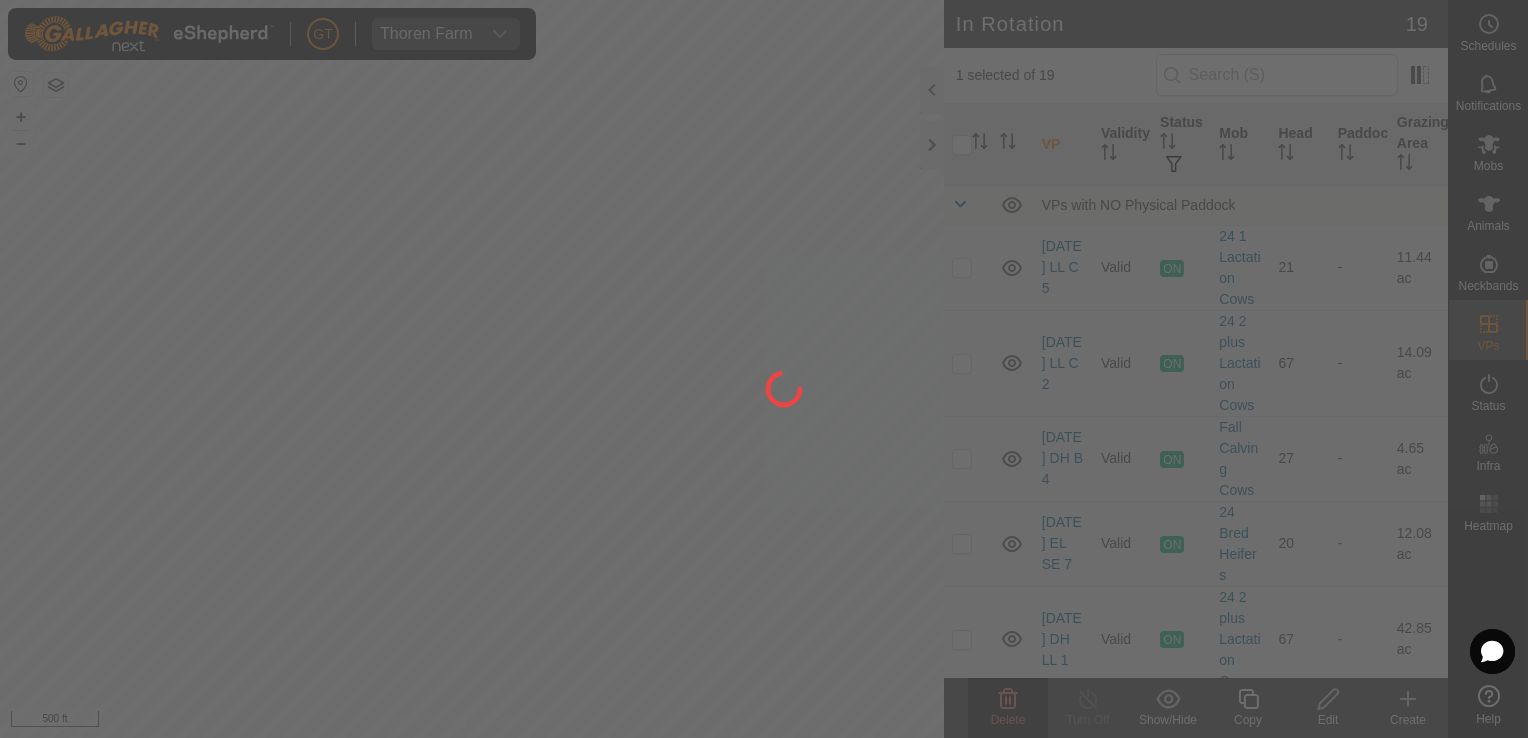 checkbox on "false" 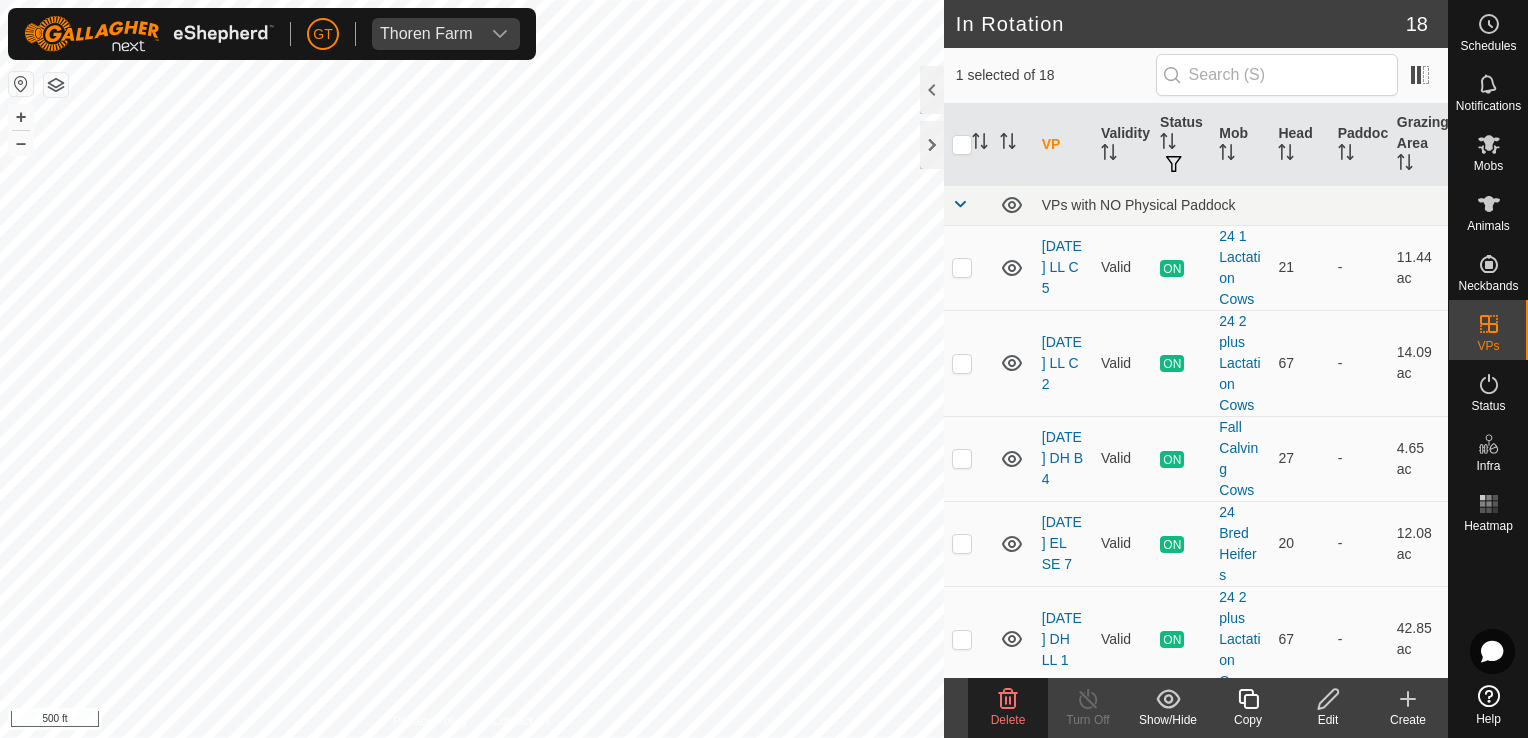 click 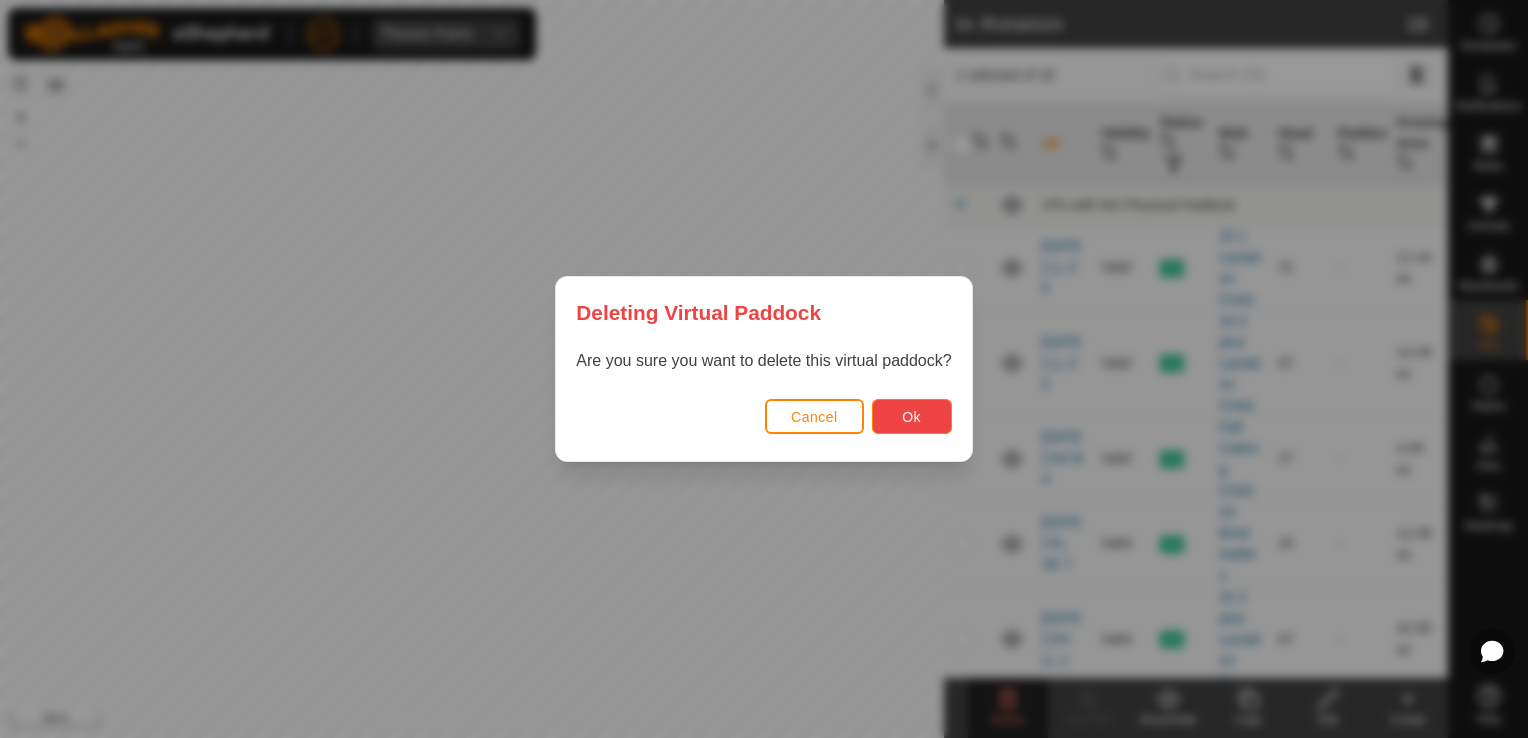 click on "Ok" at bounding box center [912, 416] 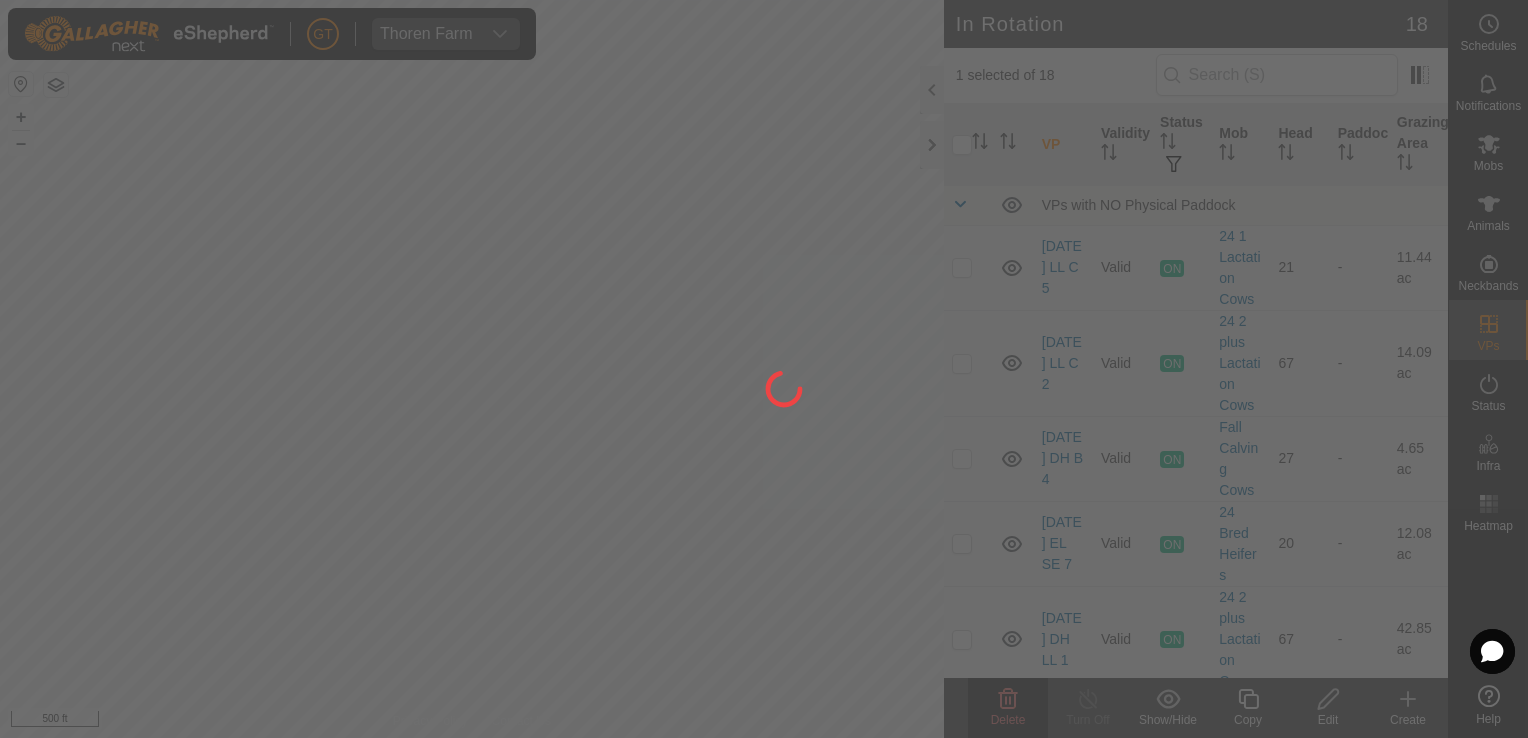checkbox on "false" 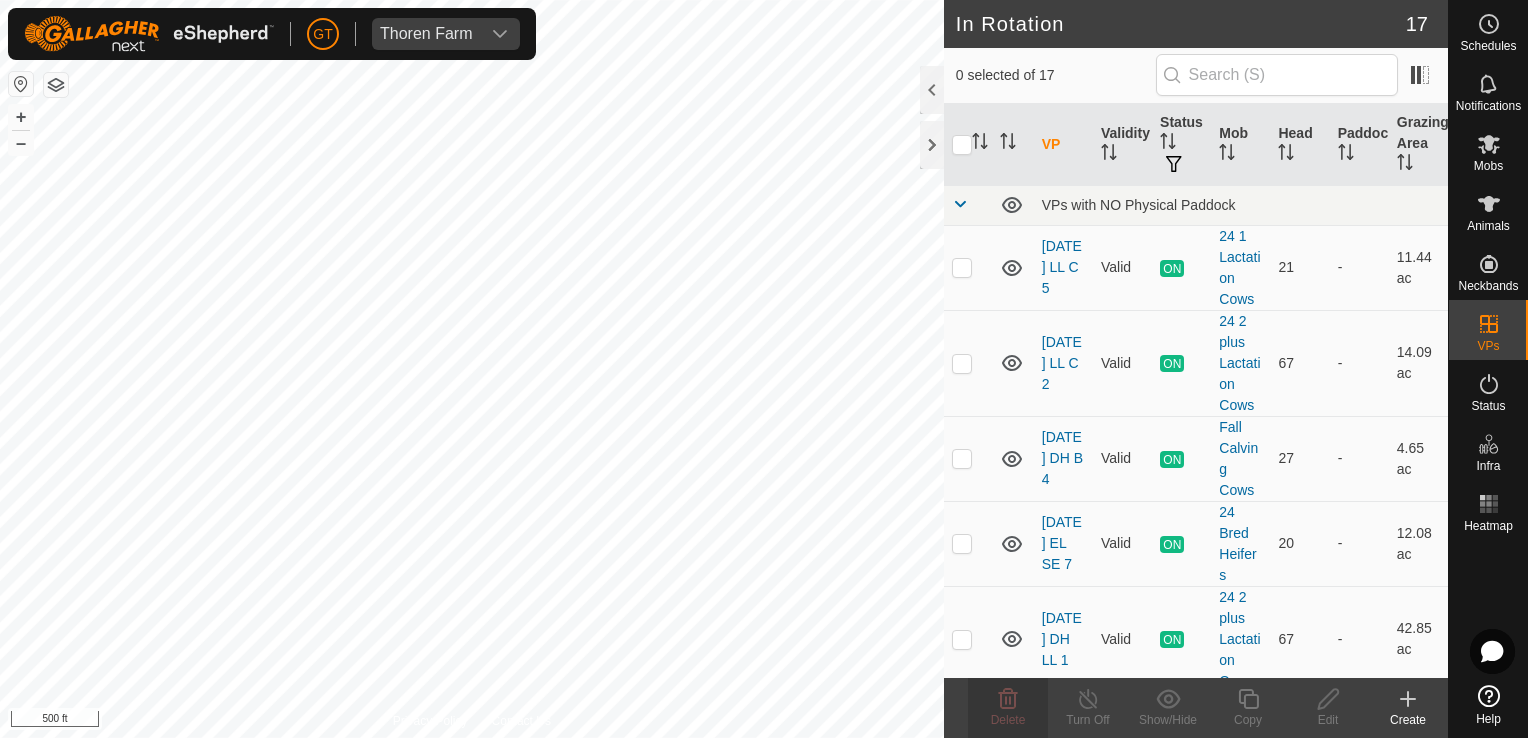 checkbox on "true" 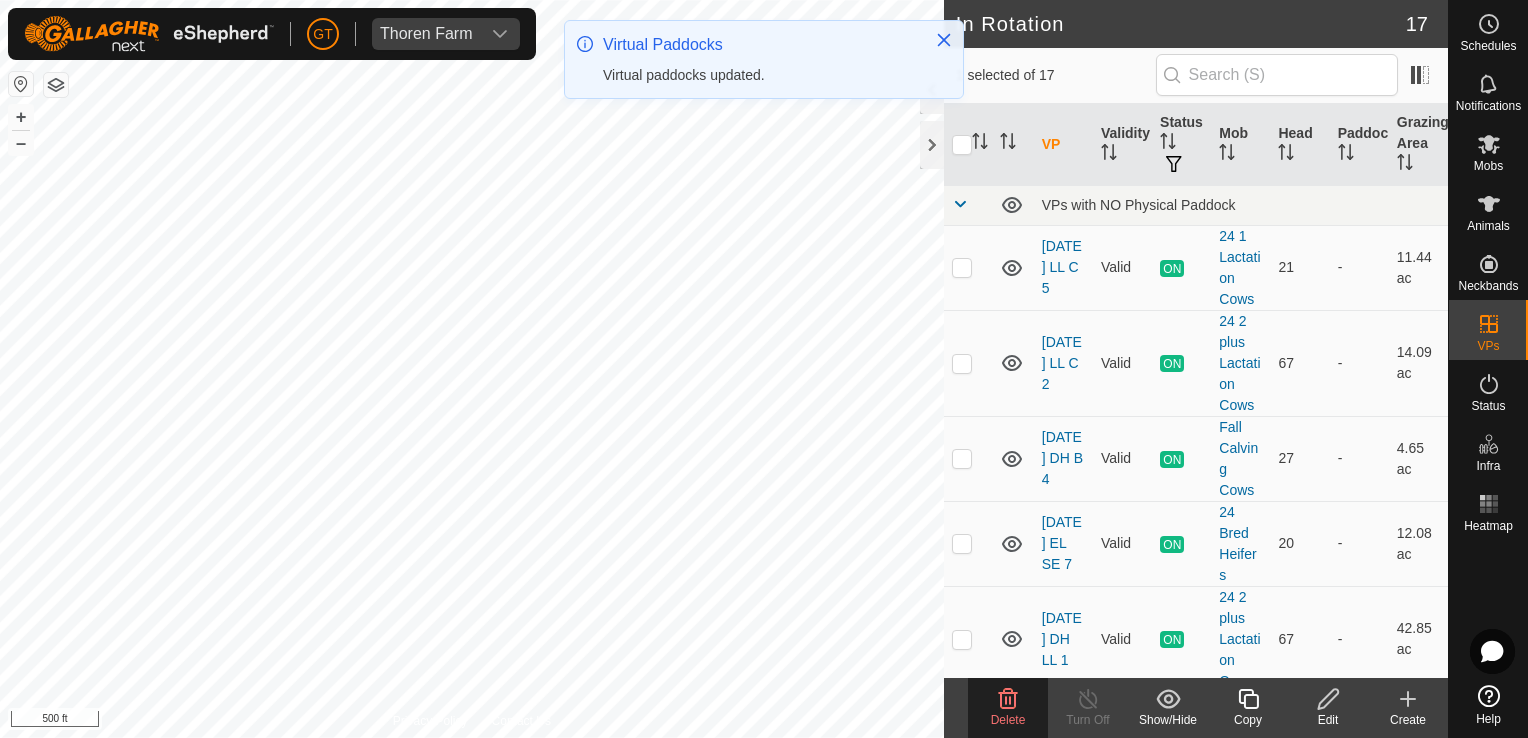 click 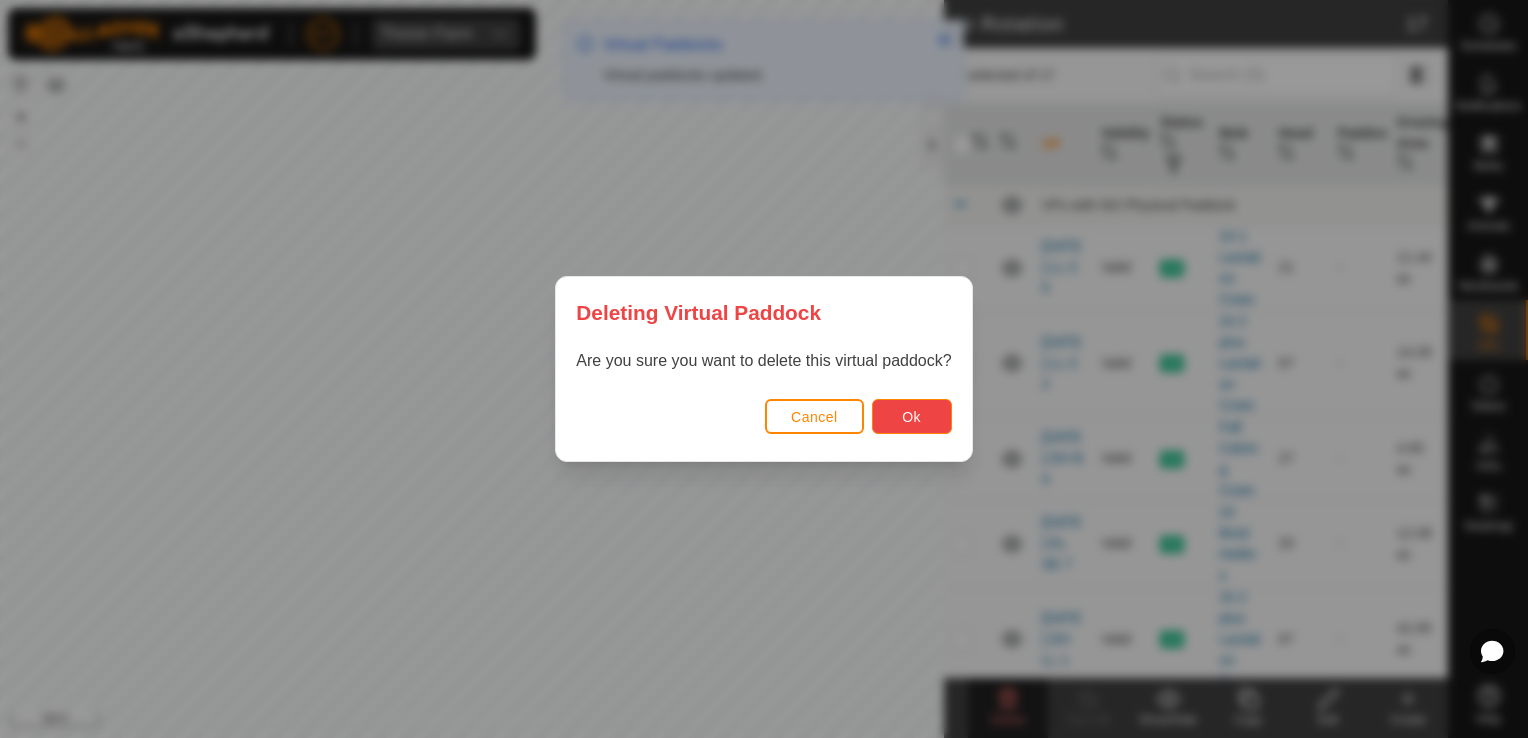 click on "Ok" at bounding box center (911, 417) 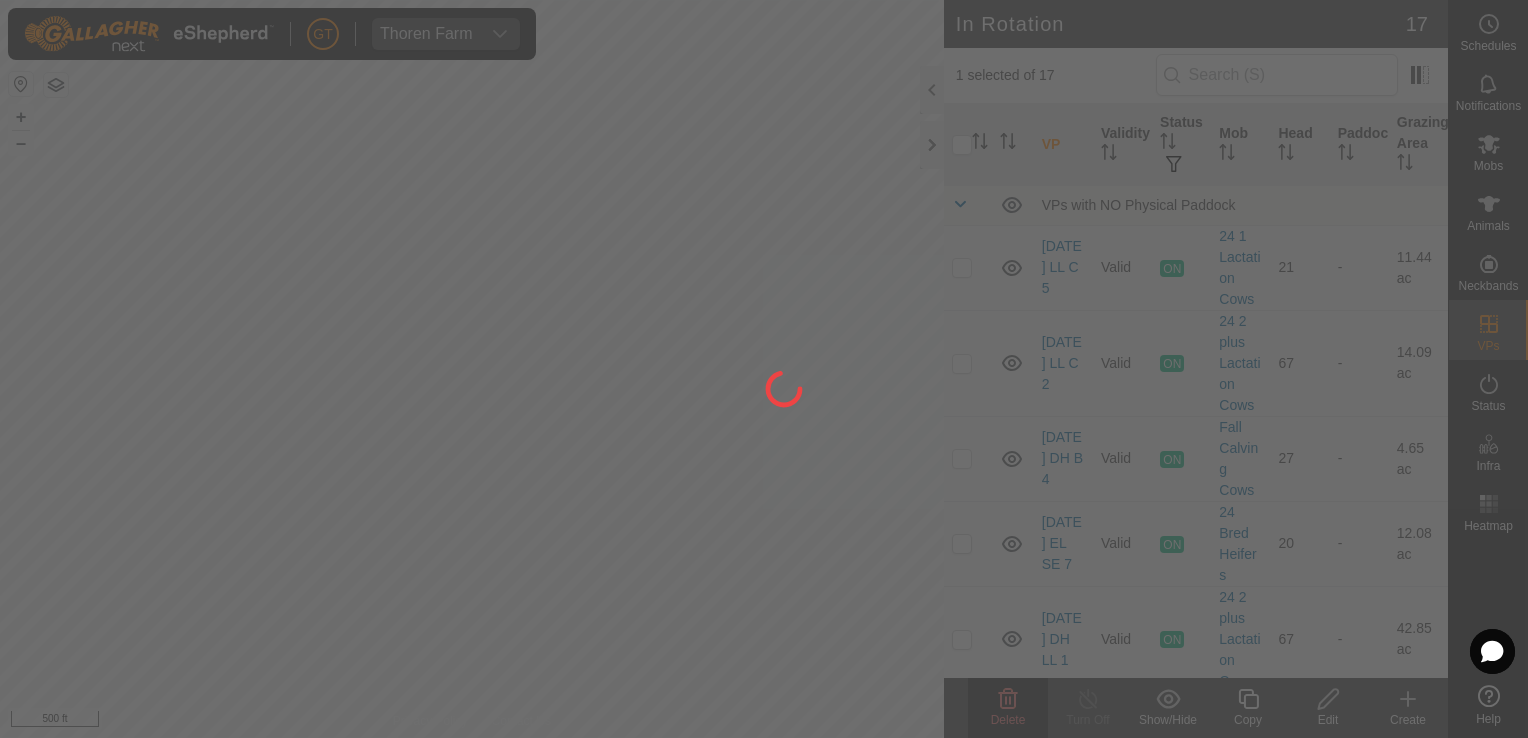 checkbox on "false" 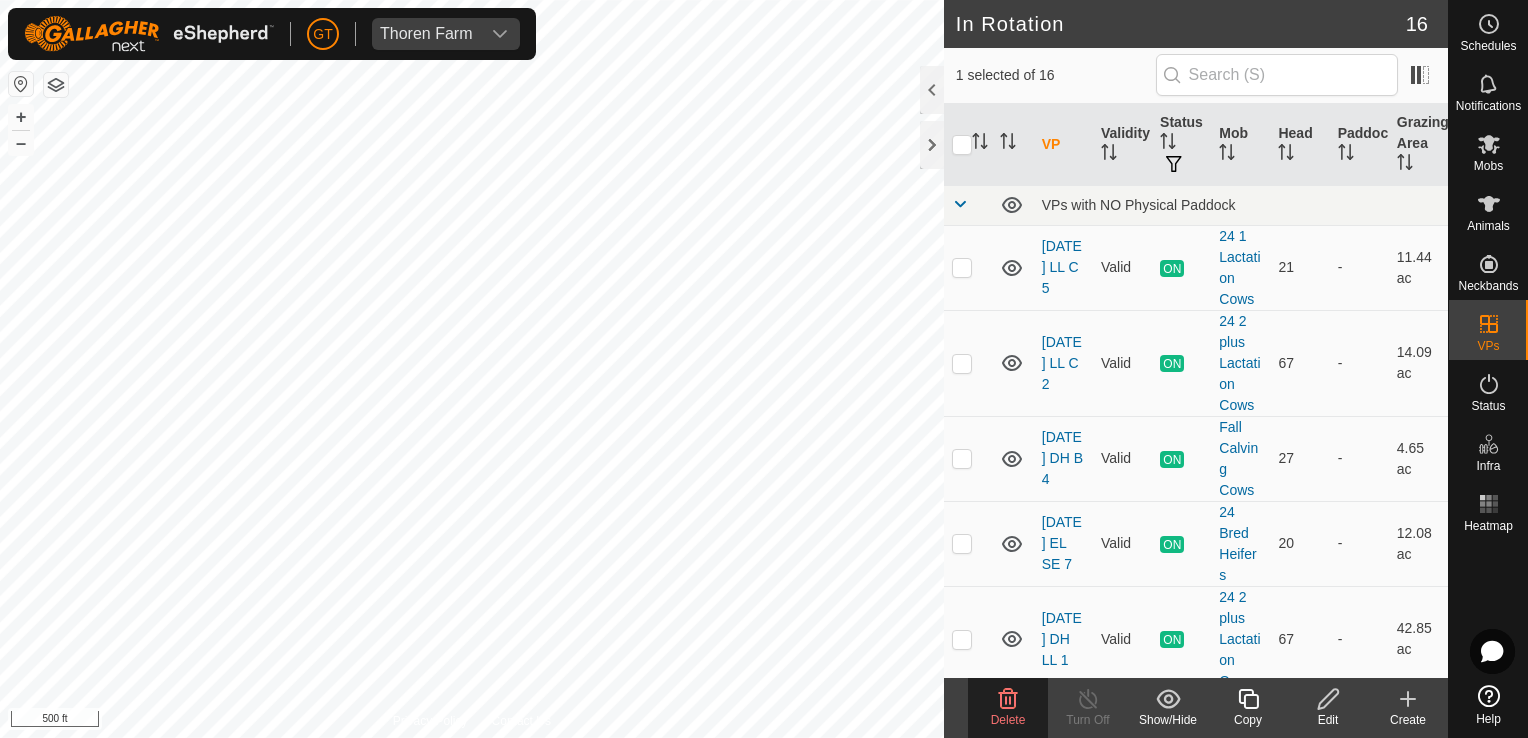 click 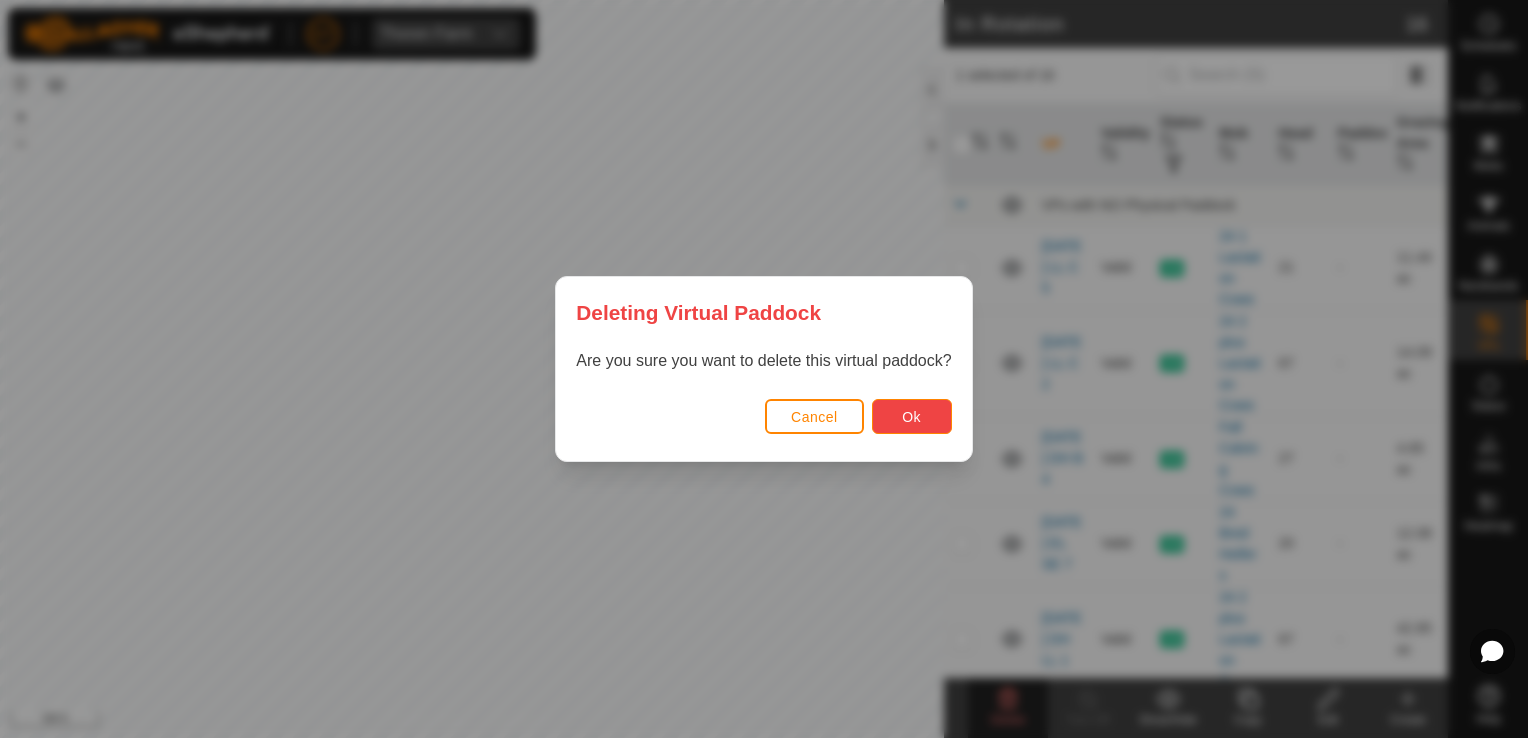 click on "Ok" at bounding box center [912, 416] 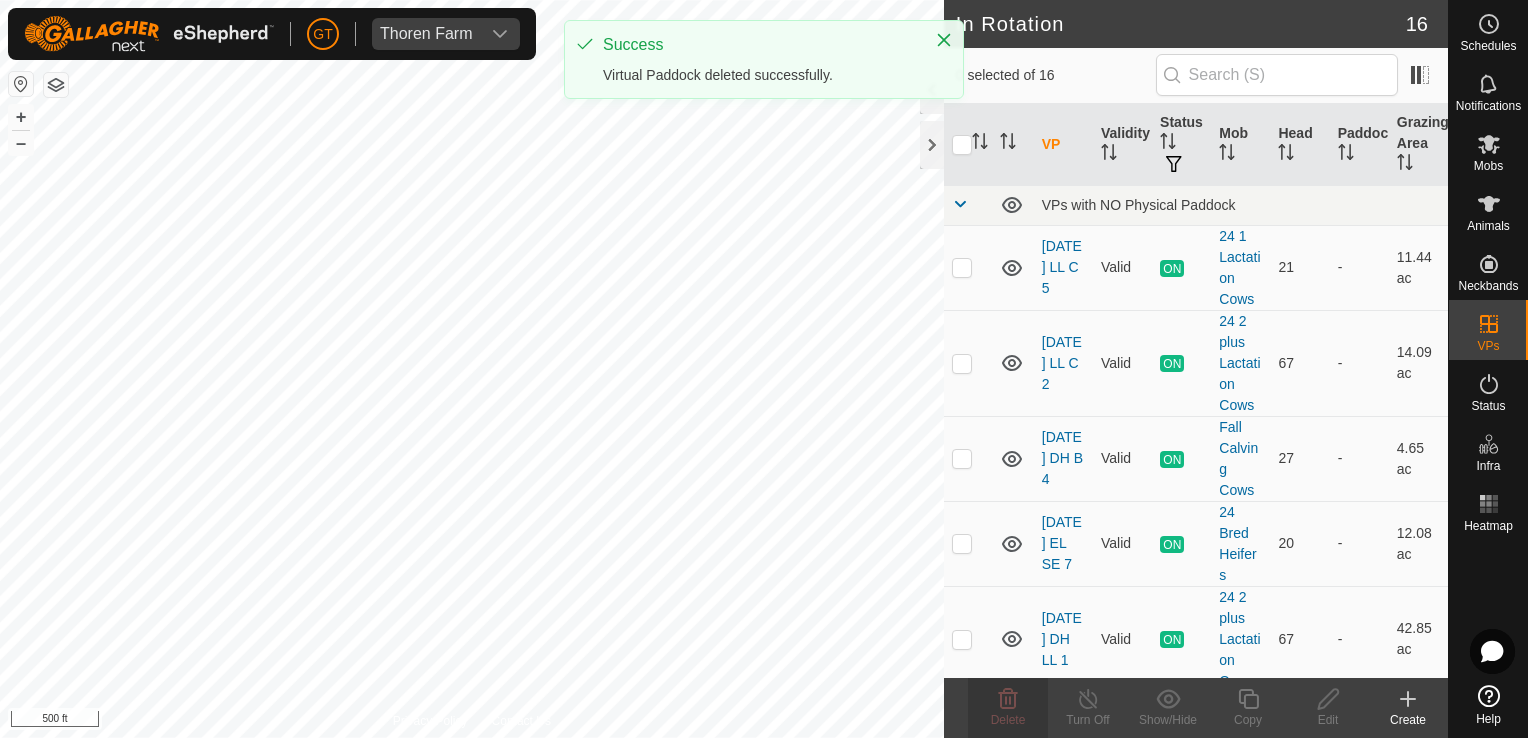 checkbox on "false" 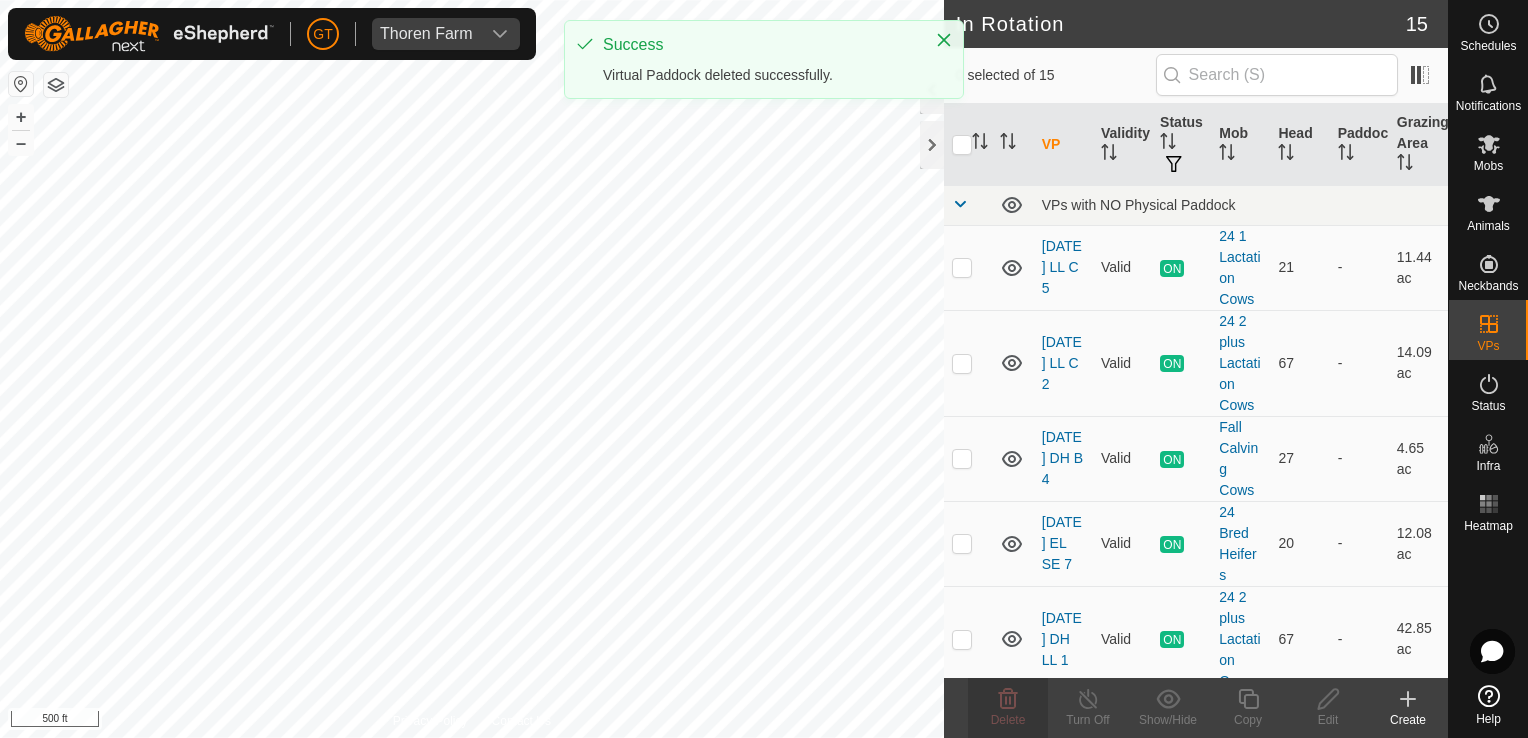 checkbox on "true" 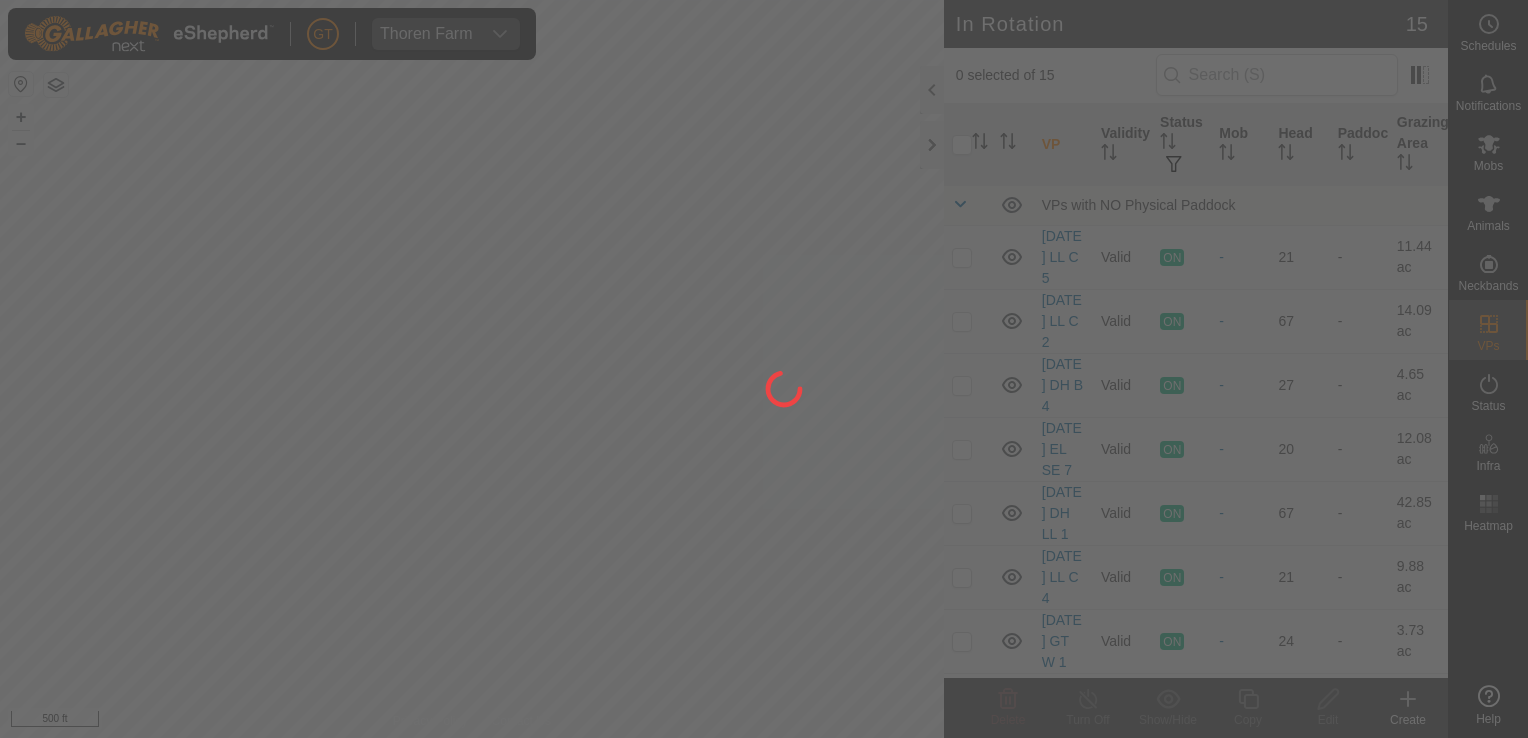 scroll, scrollTop: 0, scrollLeft: 0, axis: both 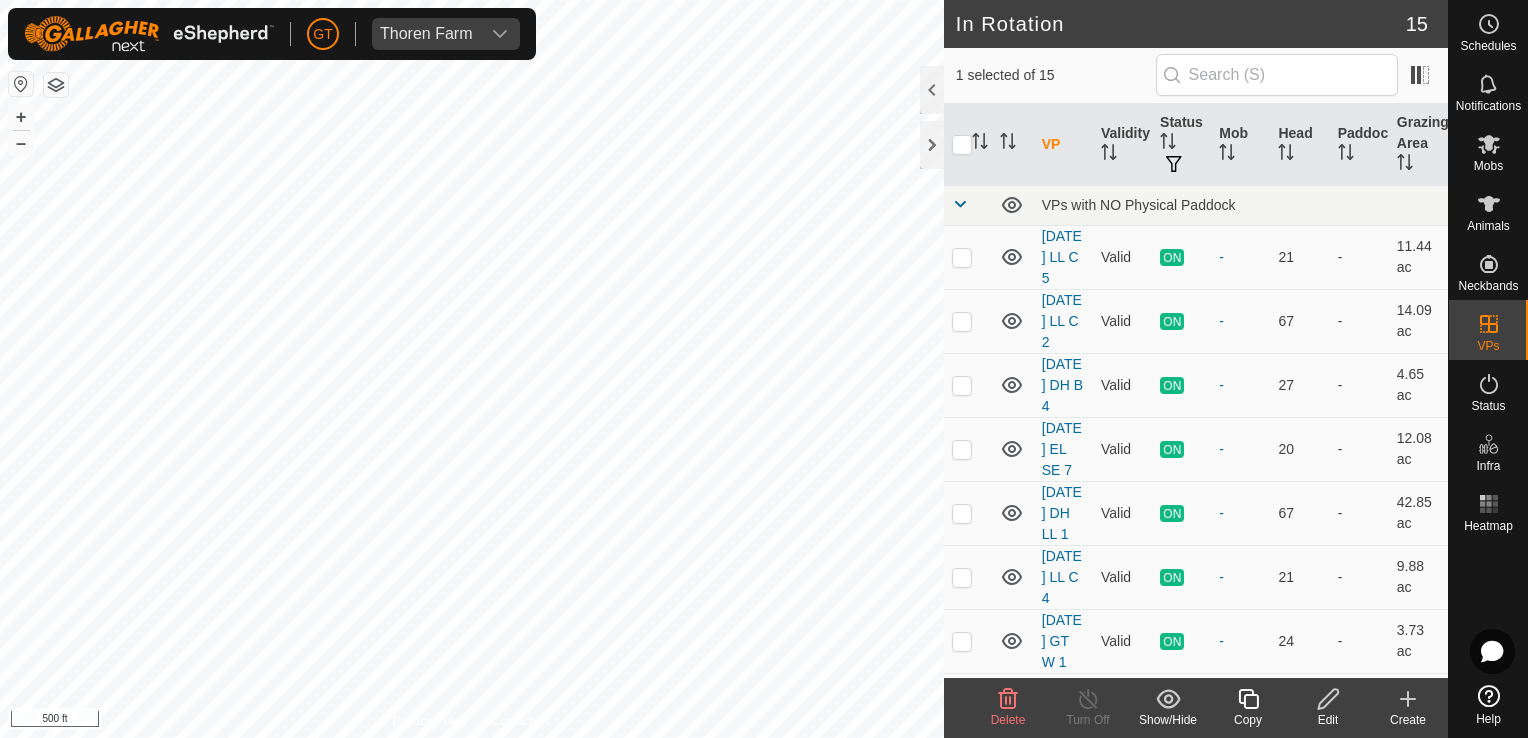 click 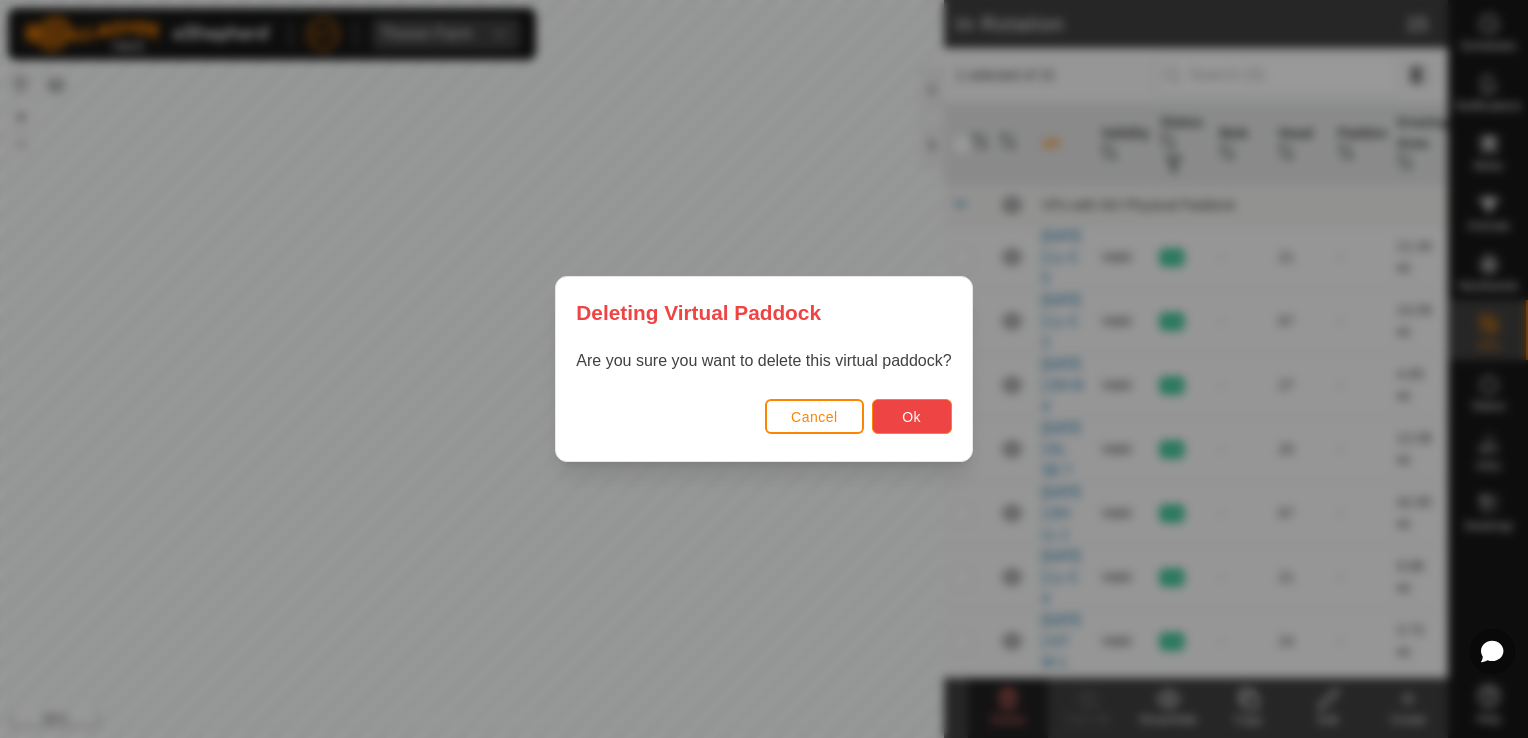 click on "Ok" at bounding box center [912, 416] 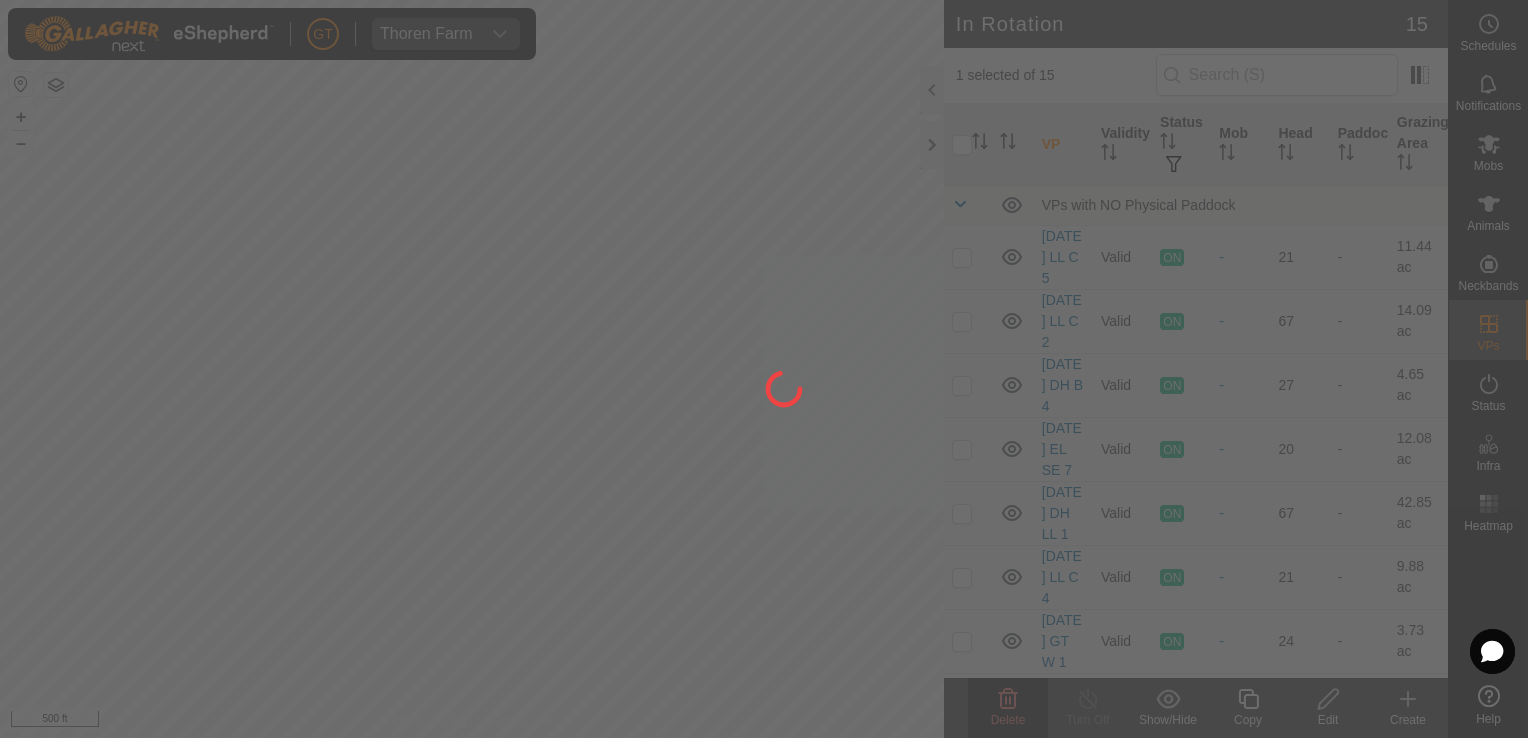 checkbox on "false" 